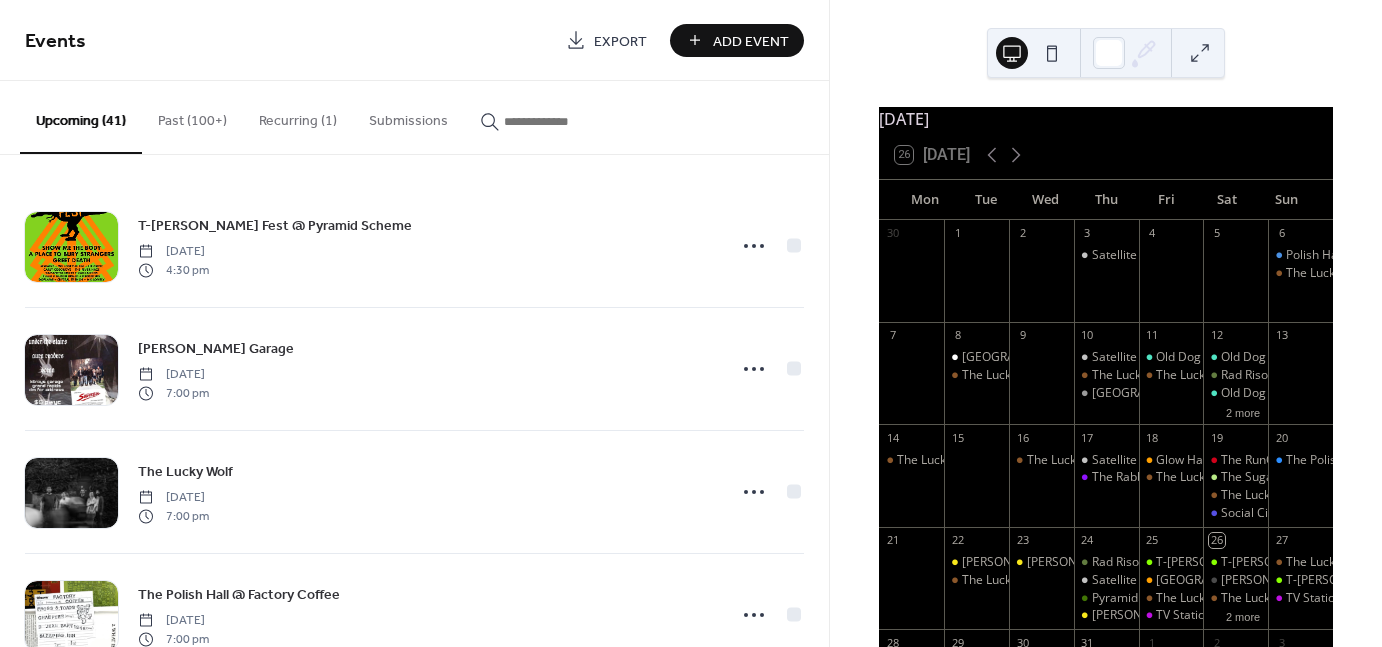 scroll, scrollTop: 0, scrollLeft: 0, axis: both 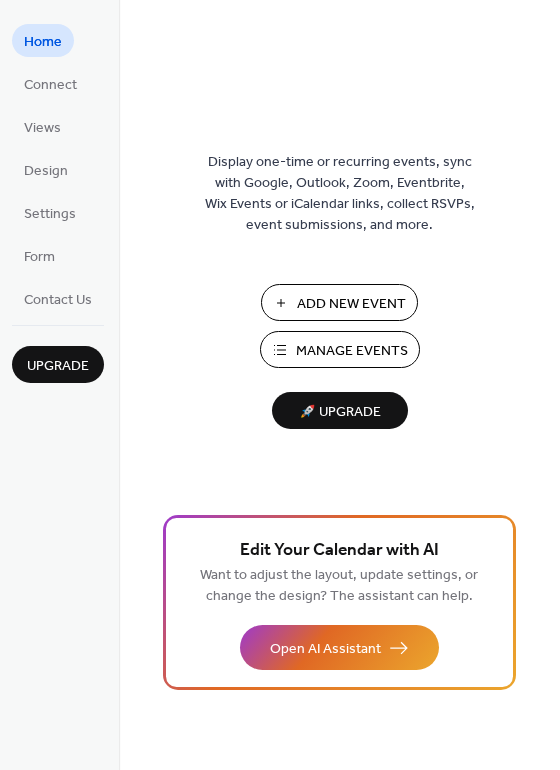 click on "Manage Events" at bounding box center (352, 351) 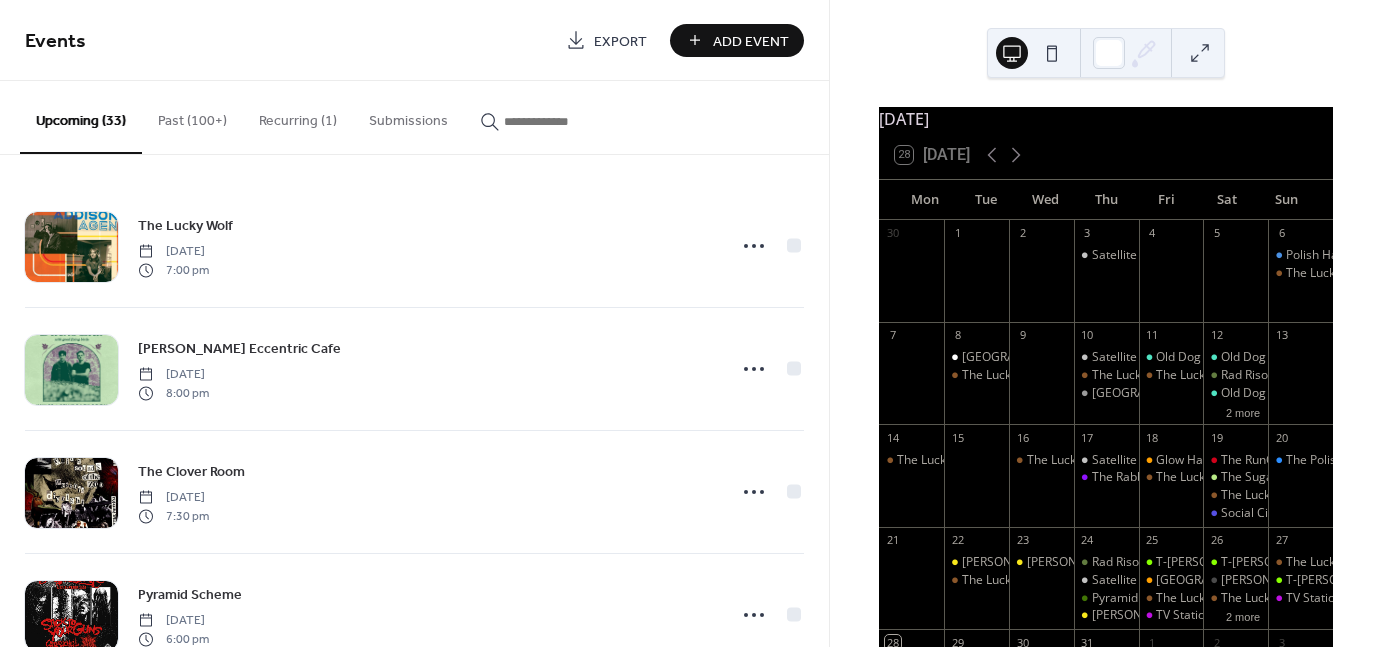 scroll, scrollTop: 0, scrollLeft: 0, axis: both 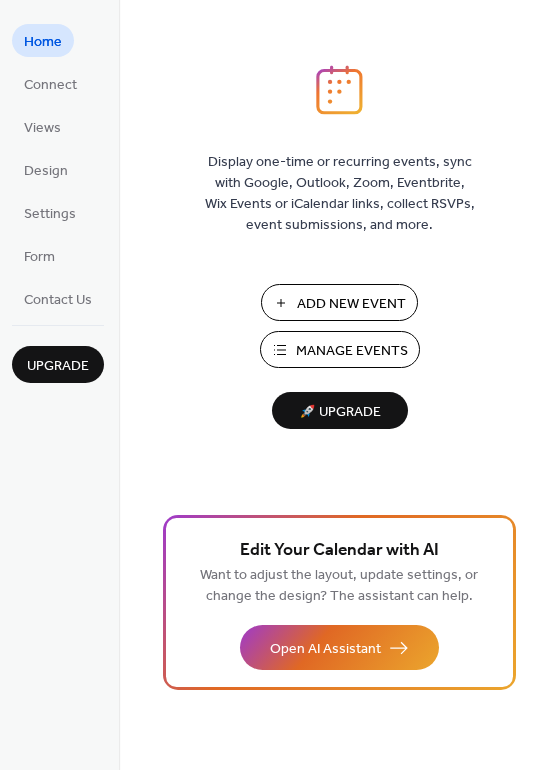 click on "Manage Events" at bounding box center [352, 351] 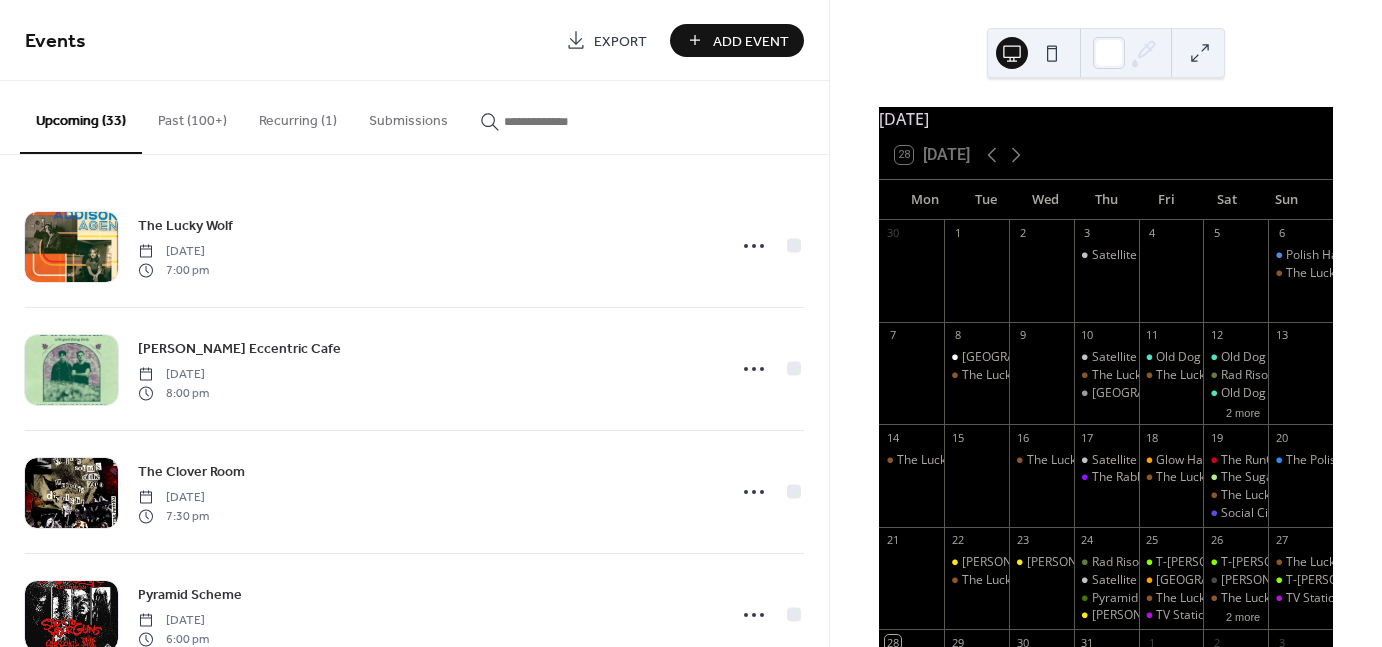 scroll, scrollTop: 0, scrollLeft: 0, axis: both 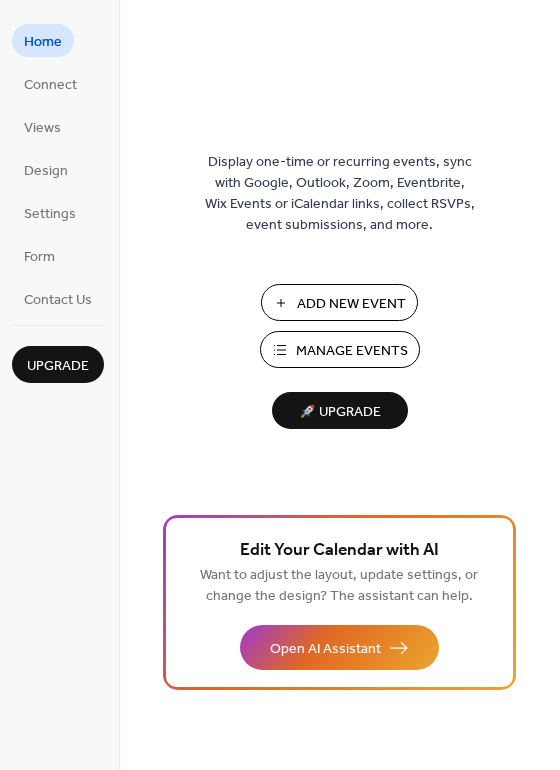 click on "Add New Event" at bounding box center (351, 304) 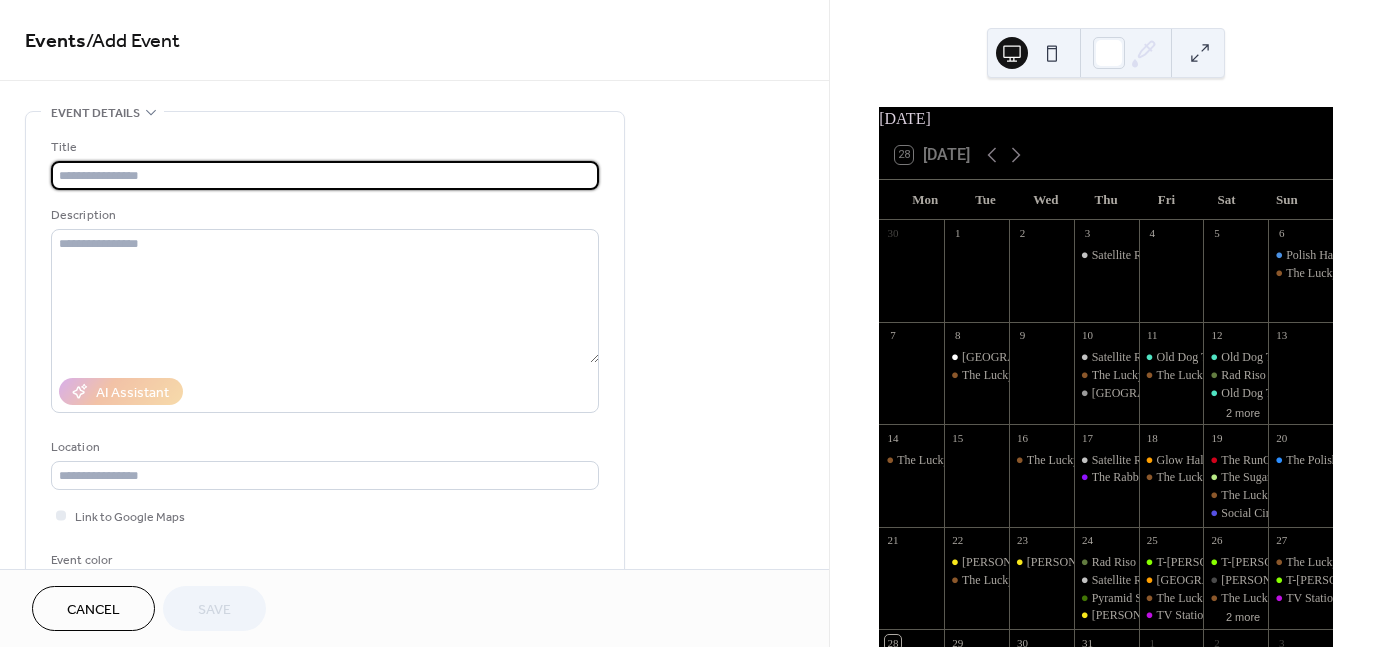 scroll, scrollTop: 0, scrollLeft: 0, axis: both 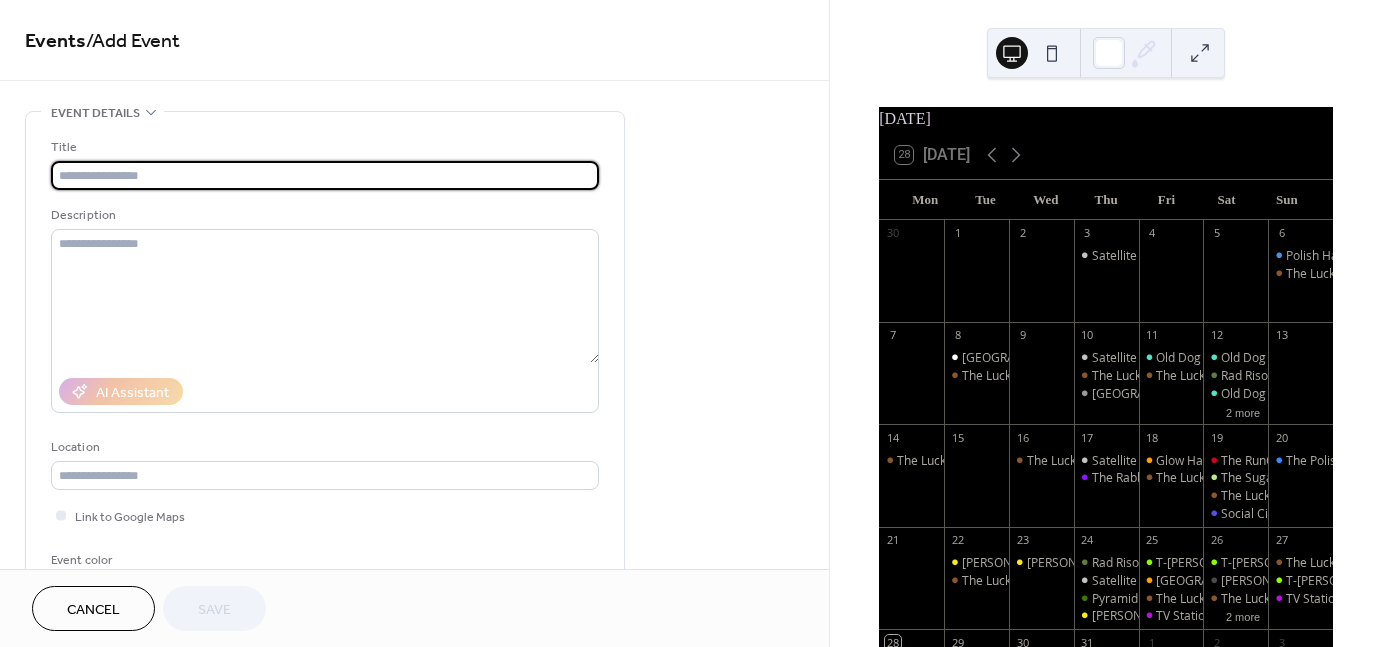 type on "*" 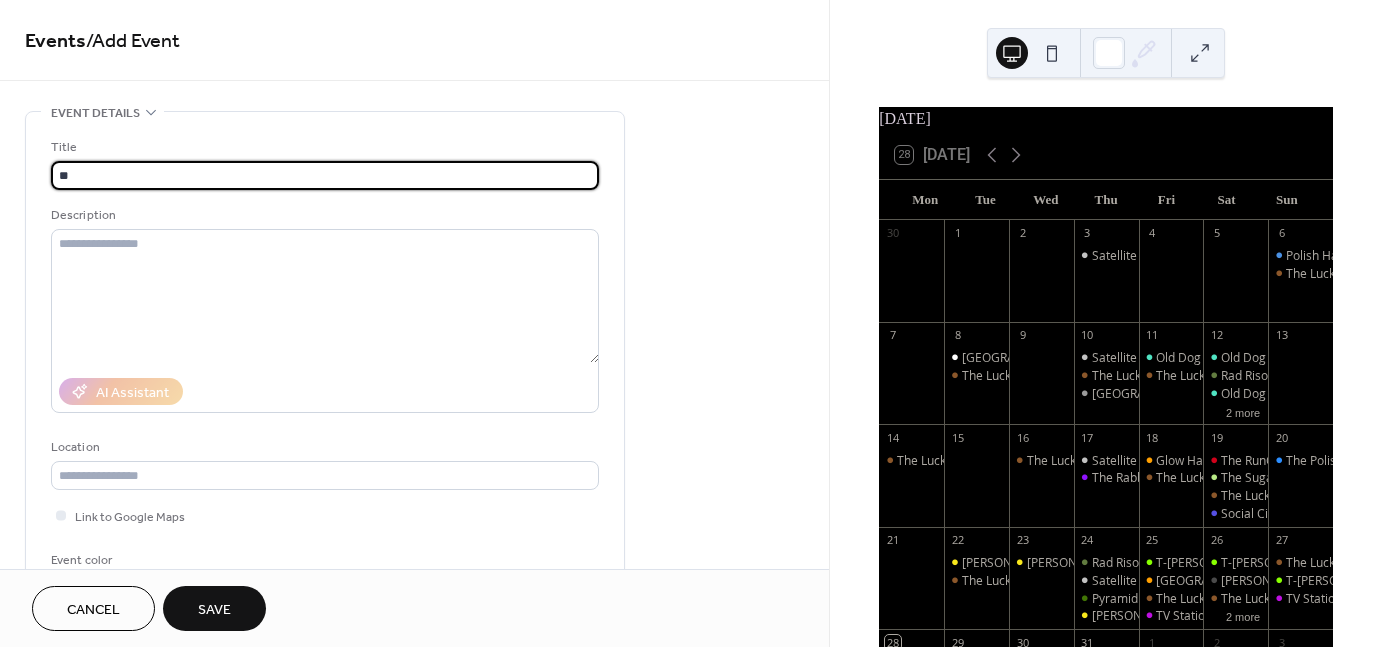 type on "*" 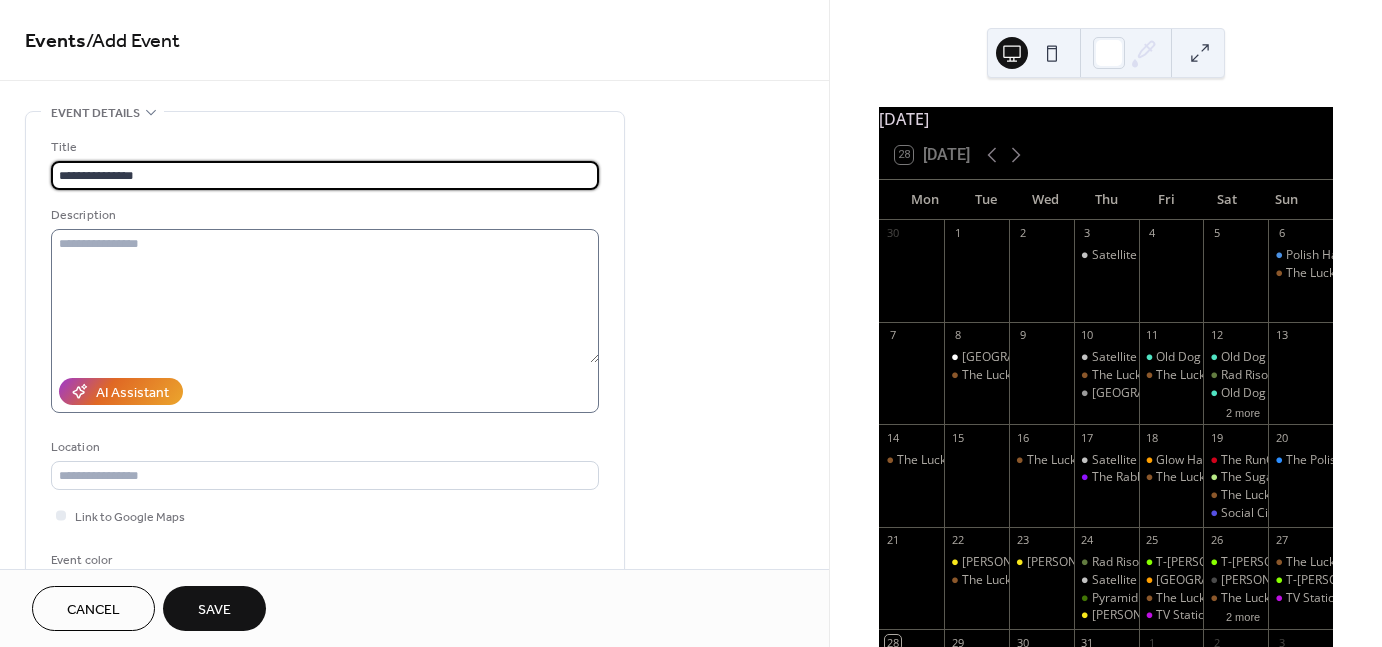 type on "**********" 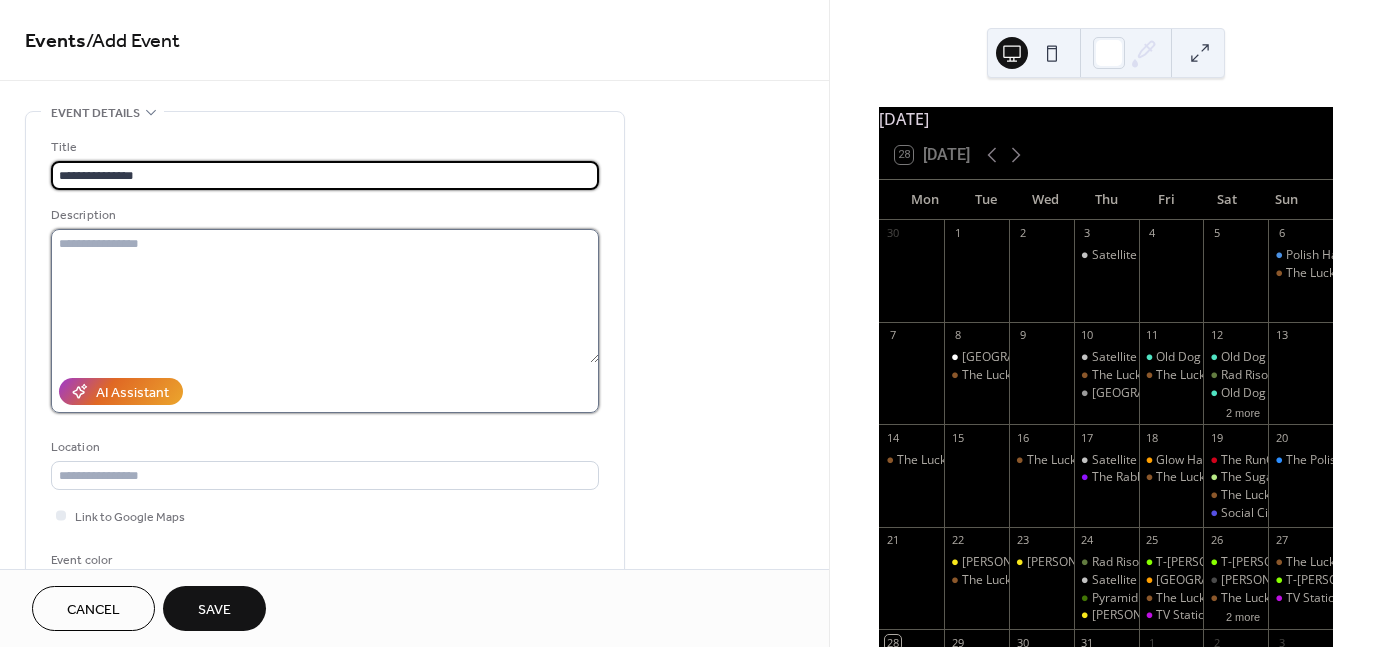 click at bounding box center (325, 296) 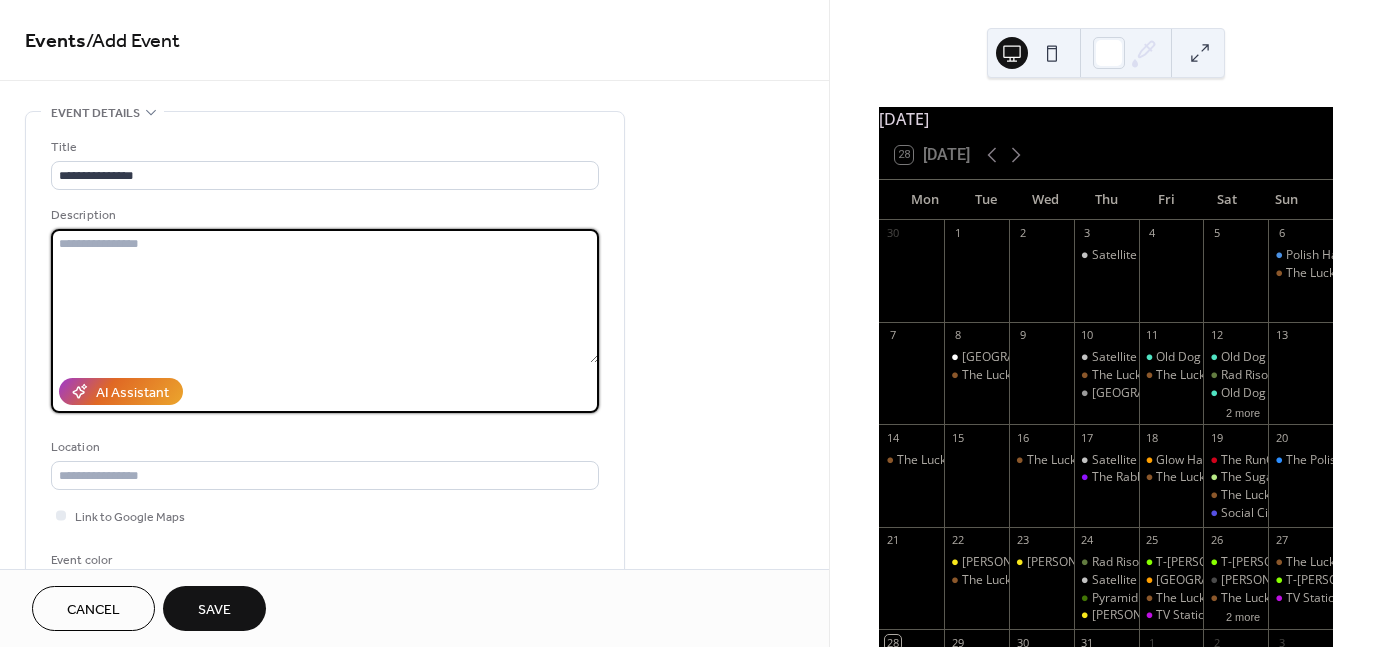 paste on "**********" 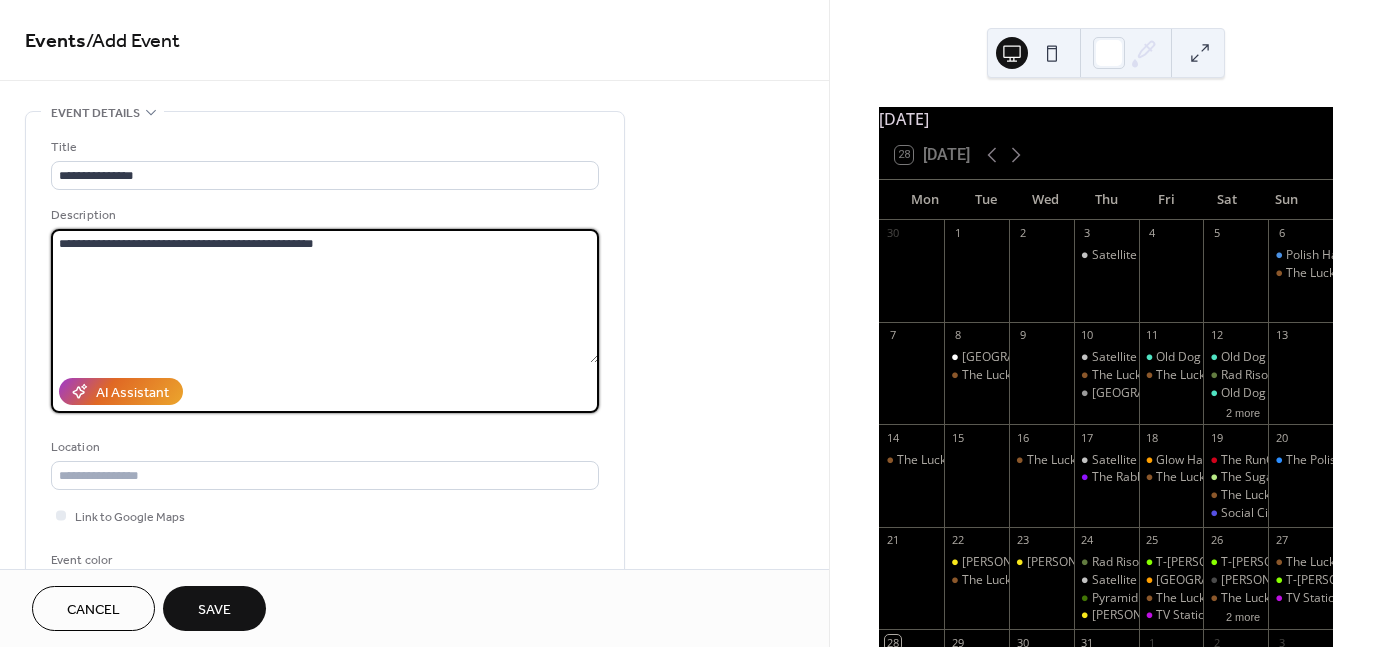 click on "**********" at bounding box center [325, 296] 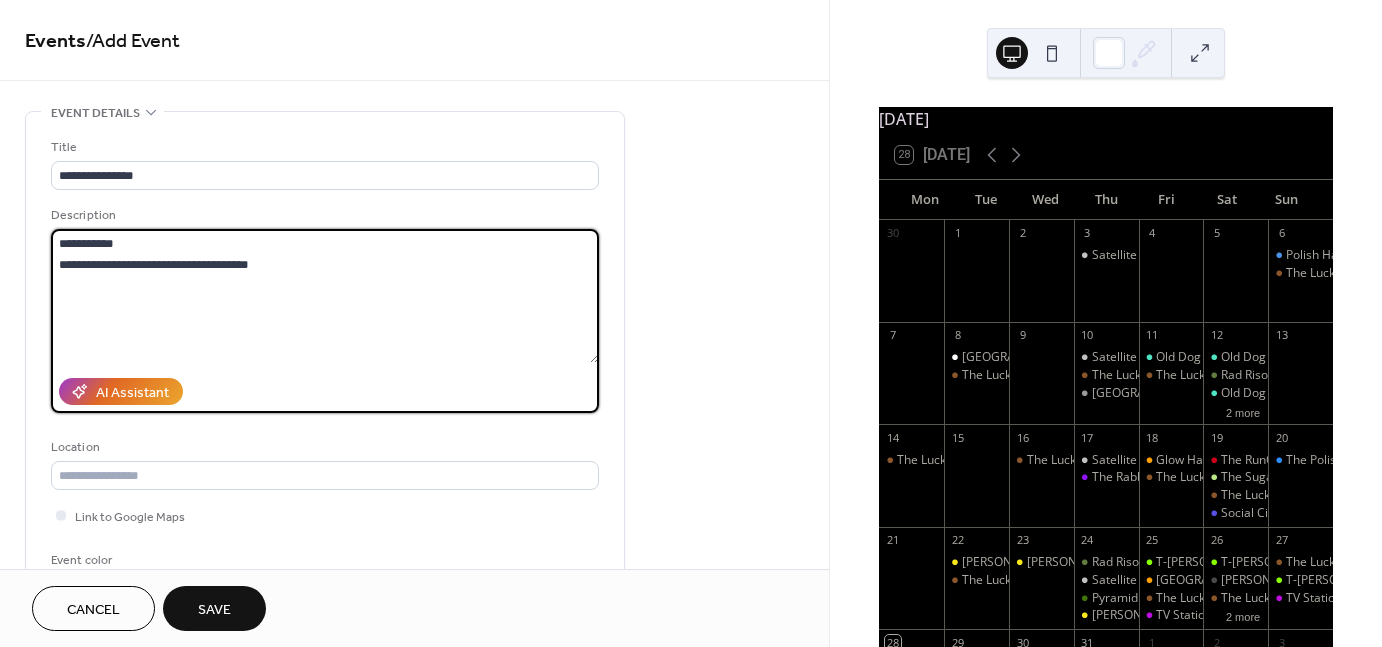 click on "**********" at bounding box center (325, 296) 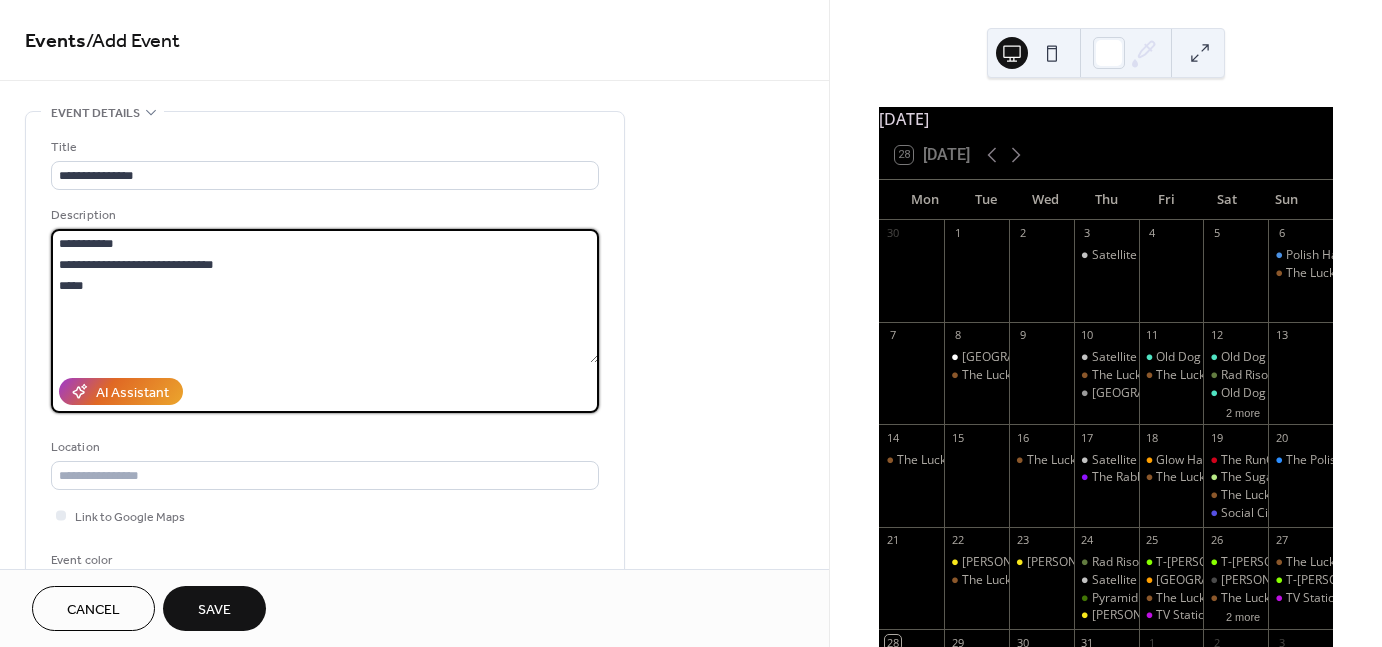 click on "**********" at bounding box center (325, 296) 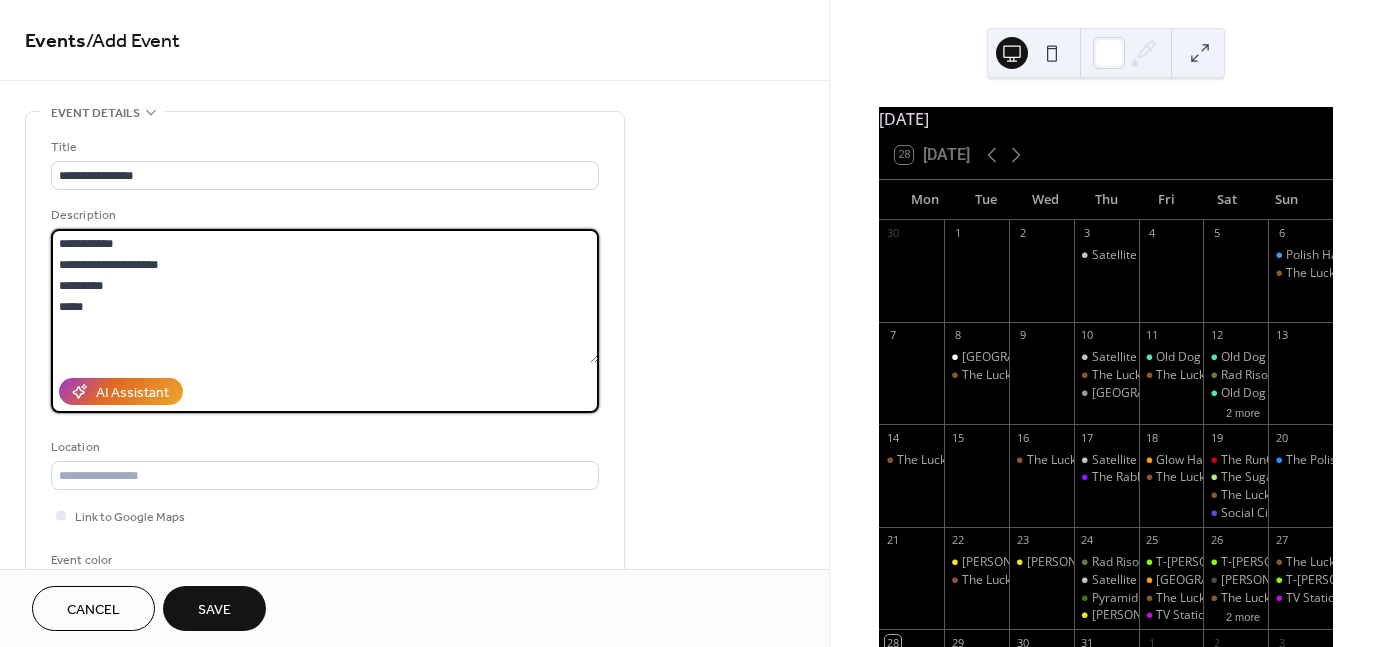 click on "**********" at bounding box center [325, 296] 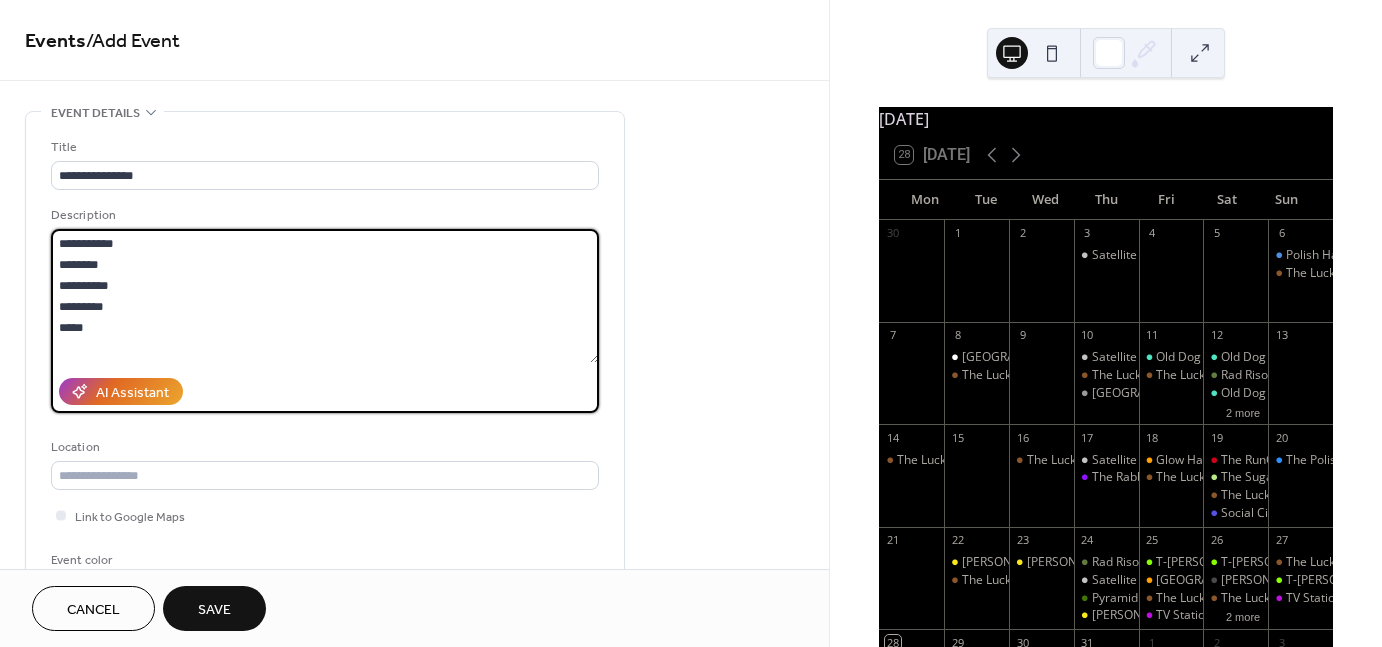 scroll, scrollTop: 68, scrollLeft: 0, axis: vertical 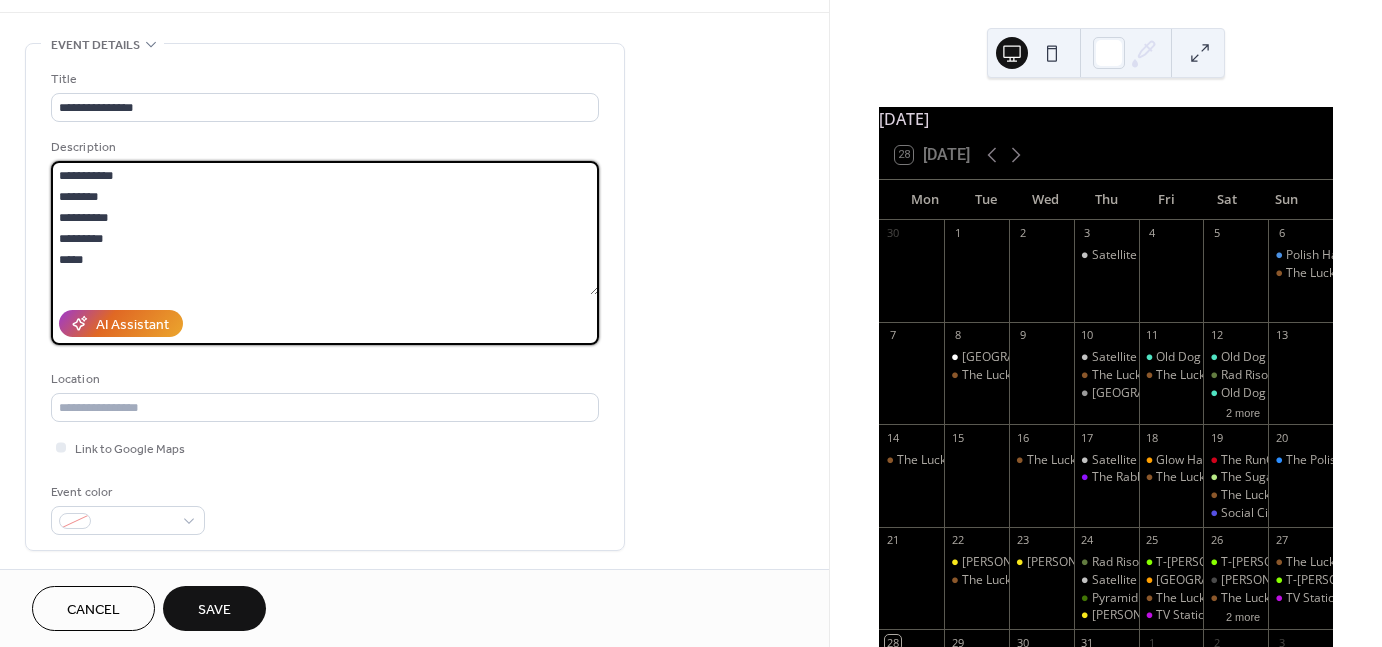 click on "**********" at bounding box center (325, 228) 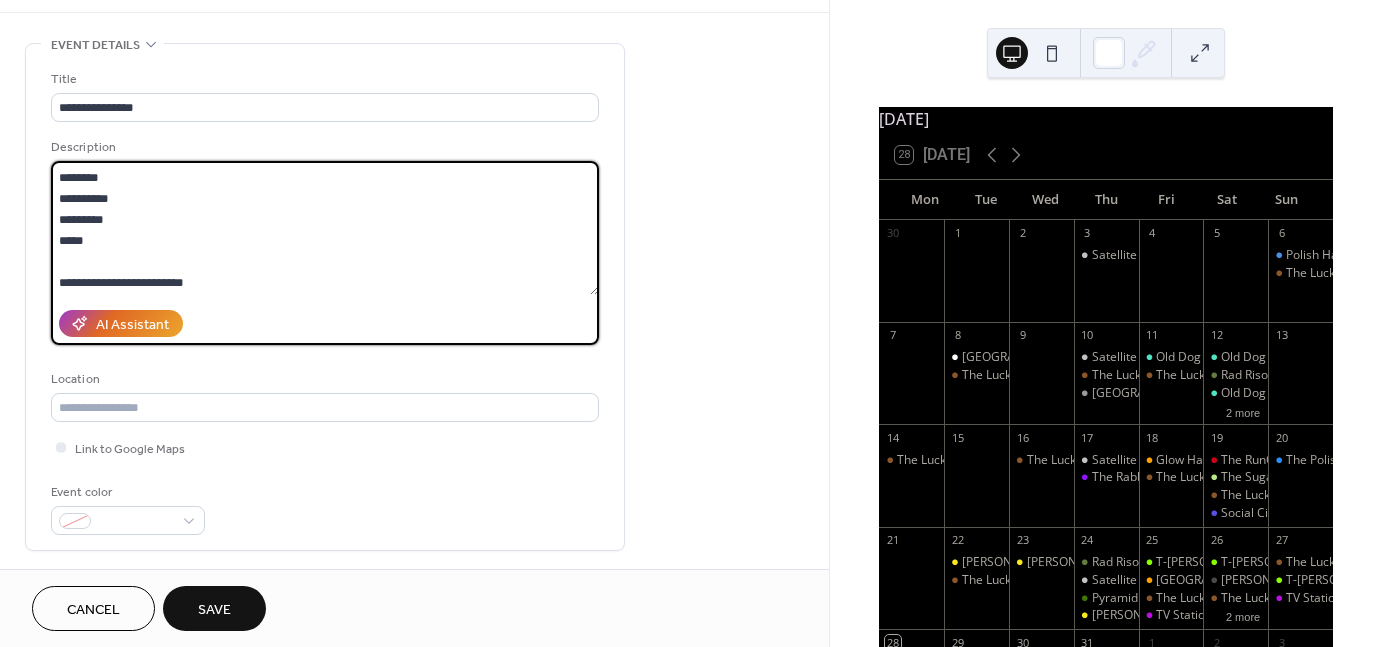 scroll, scrollTop: 40, scrollLeft: 0, axis: vertical 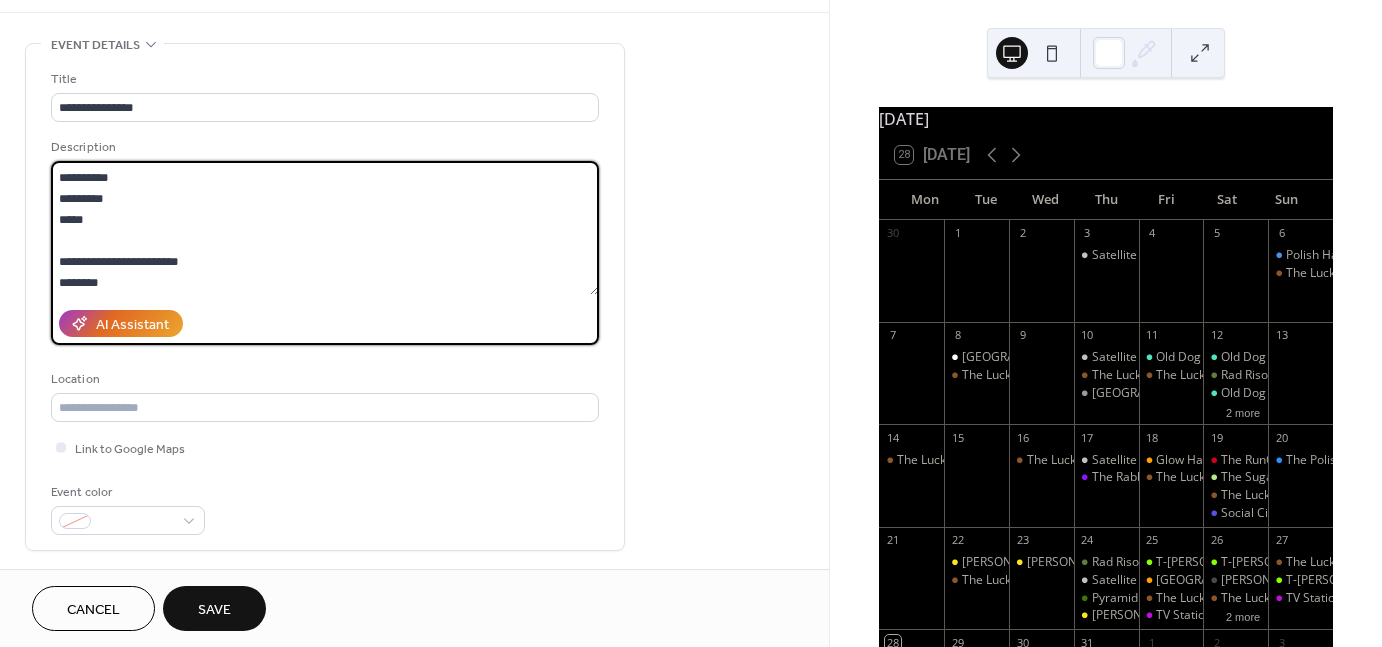 click on "**********" at bounding box center [325, 228] 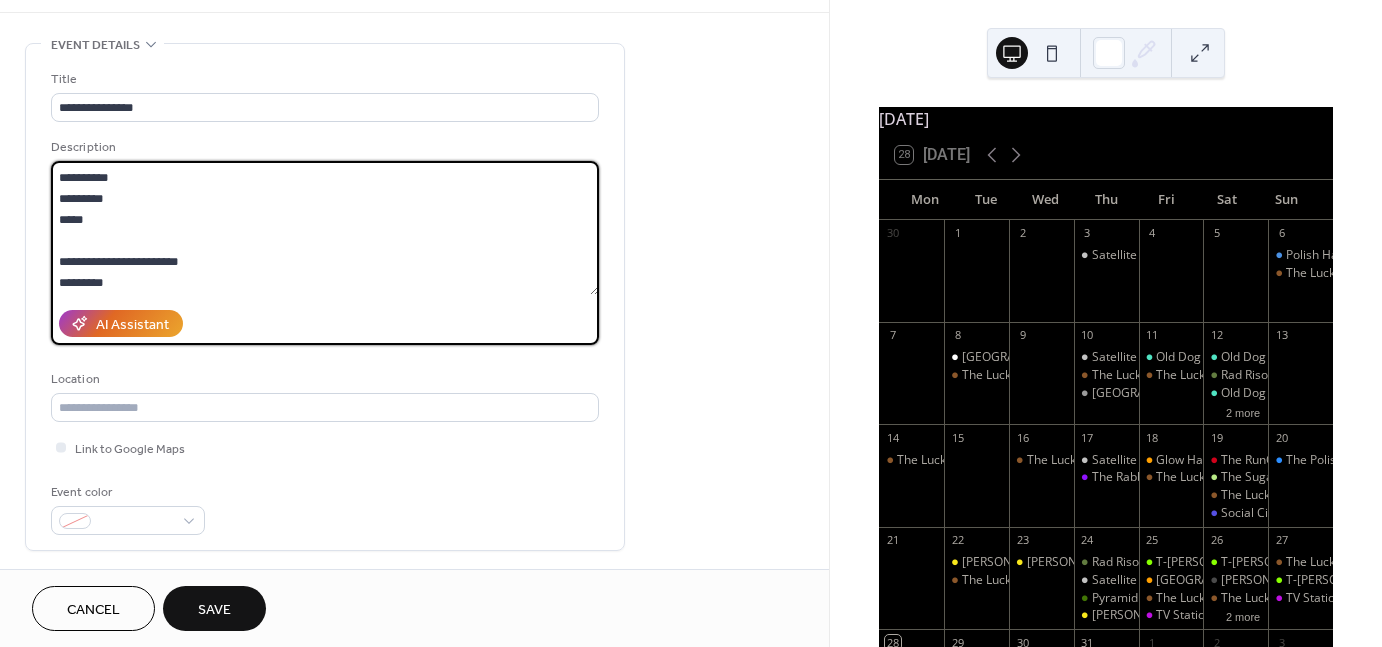 scroll, scrollTop: 60, scrollLeft: 0, axis: vertical 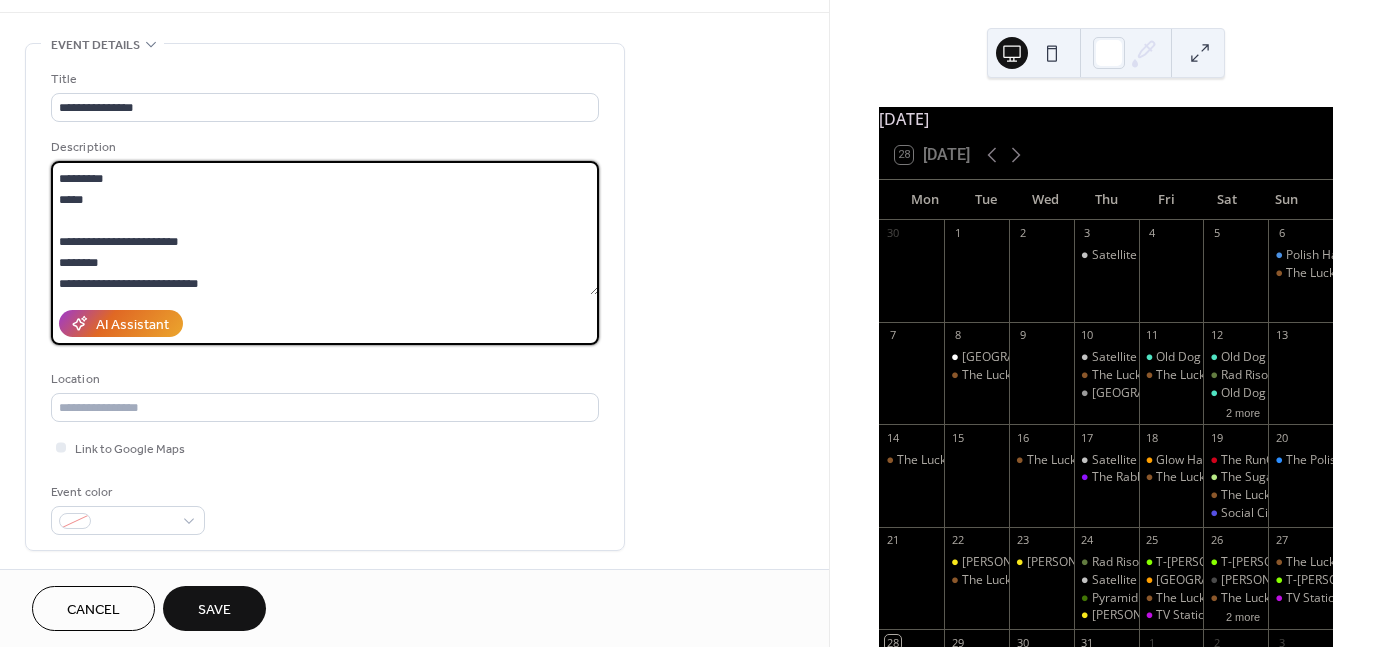 click on "**********" at bounding box center [325, 228] 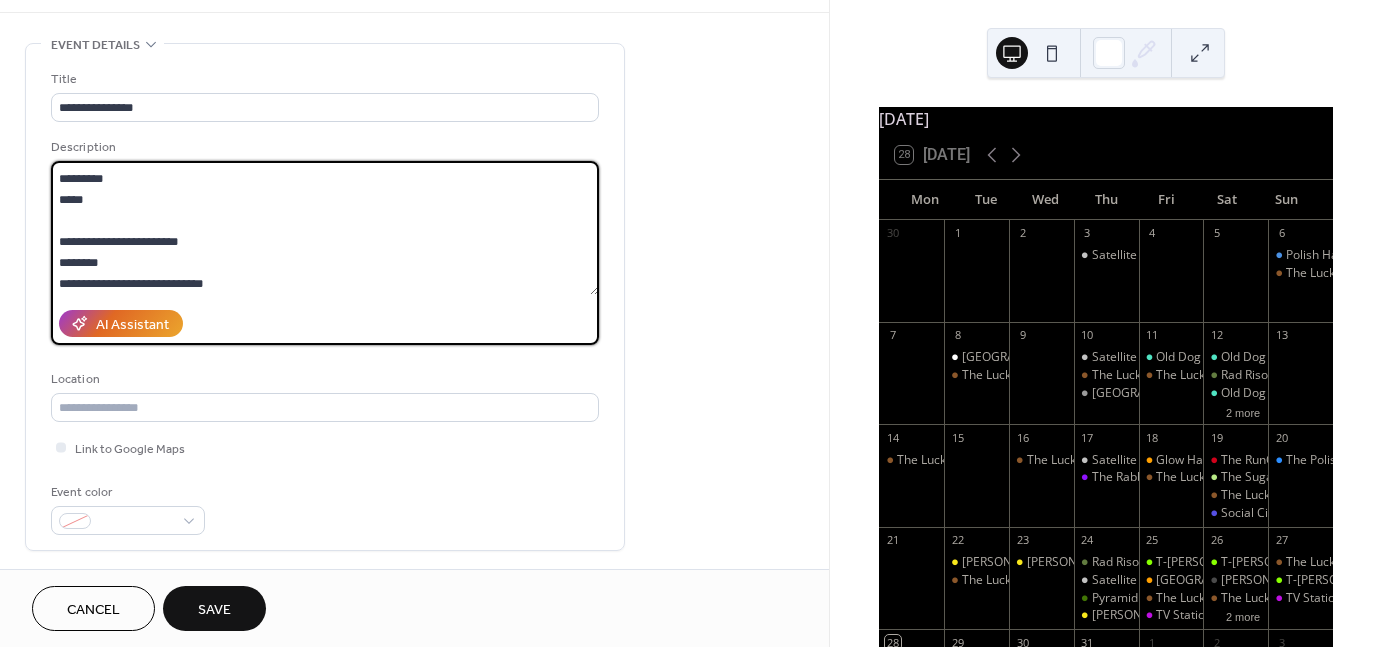 type on "**********" 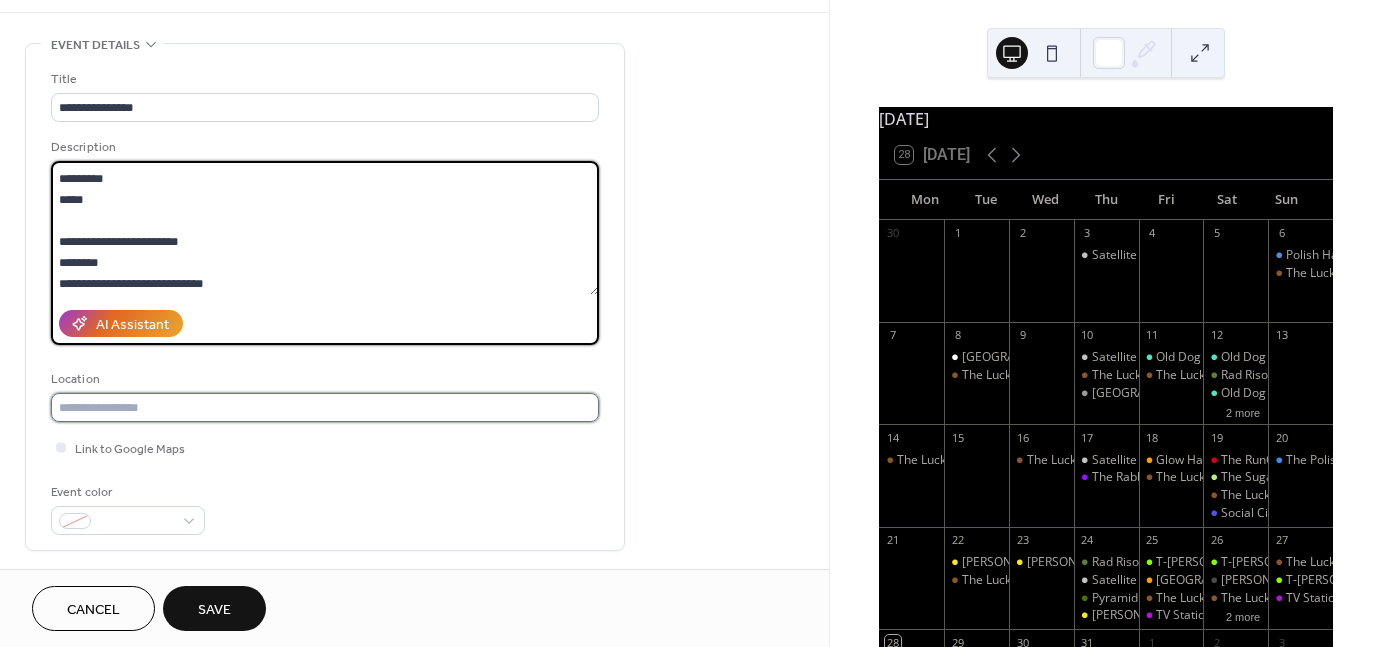 click at bounding box center (325, 407) 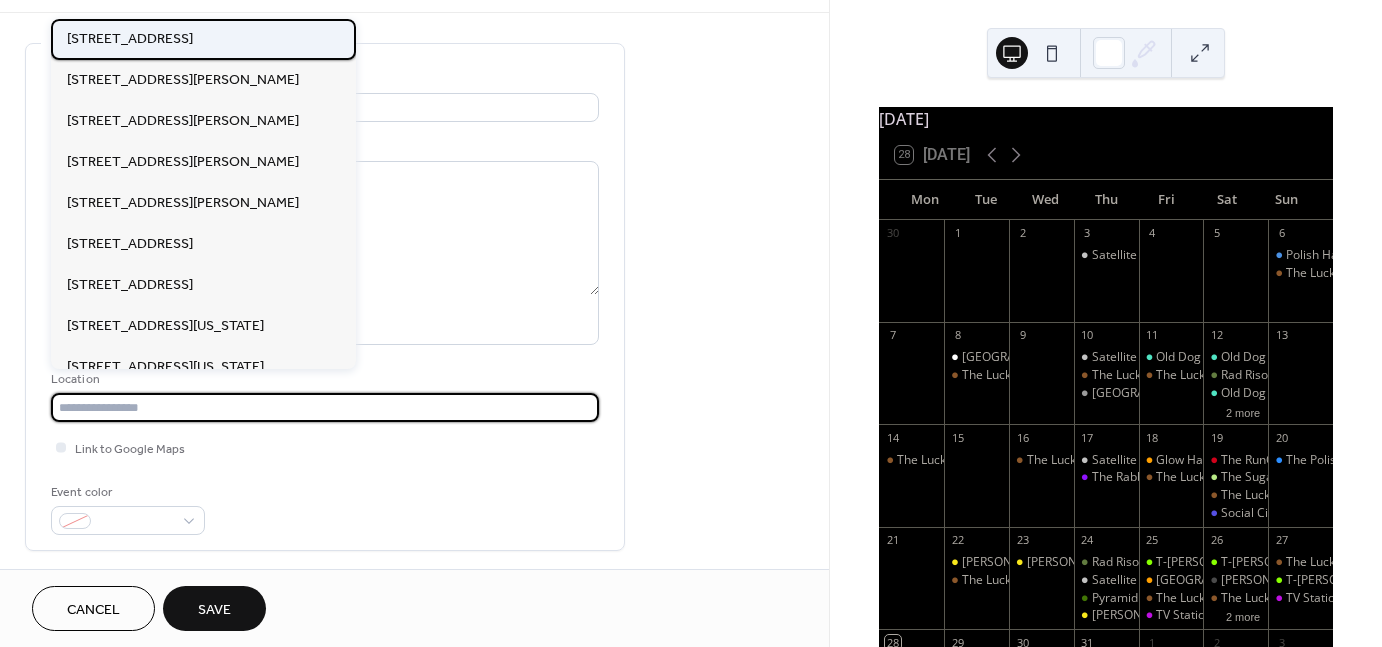 click on "[STREET_ADDRESS]" at bounding box center [130, 38] 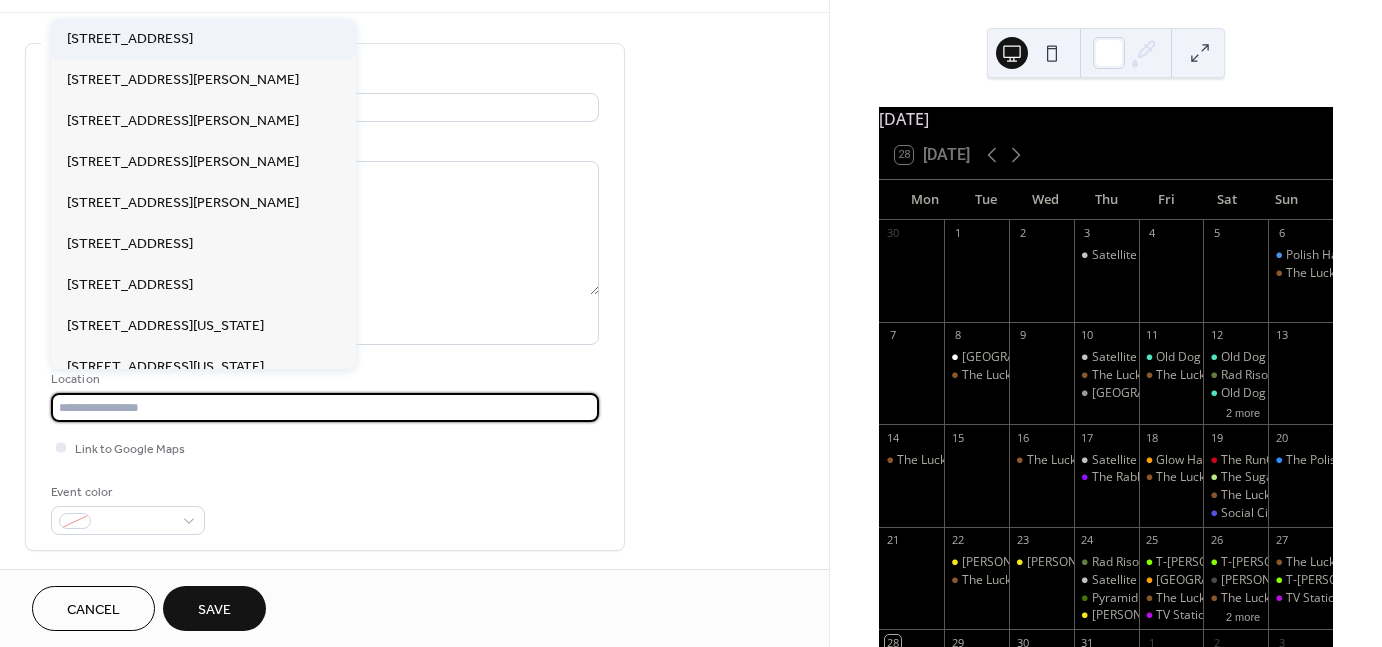 type on "**********" 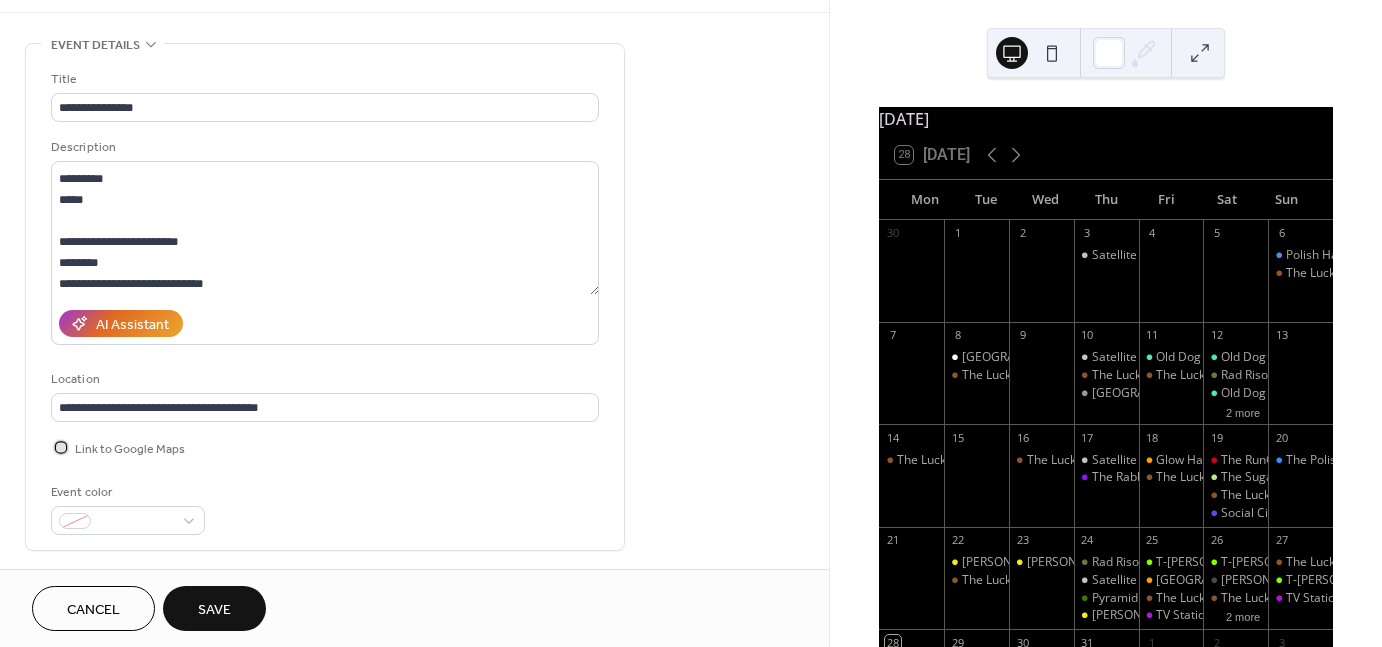 click on "Link to Google Maps" at bounding box center [130, 449] 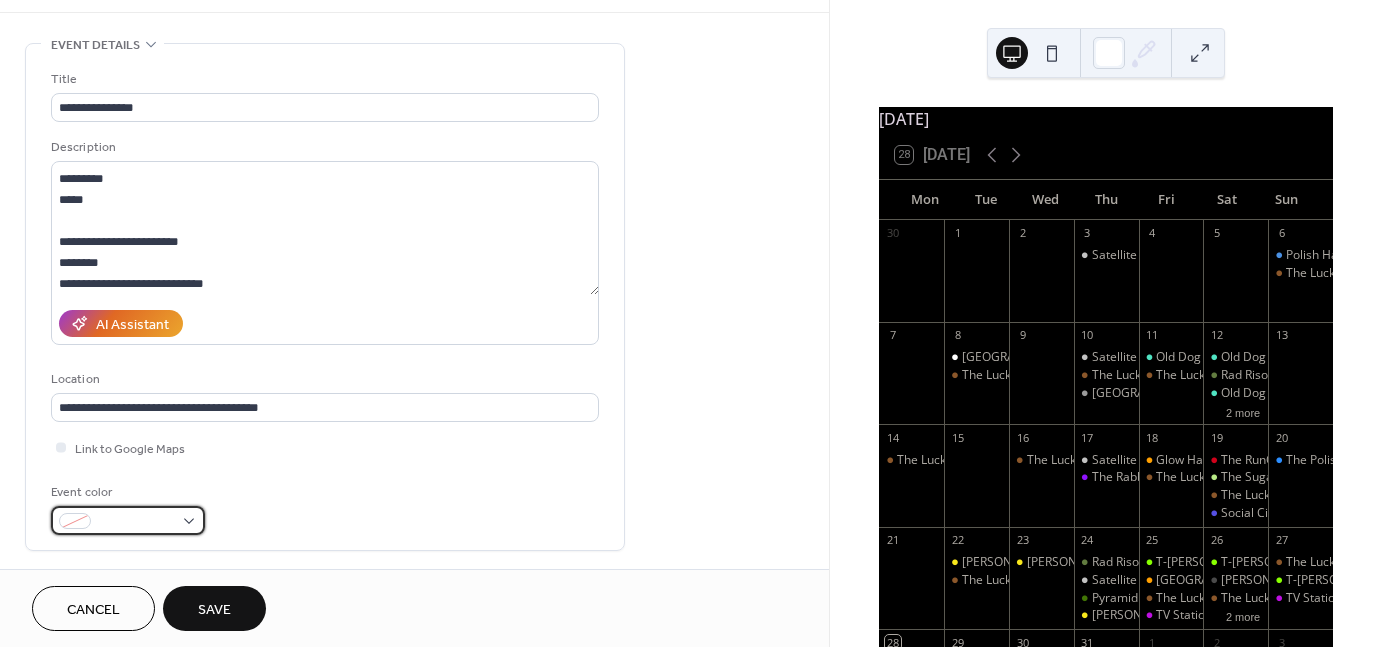 click at bounding box center [128, 520] 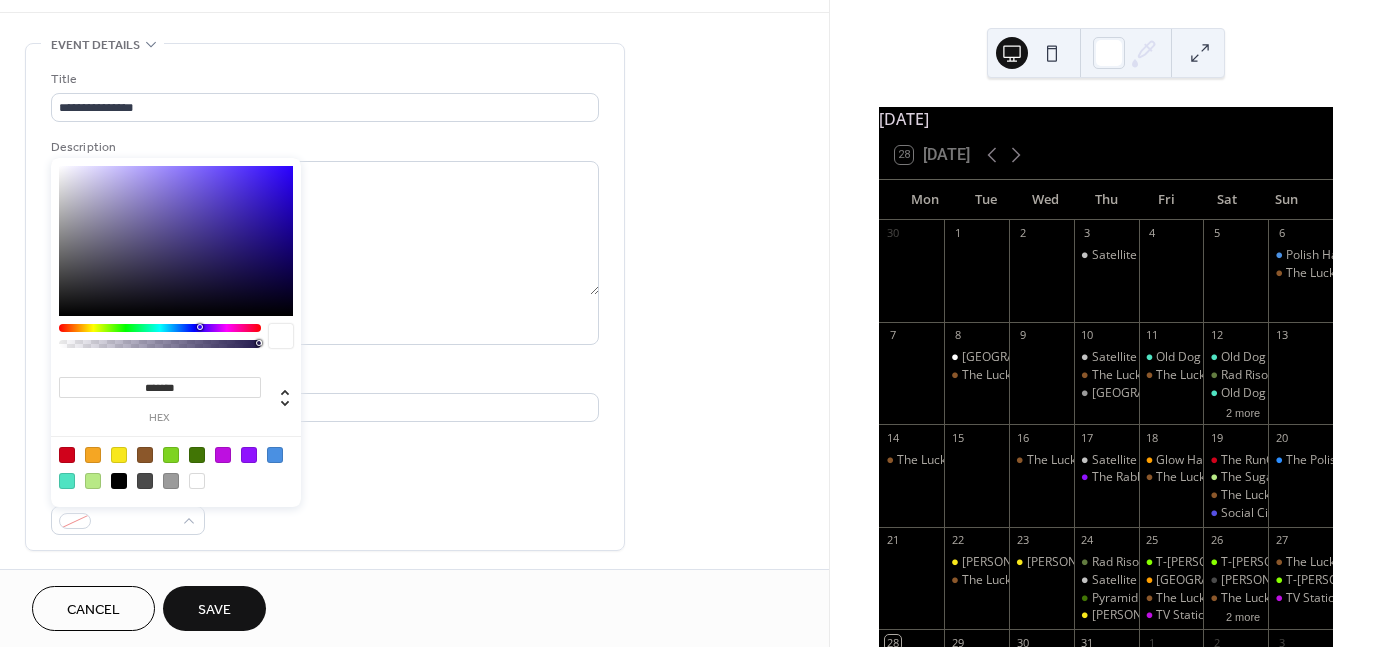 click at bounding box center [171, 481] 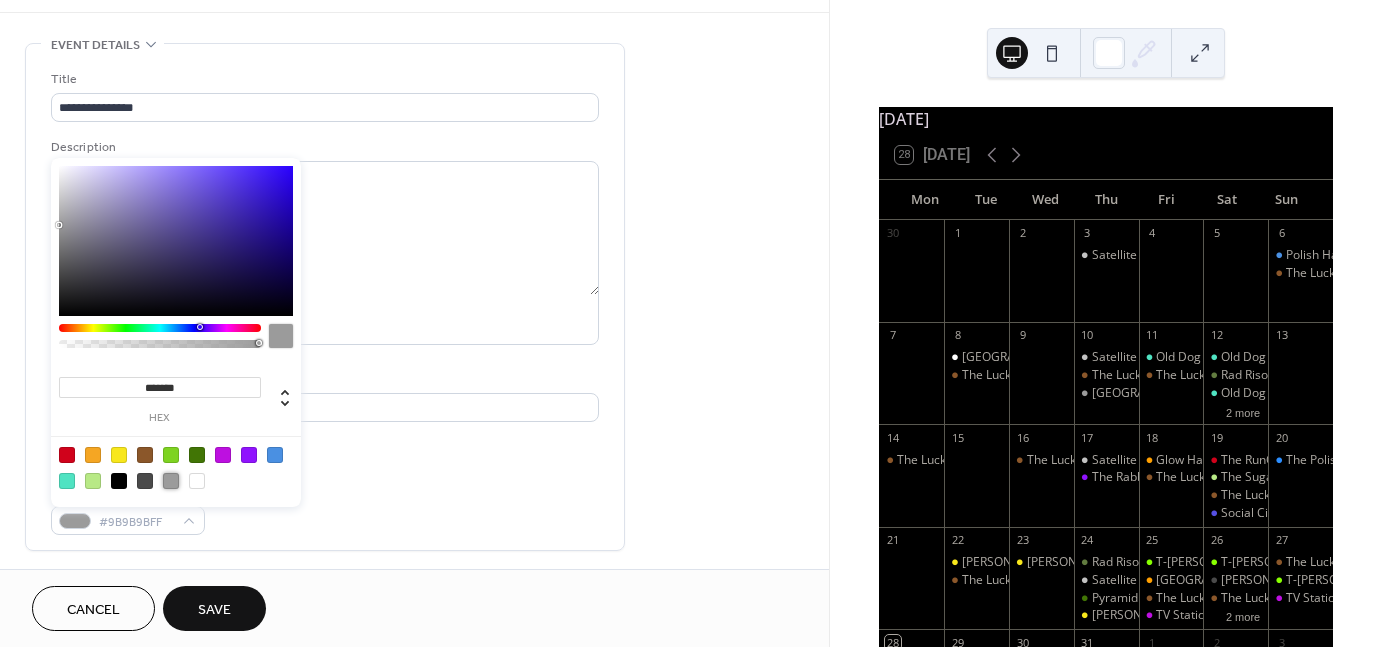 click on "Event color #9B9B9BFF" at bounding box center [325, 508] 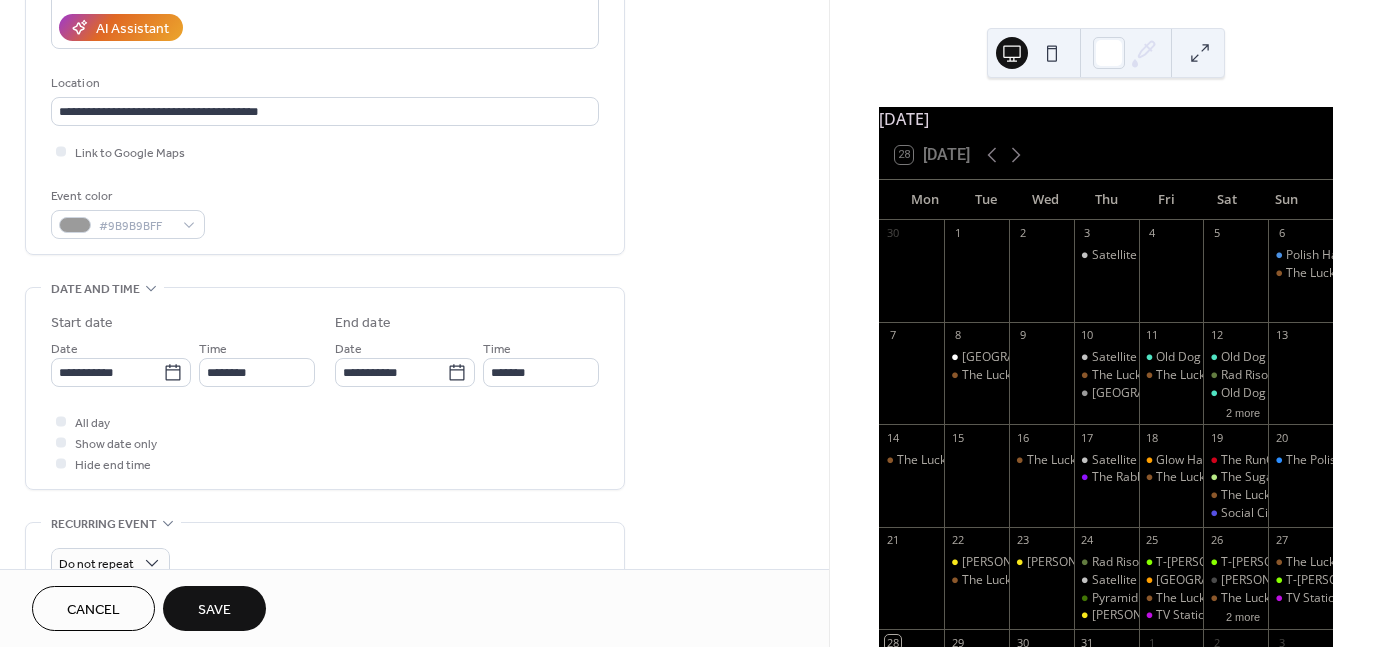 scroll, scrollTop: 364, scrollLeft: 0, axis: vertical 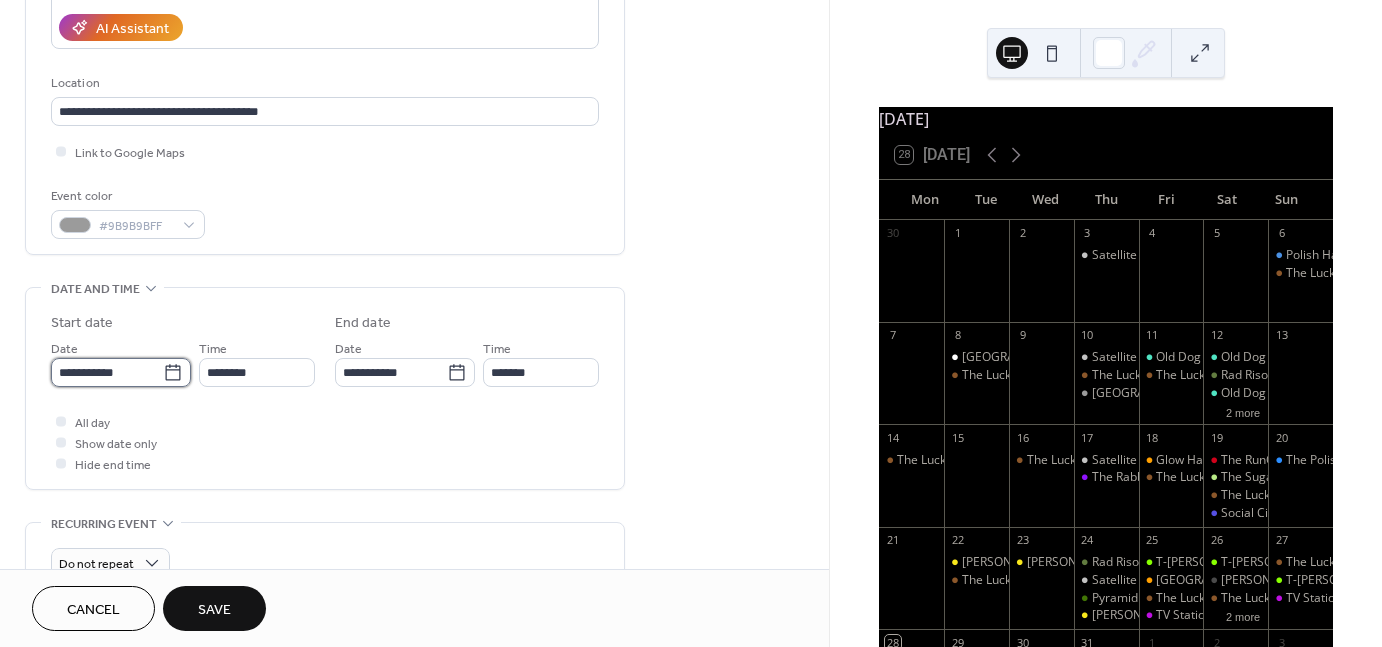 click on "**********" at bounding box center [107, 372] 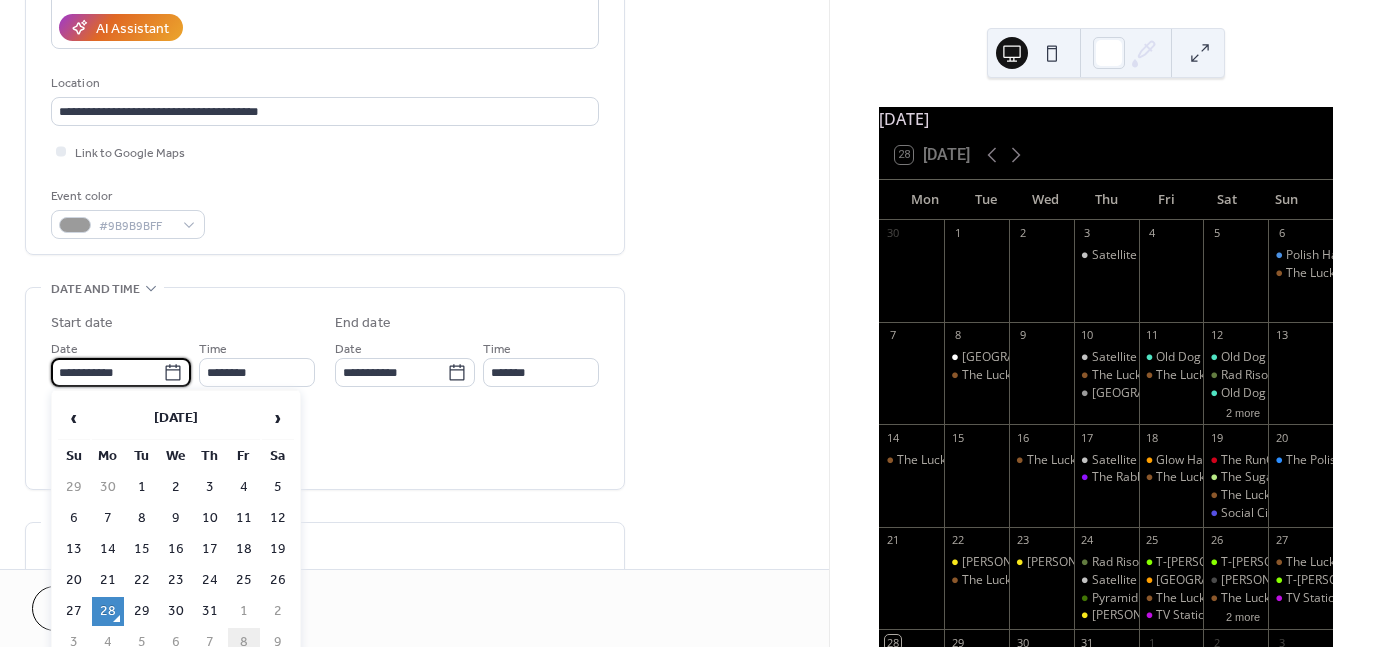 click on "8" at bounding box center [244, 642] 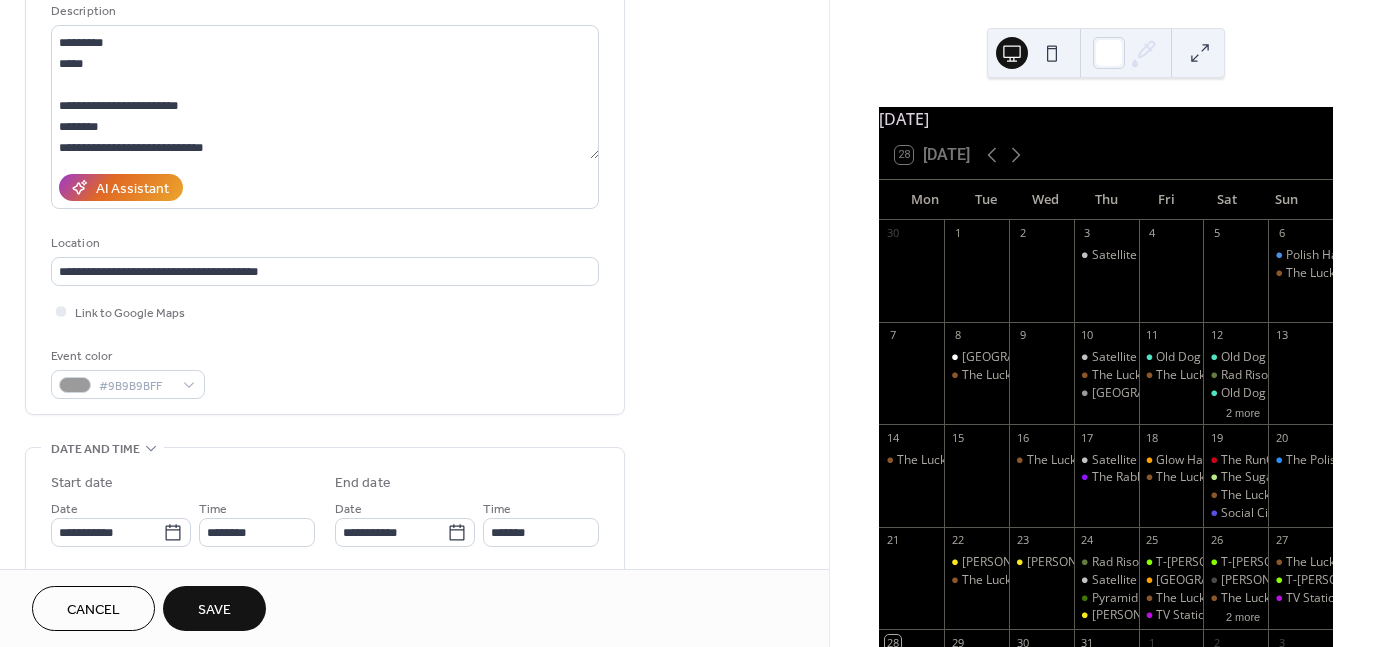 scroll, scrollTop: 167, scrollLeft: 0, axis: vertical 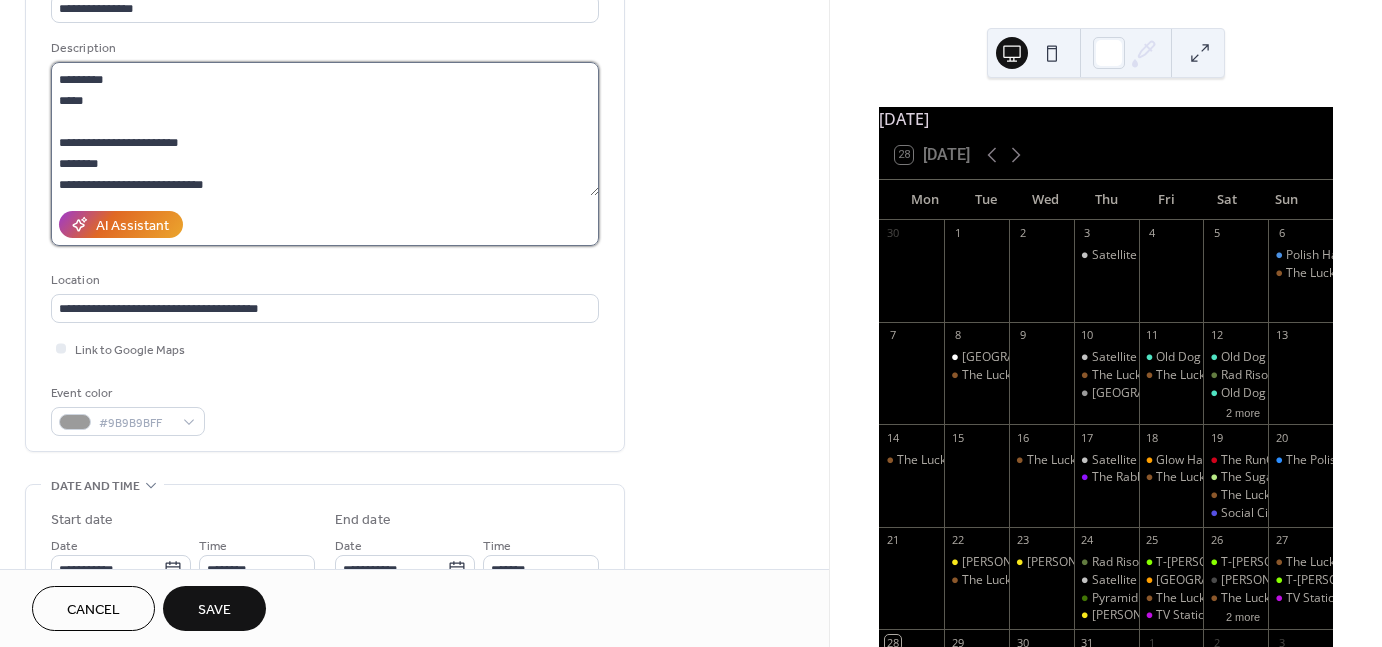 click on "**********" at bounding box center (325, 129) 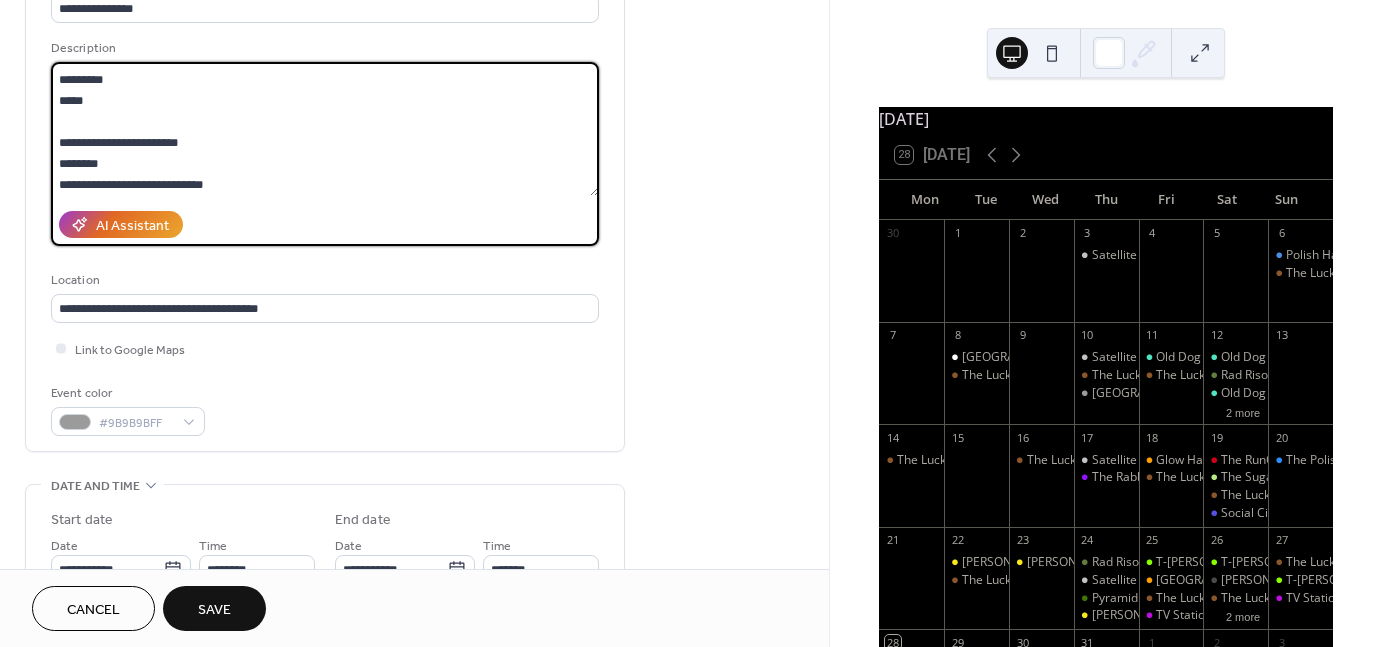 click on "**********" at bounding box center (325, 129) 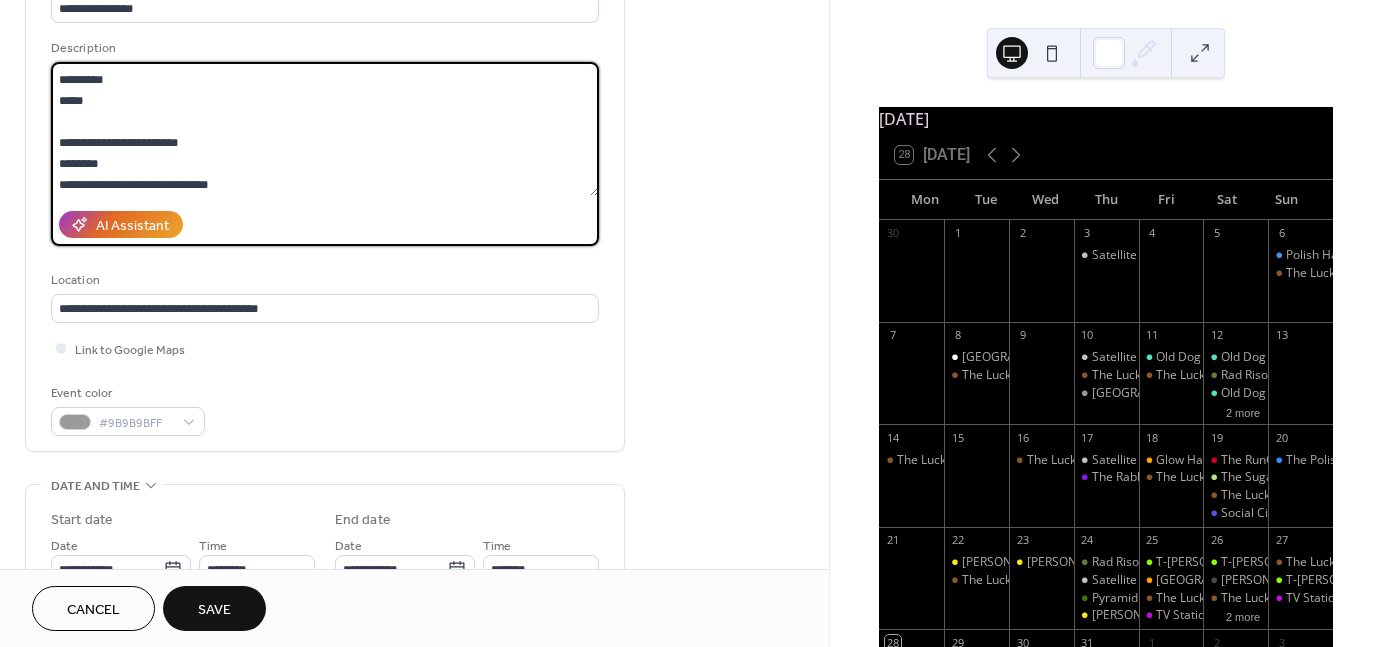 scroll, scrollTop: 81, scrollLeft: 0, axis: vertical 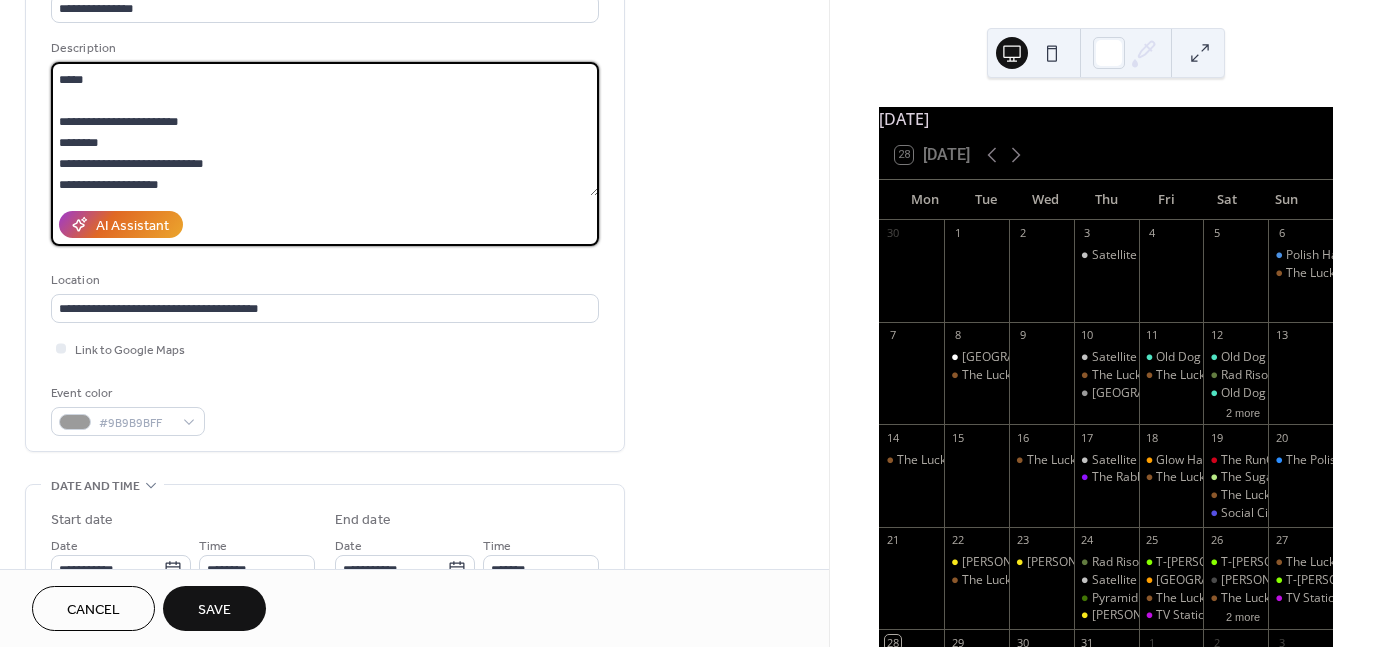drag, startPoint x: 212, startPoint y: 161, endPoint x: 59, endPoint y: 160, distance: 153.00327 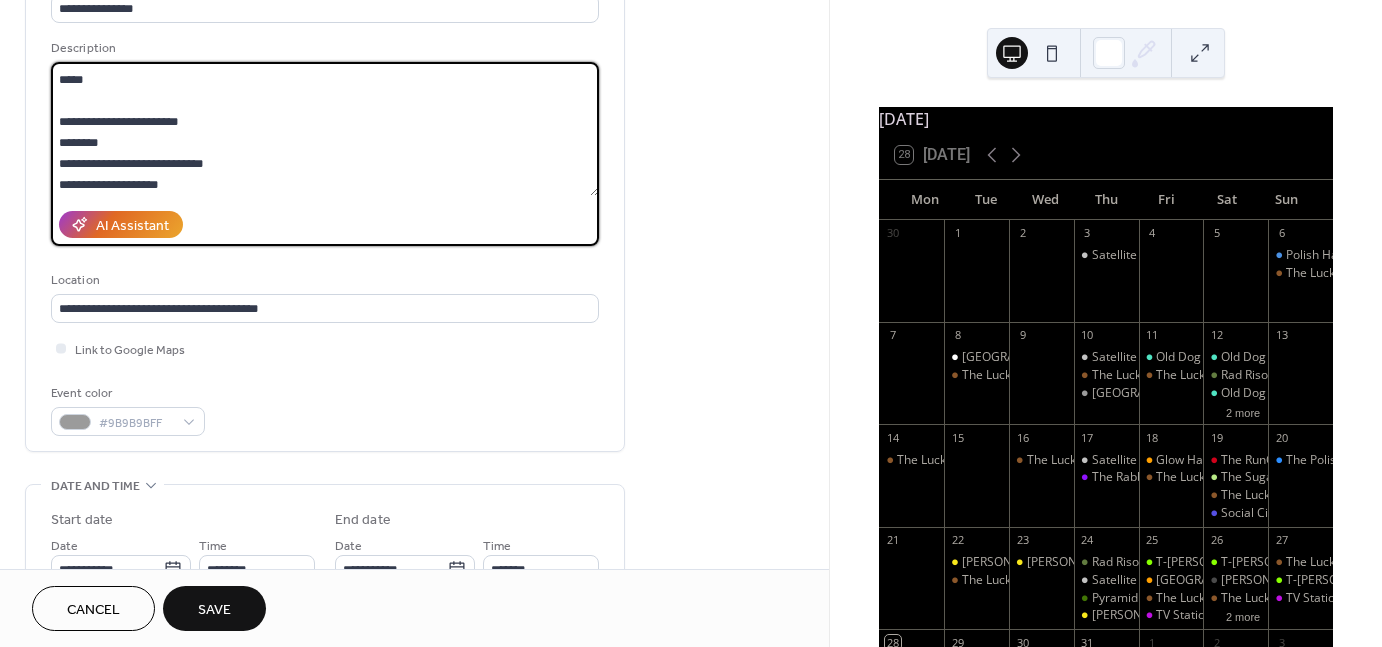 click on "**********" at bounding box center (325, 129) 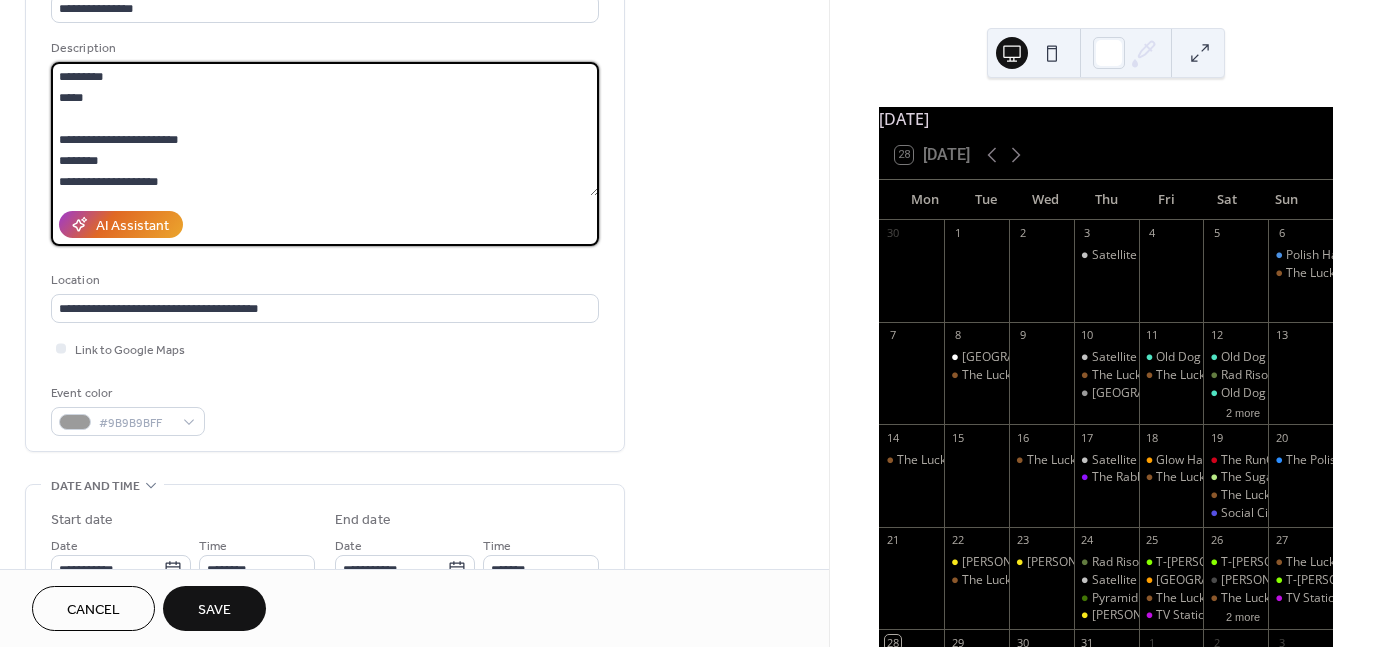 scroll, scrollTop: 62, scrollLeft: 0, axis: vertical 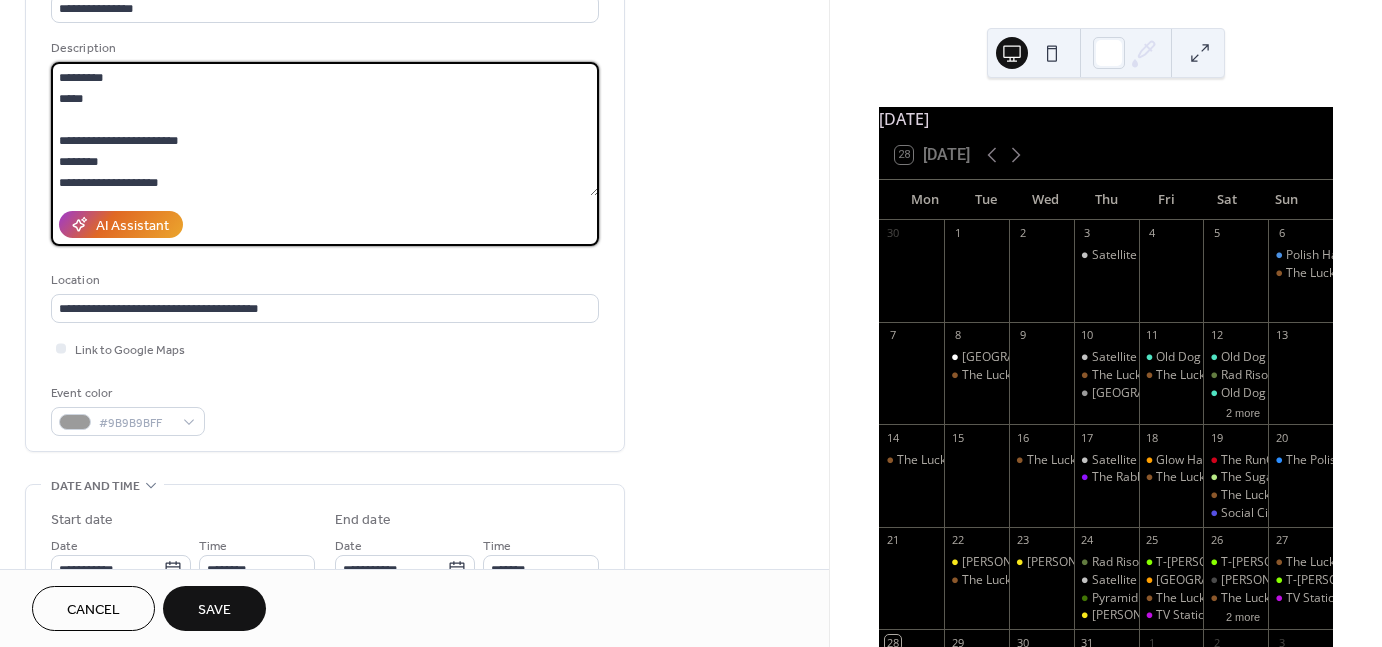 click on "**********" at bounding box center [325, 129] 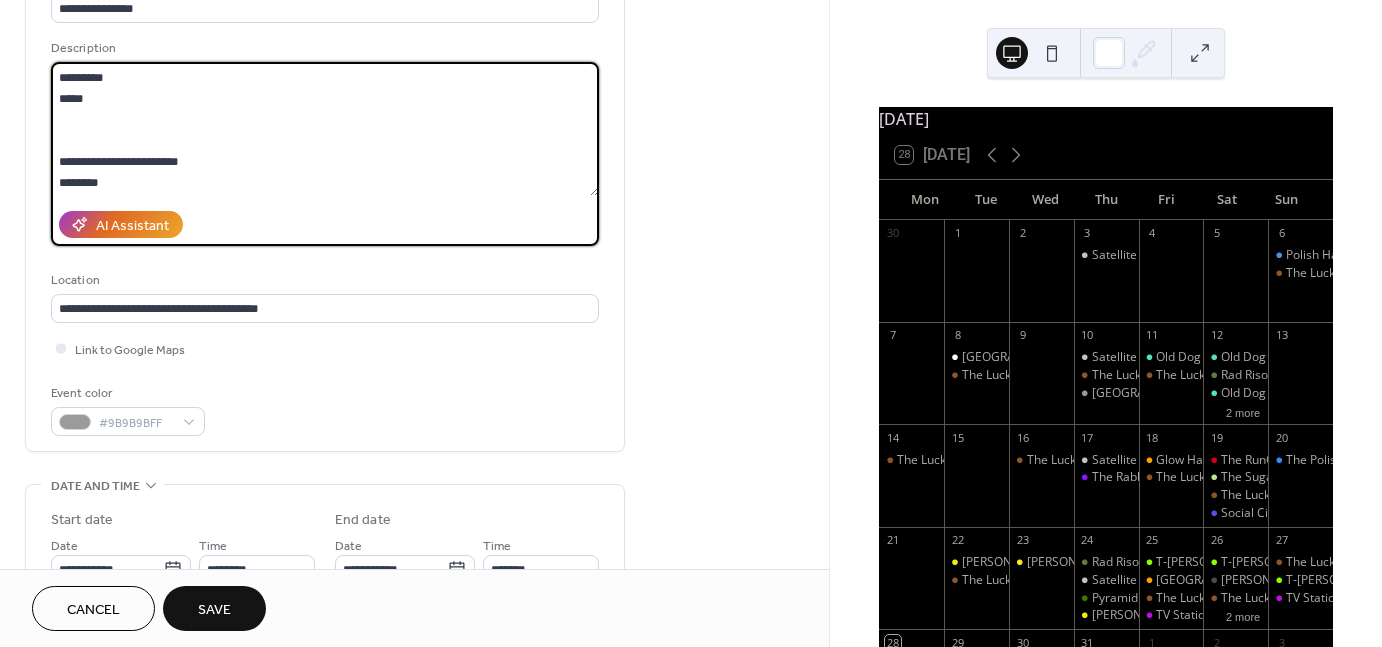 scroll, scrollTop: 81, scrollLeft: 0, axis: vertical 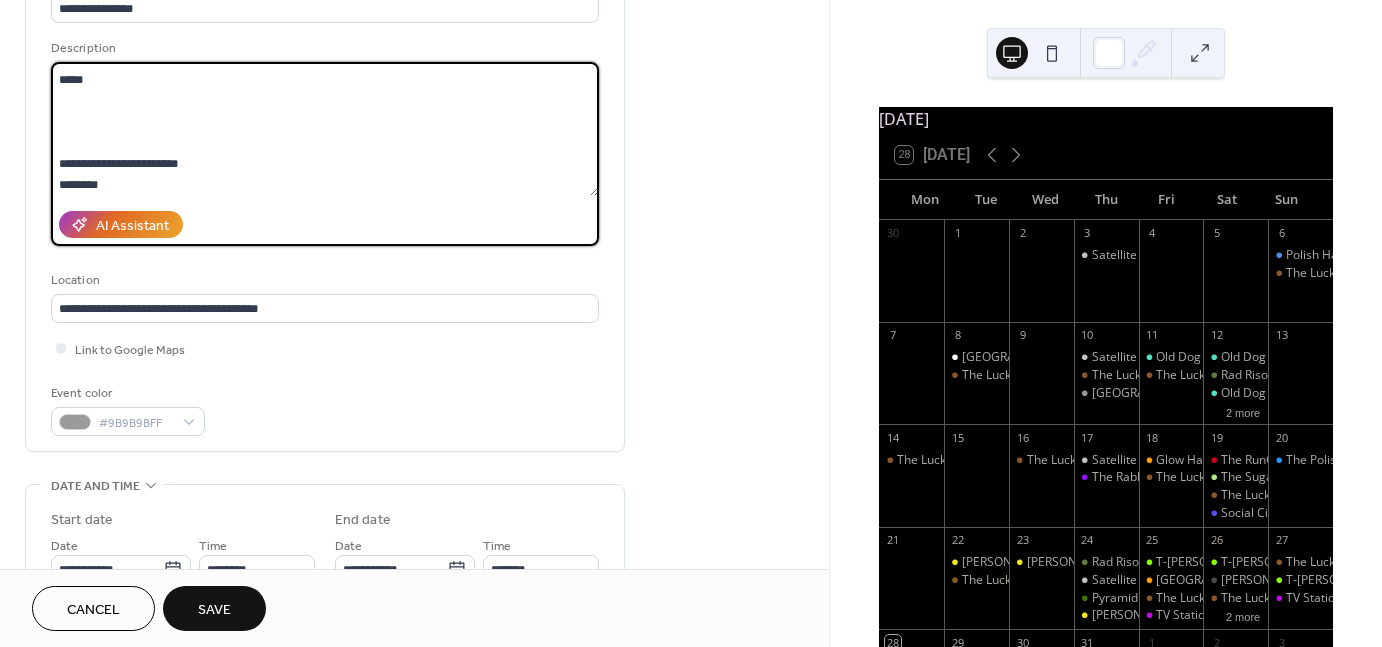 drag, startPoint x: 120, startPoint y: 108, endPoint x: 91, endPoint y: 121, distance: 31.780497 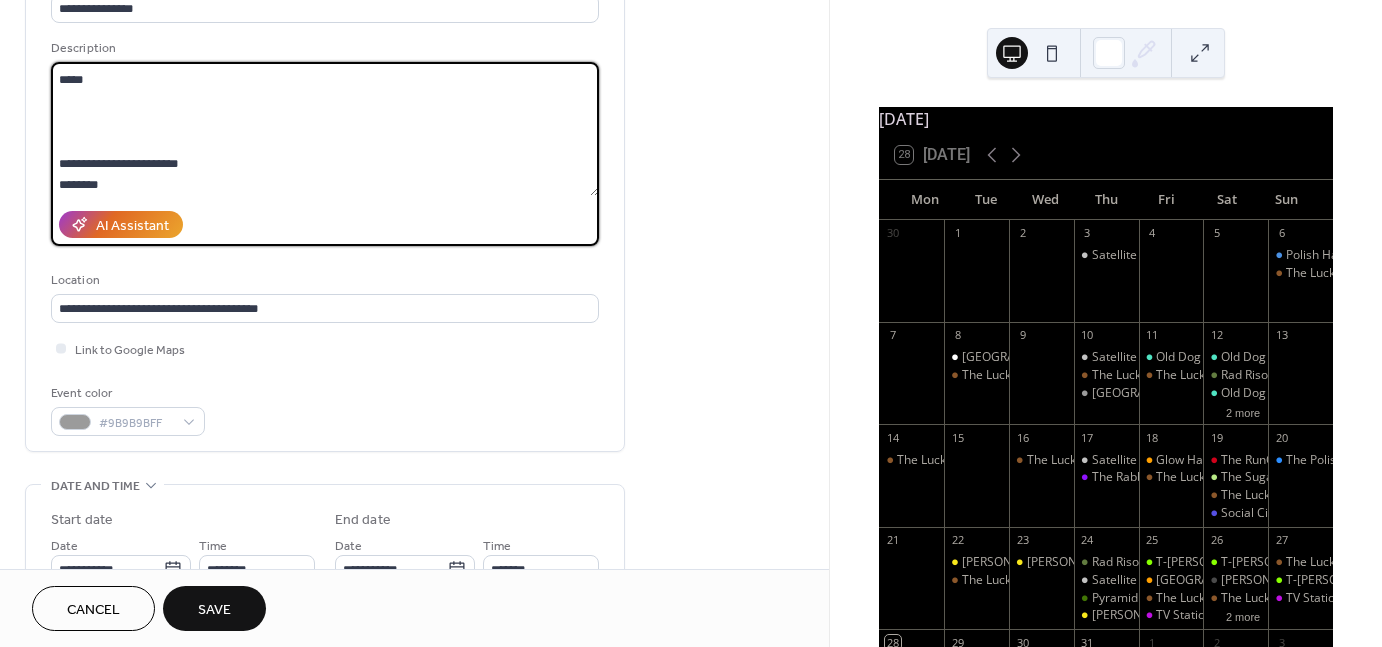 paste on "**********" 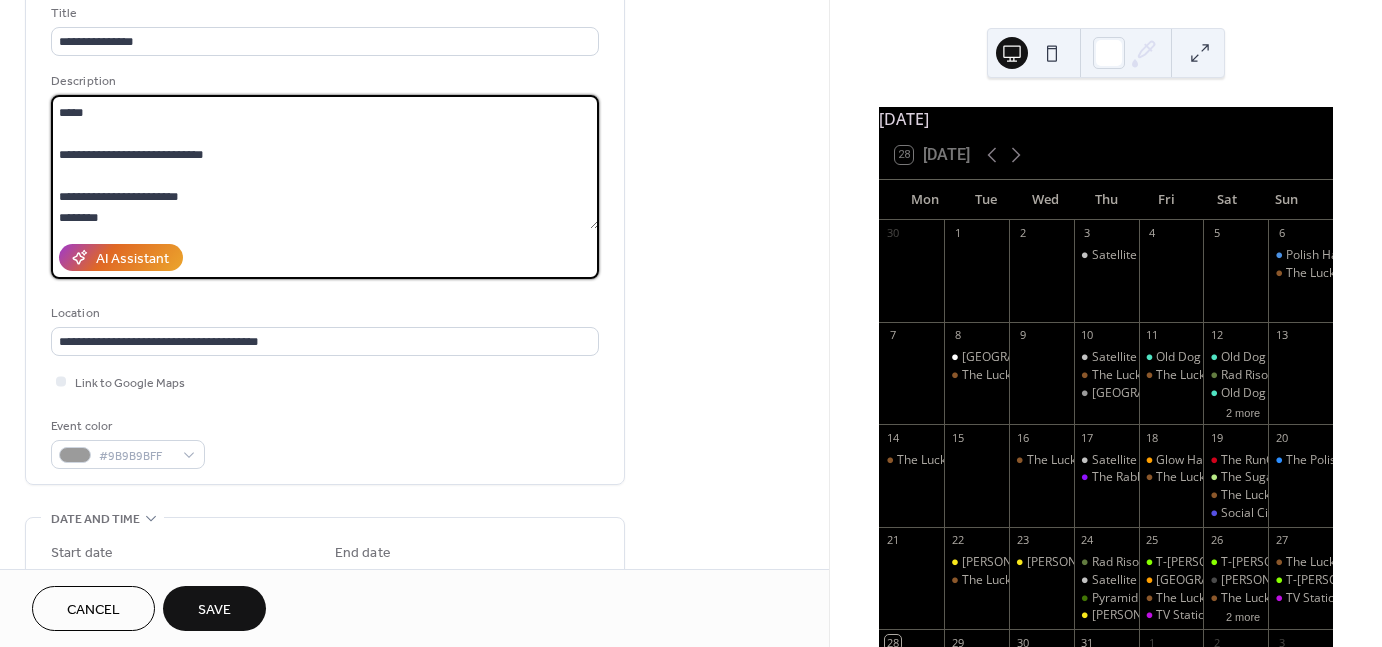 scroll, scrollTop: 24, scrollLeft: 0, axis: vertical 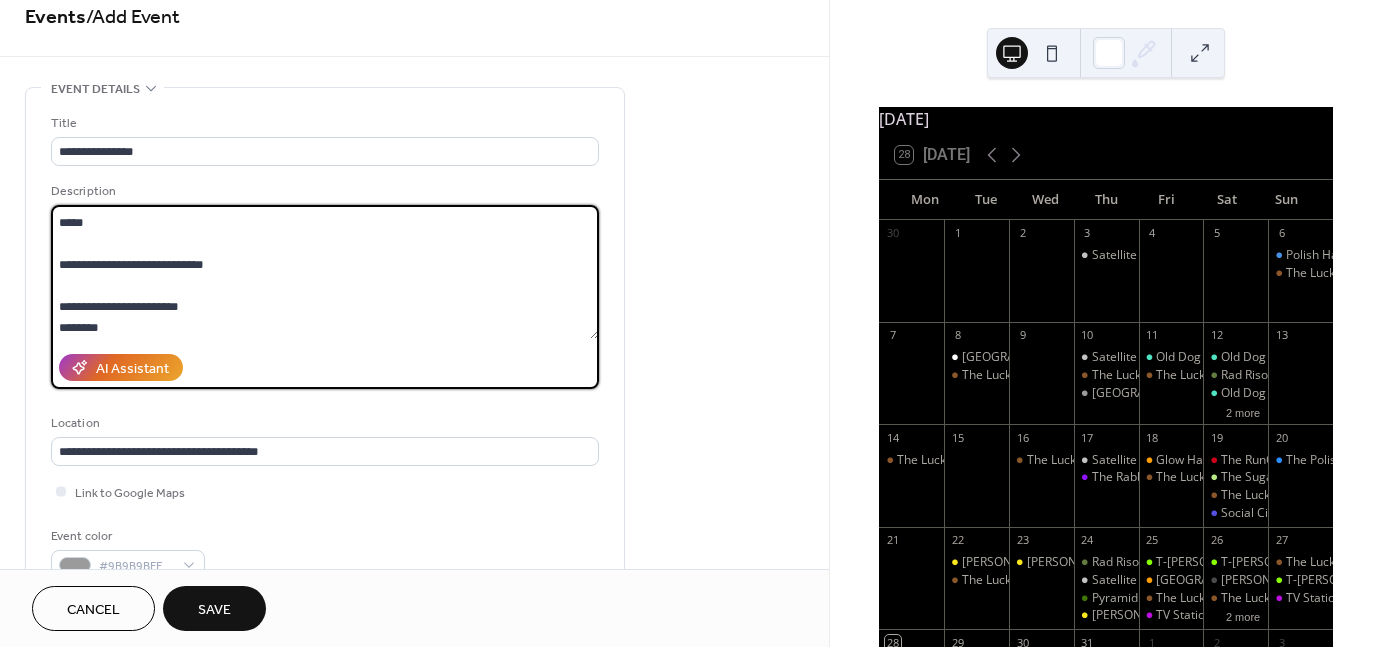 click on "**********" at bounding box center (325, 272) 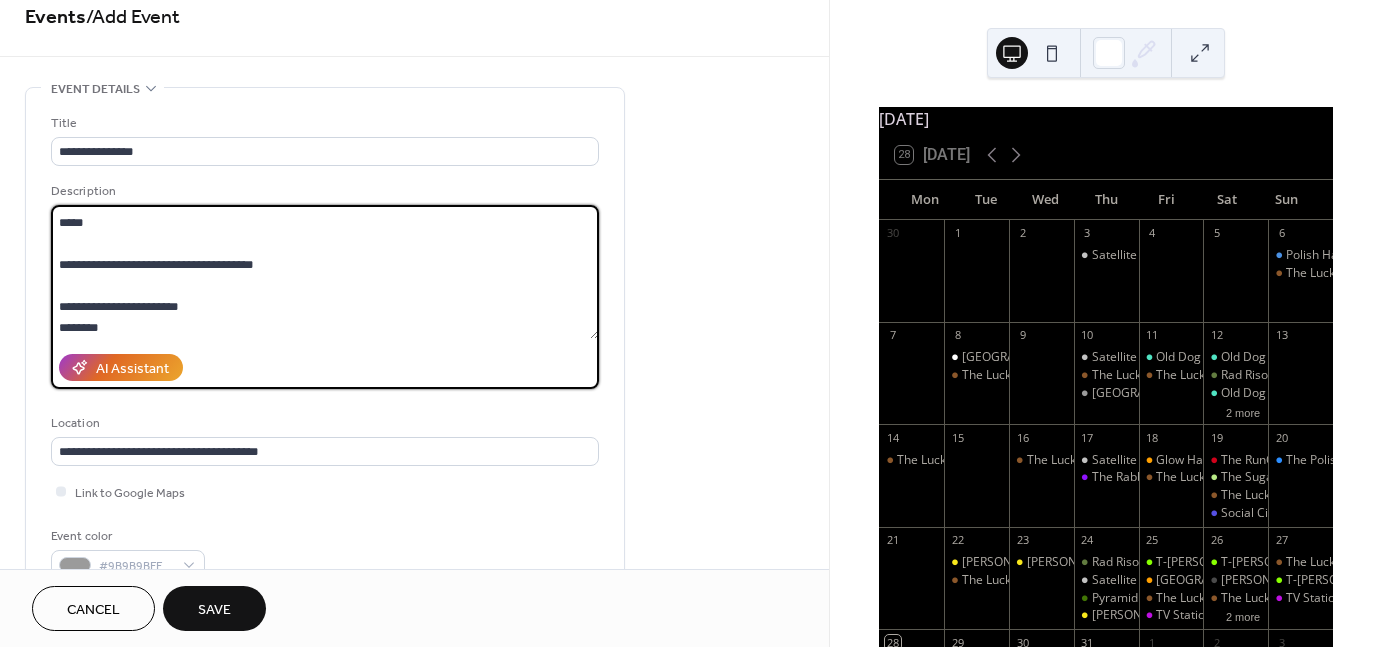 scroll, scrollTop: 104, scrollLeft: 0, axis: vertical 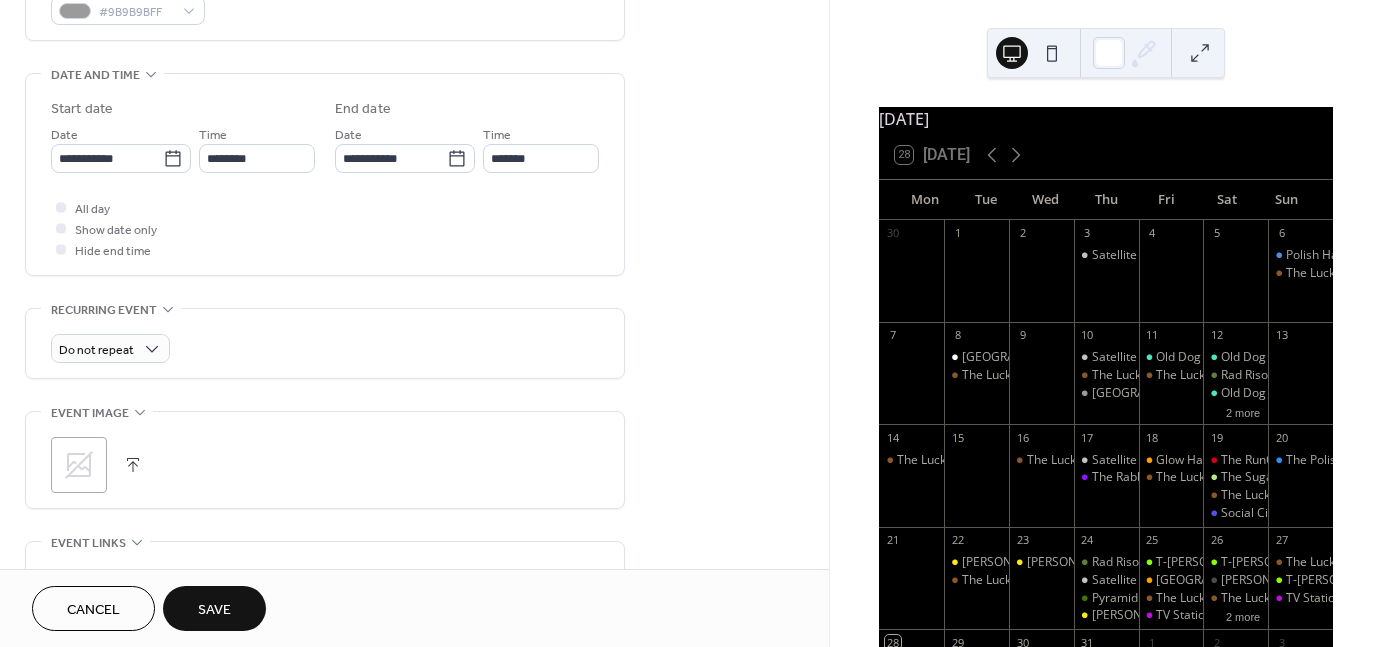 type on "**********" 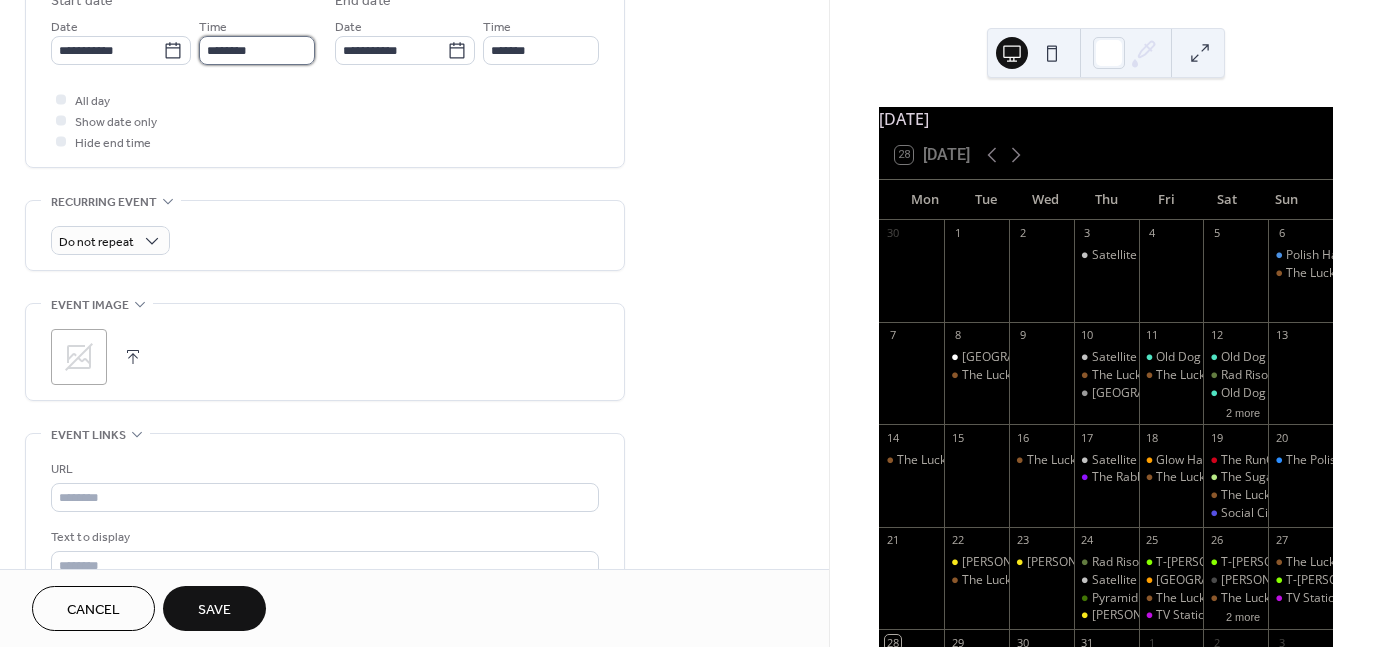 click on "********" at bounding box center (257, 50) 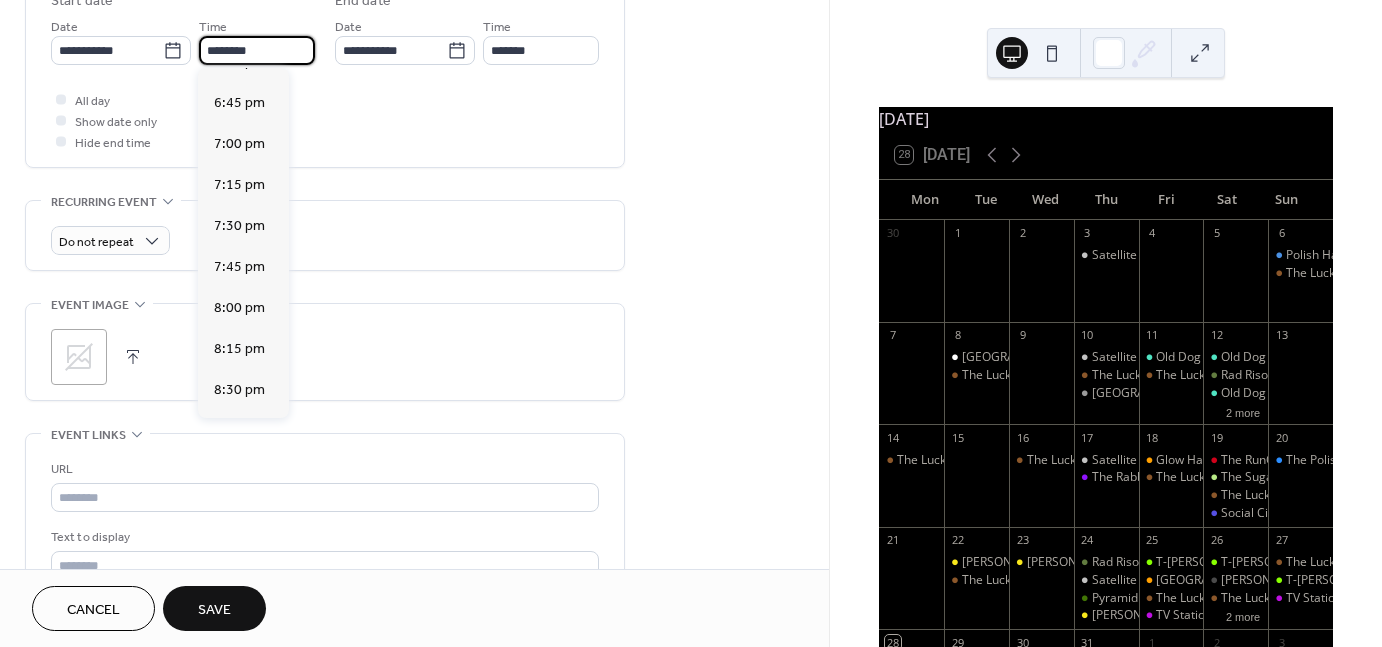 scroll, scrollTop: 3064, scrollLeft: 0, axis: vertical 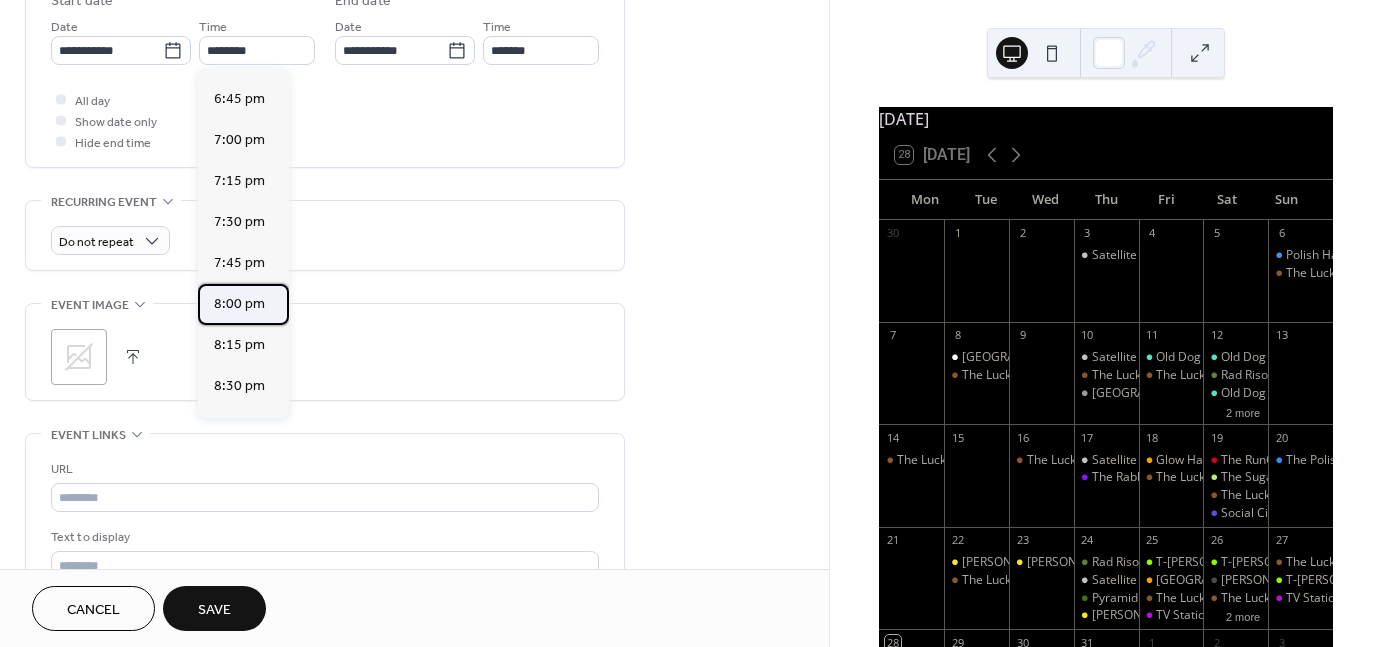 click on "8:00 pm" at bounding box center [239, 303] 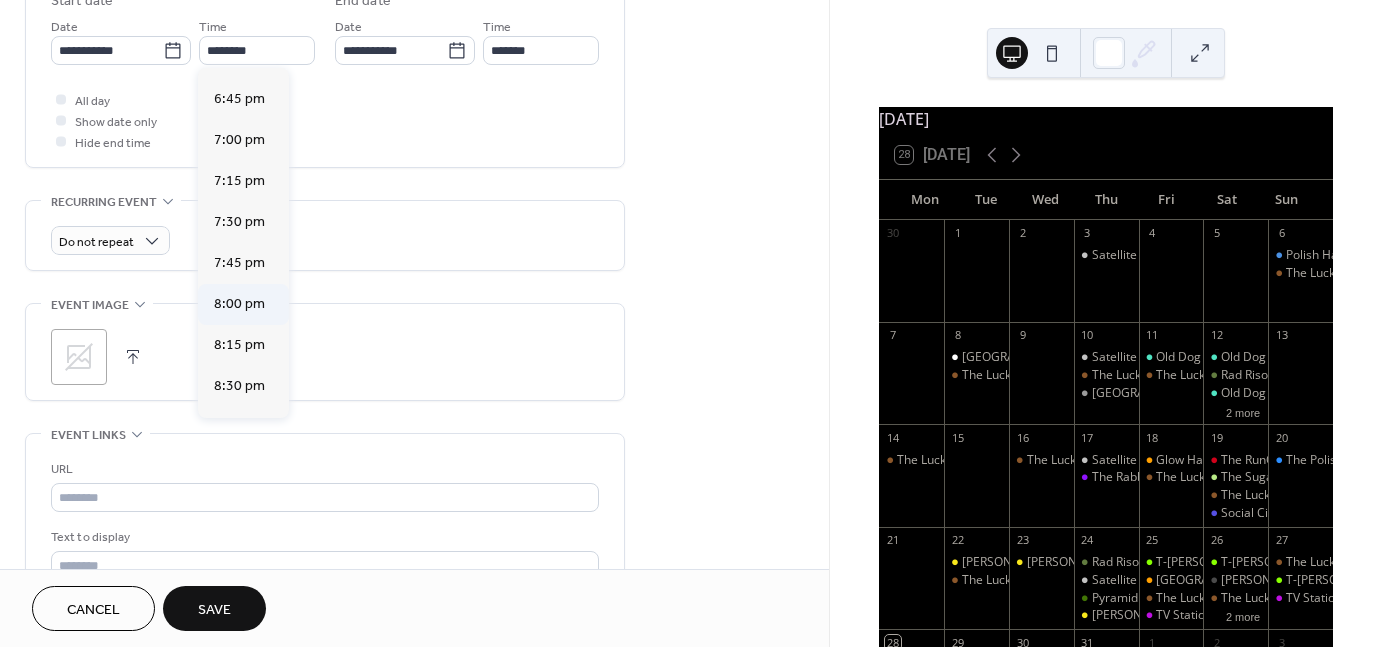 type on "*******" 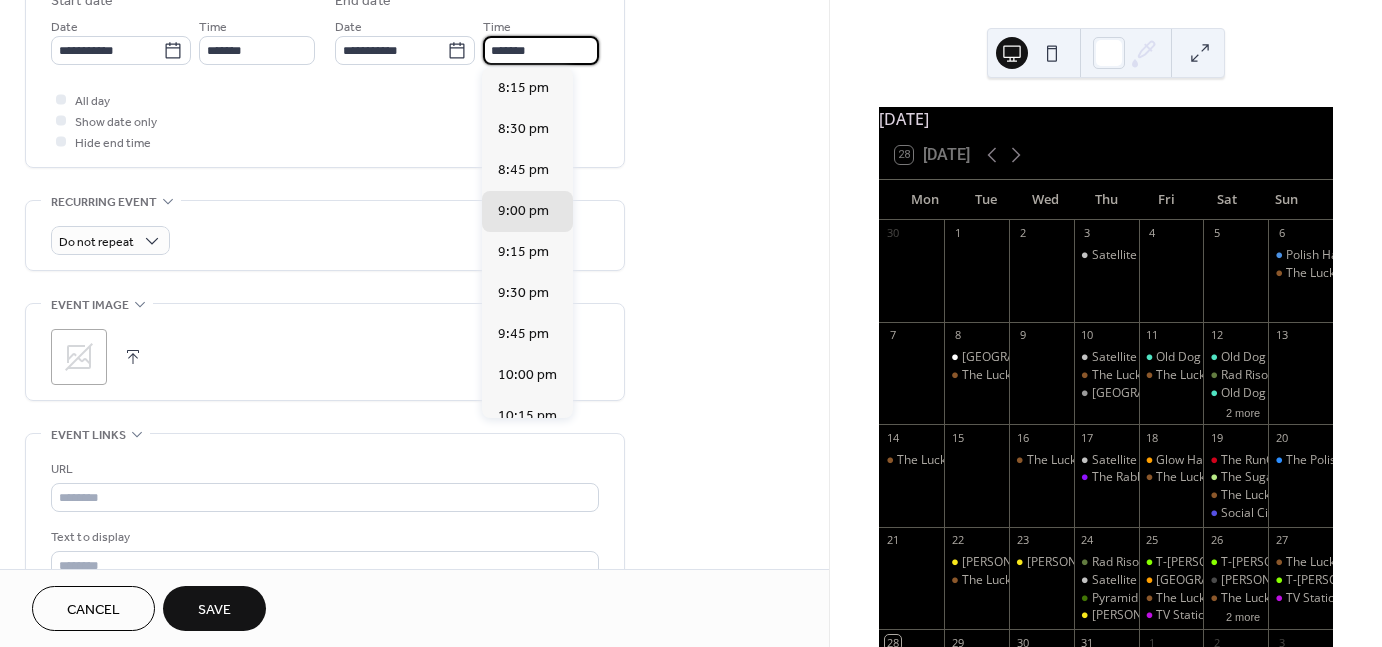 click on "*******" at bounding box center [541, 50] 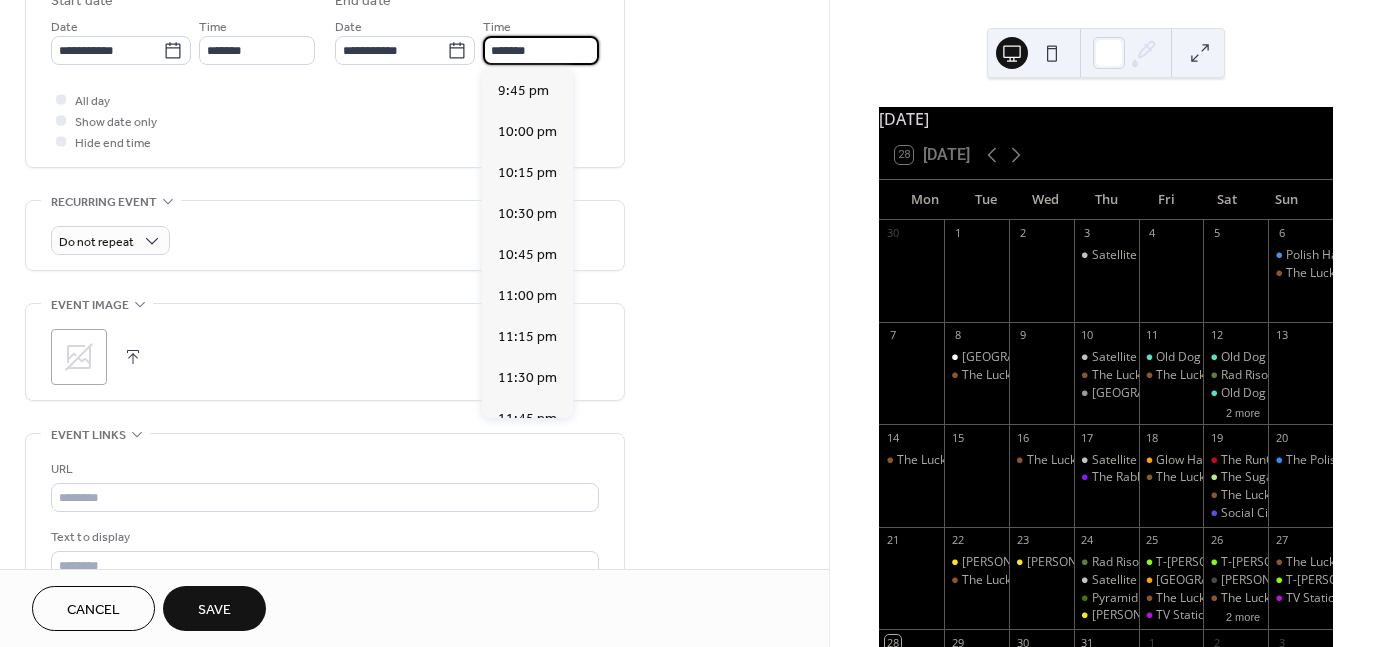 scroll, scrollTop: 246, scrollLeft: 0, axis: vertical 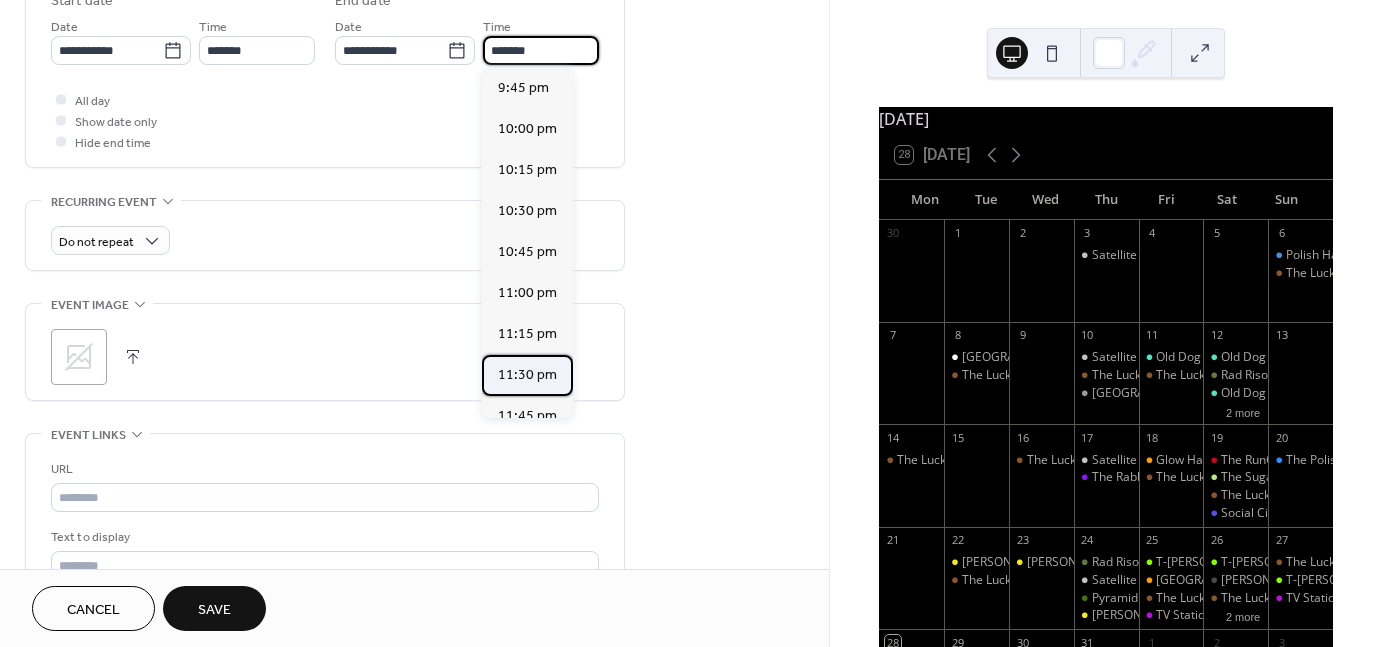 click on "11:30 pm" at bounding box center [527, 374] 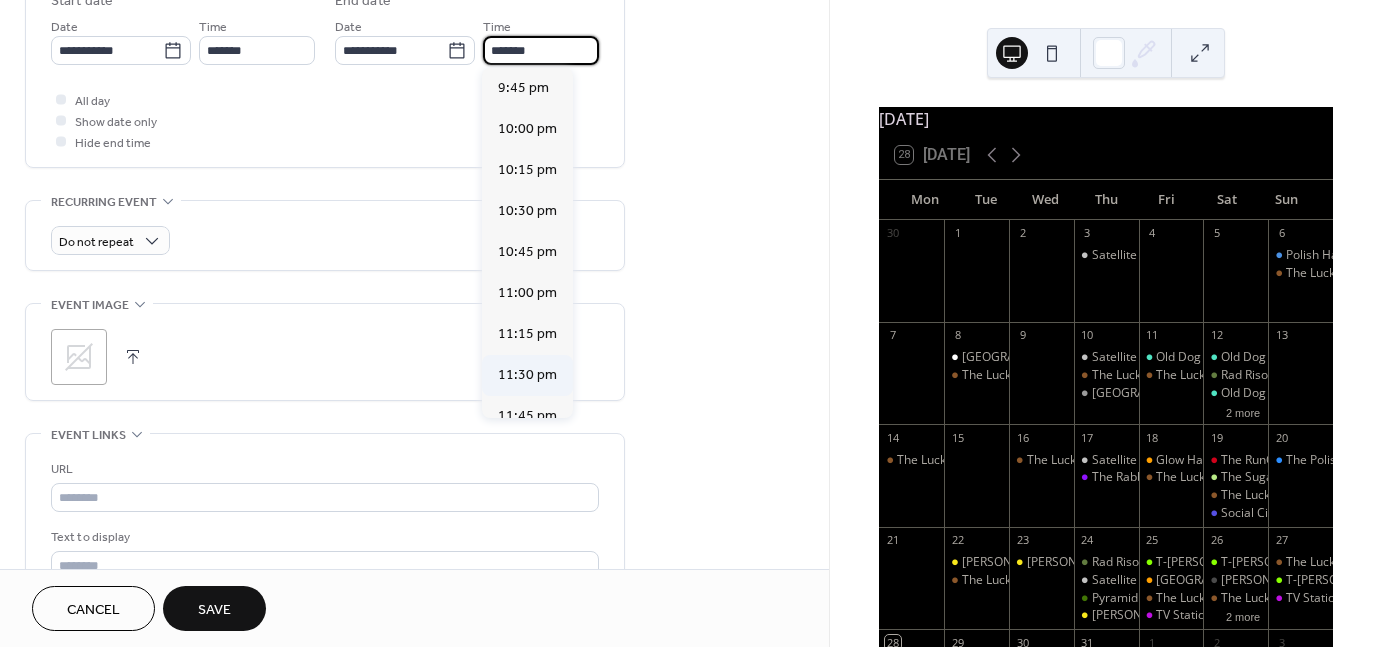 type on "********" 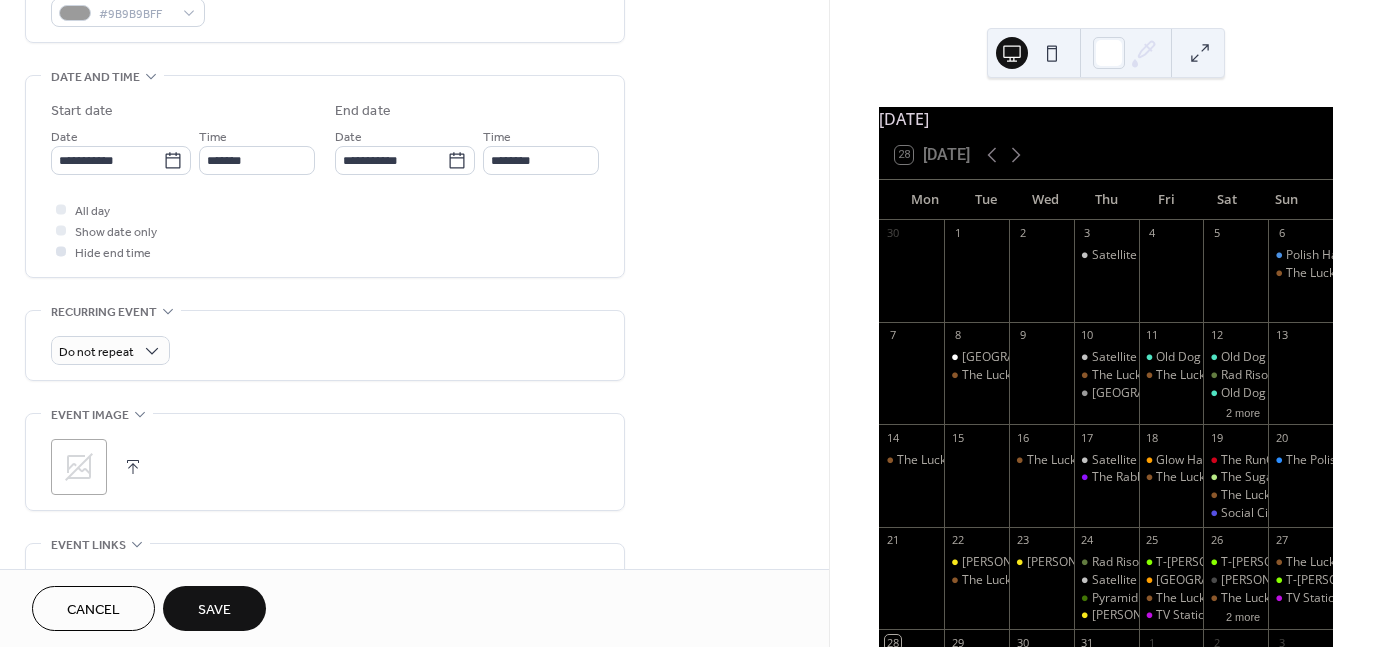 scroll, scrollTop: 578, scrollLeft: 0, axis: vertical 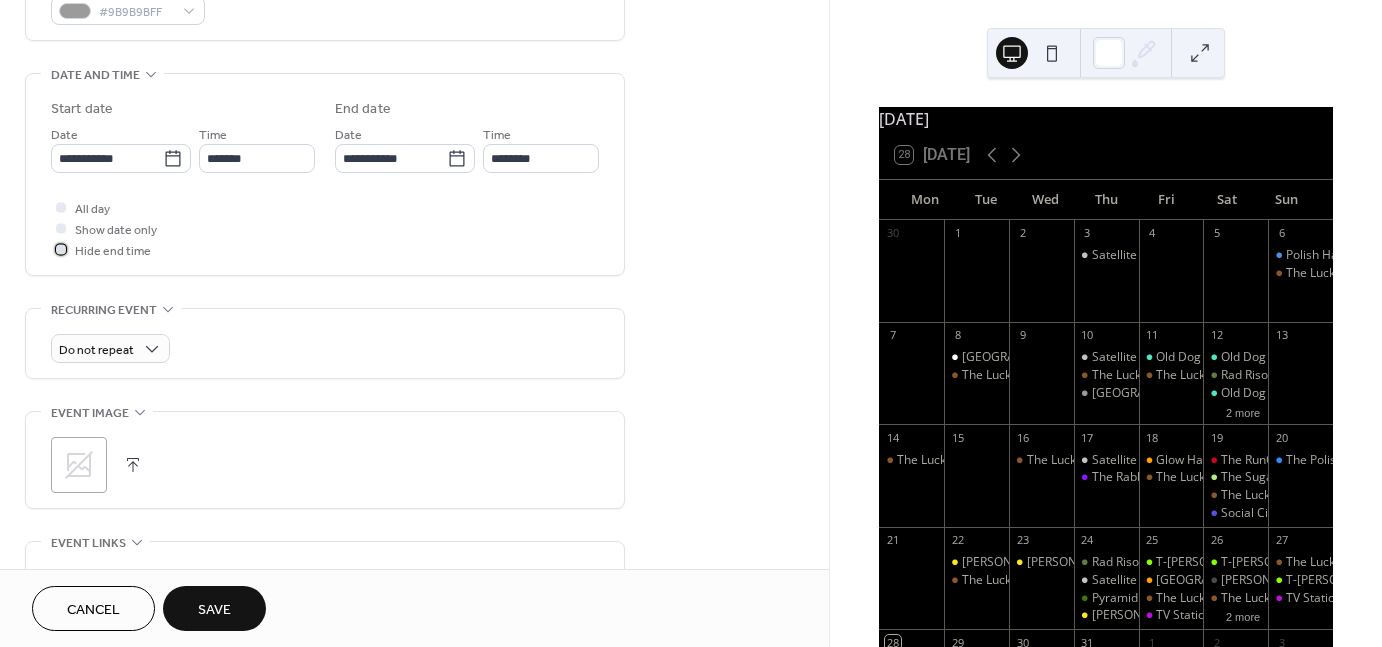 click at bounding box center [61, 249] 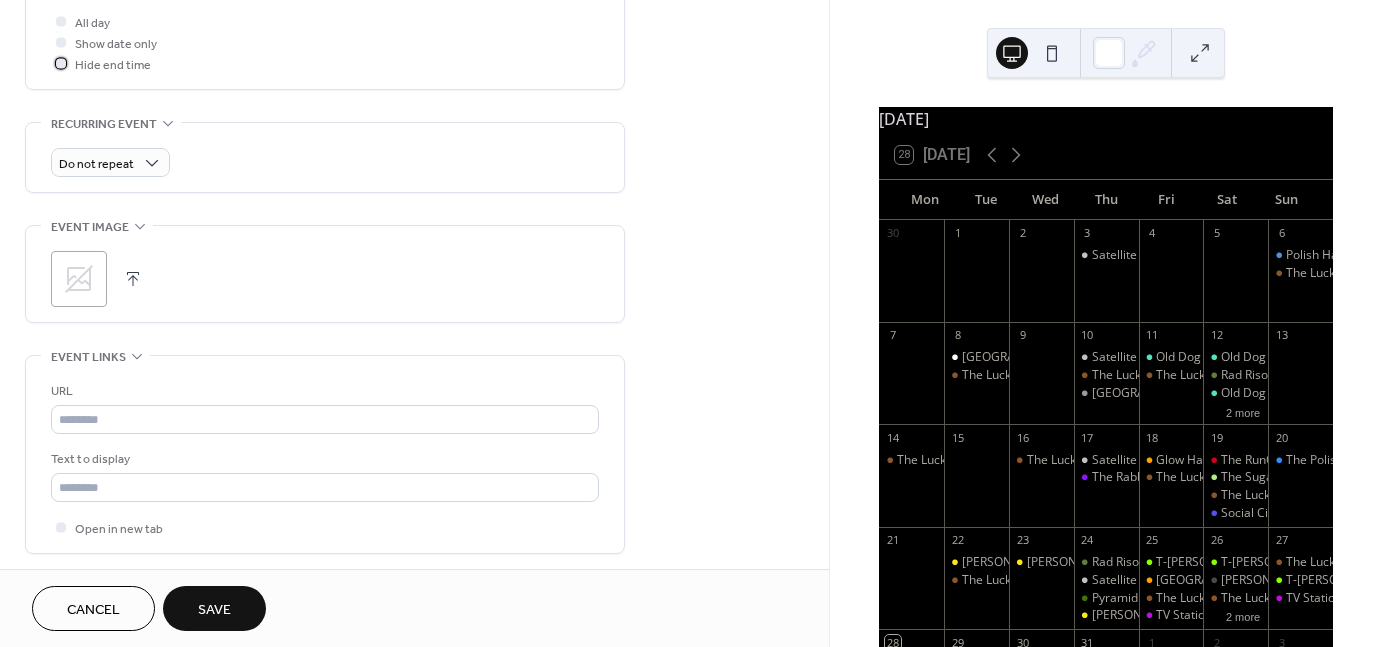 scroll, scrollTop: 782, scrollLeft: 0, axis: vertical 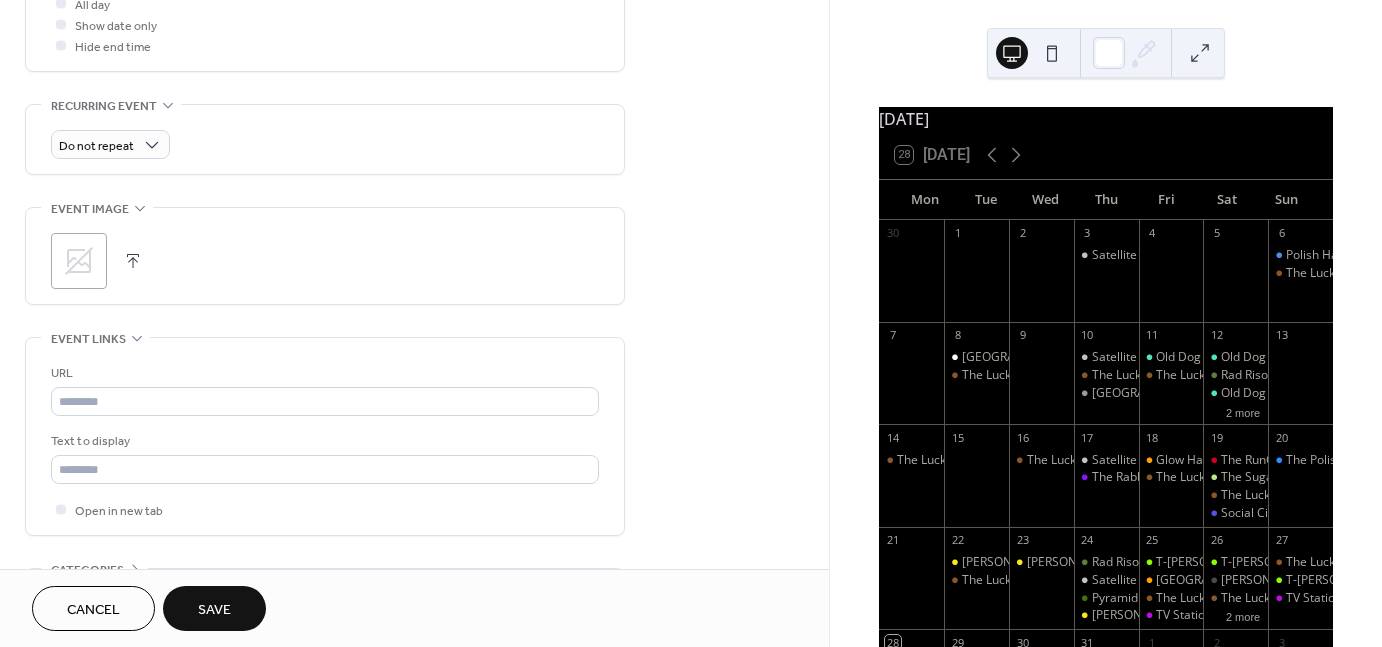click 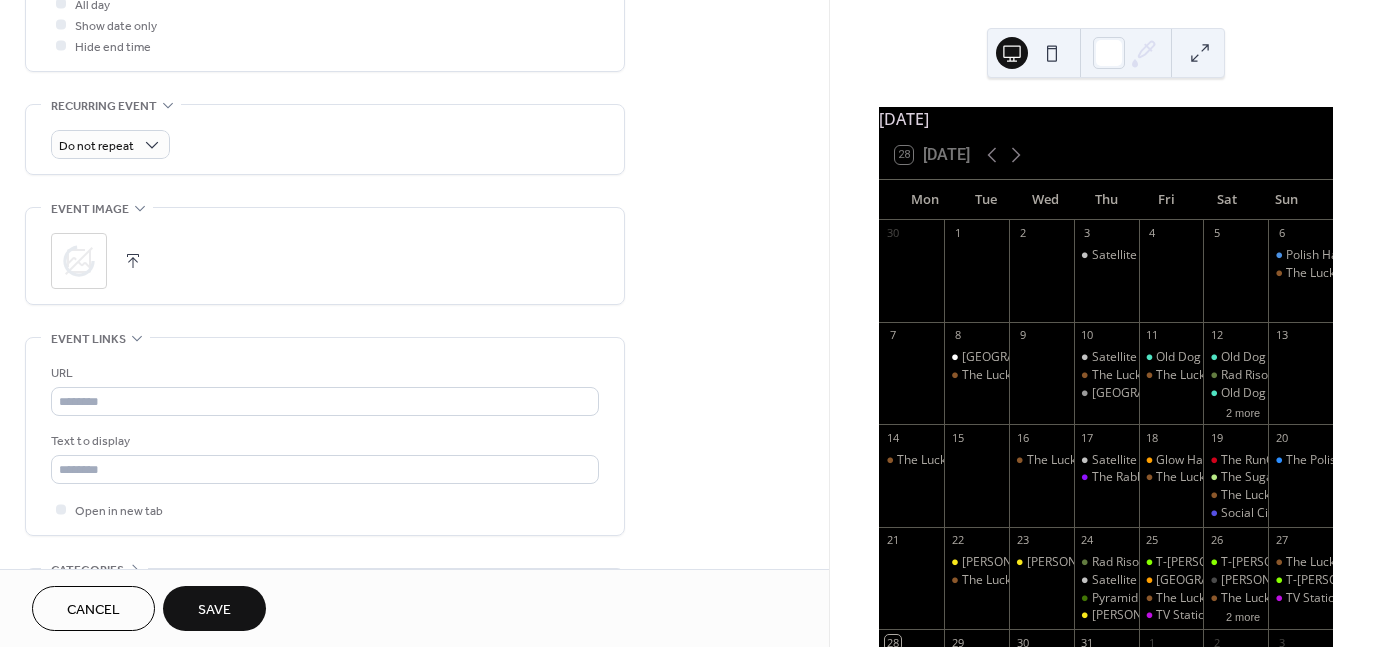 click on "**********" at bounding box center [414, 16] 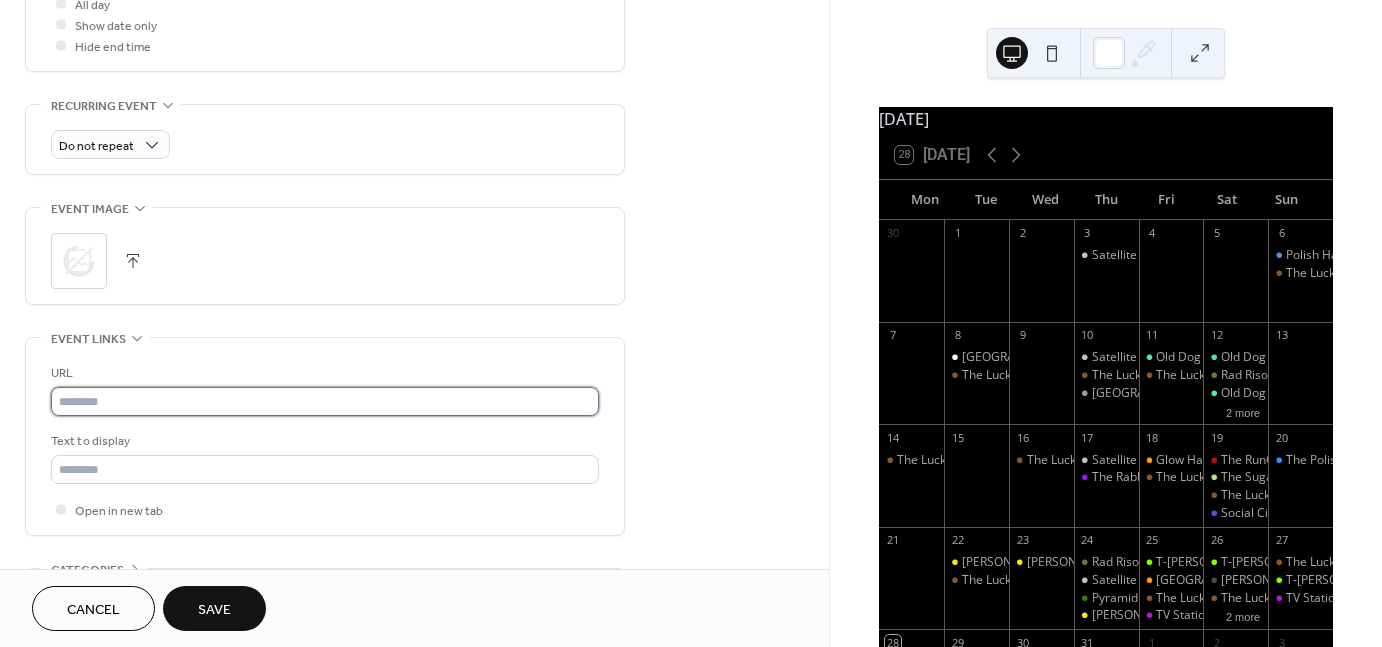 click at bounding box center [325, 401] 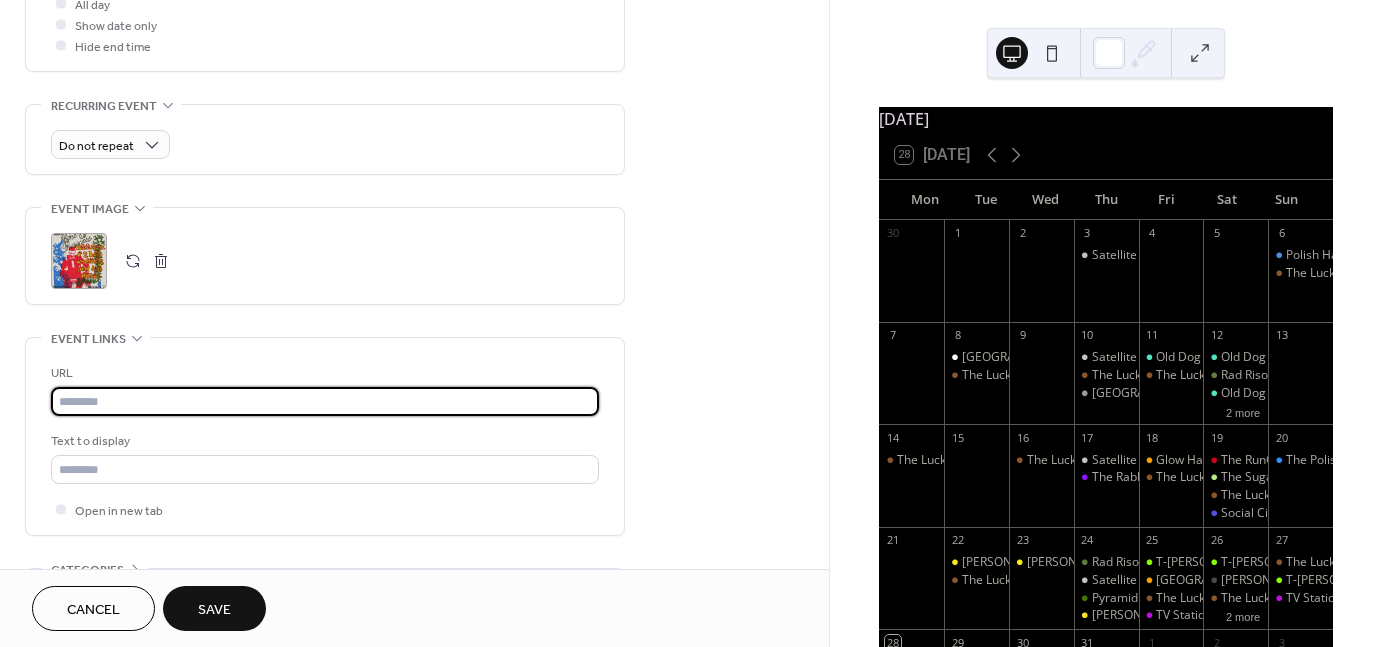 paste on "**********" 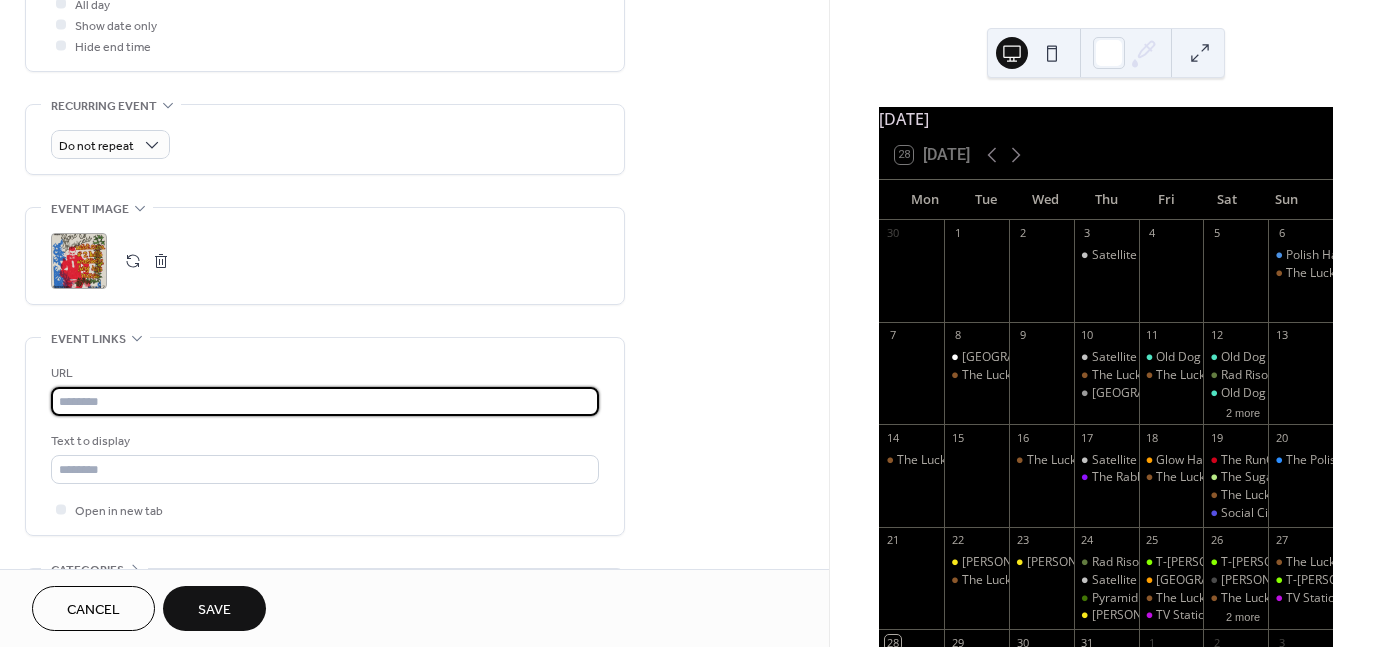 type on "**********" 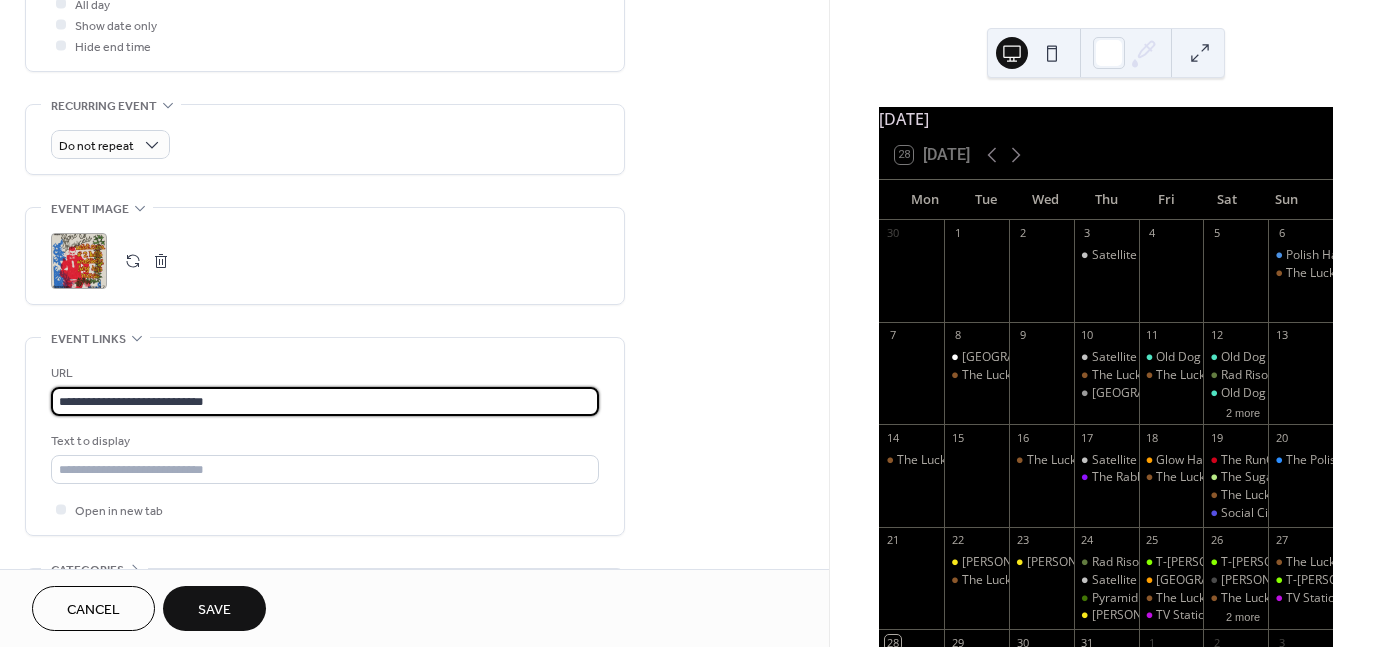 drag, startPoint x: 284, startPoint y: 392, endPoint x: -77, endPoint y: 357, distance: 362.69272 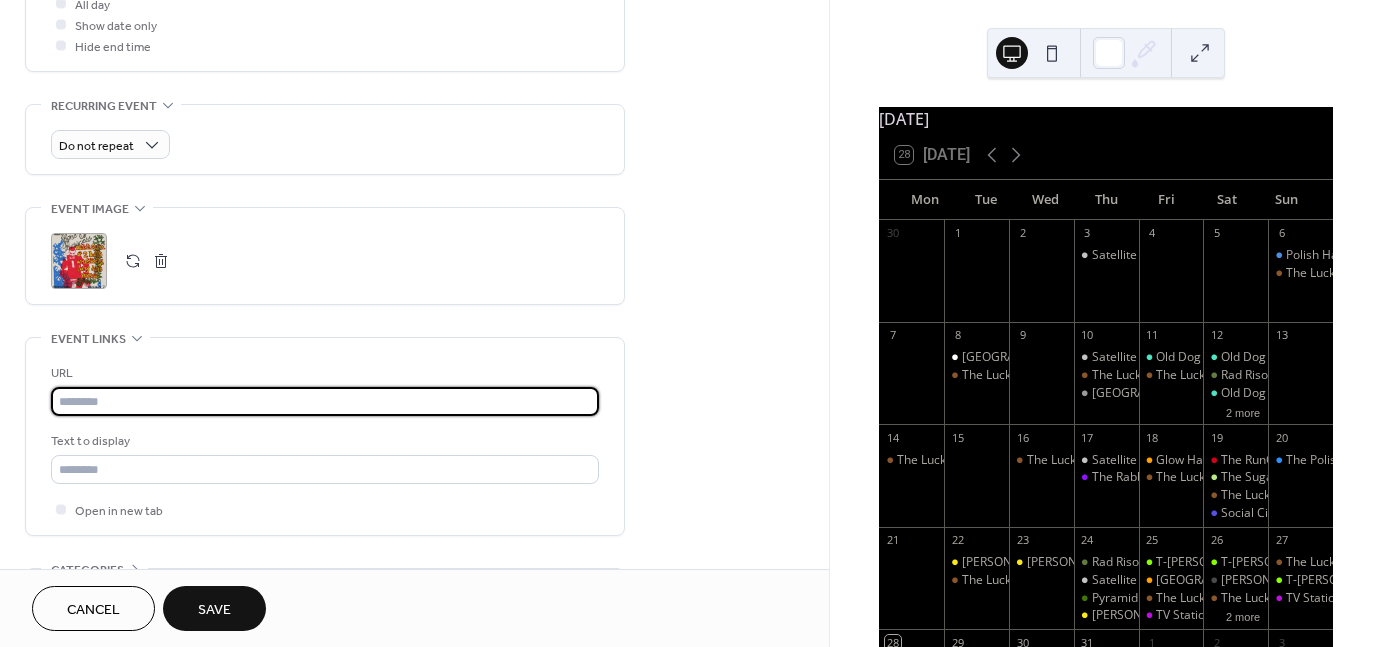 drag, startPoint x: 268, startPoint y: 394, endPoint x: 281, endPoint y: 389, distance: 13.928389 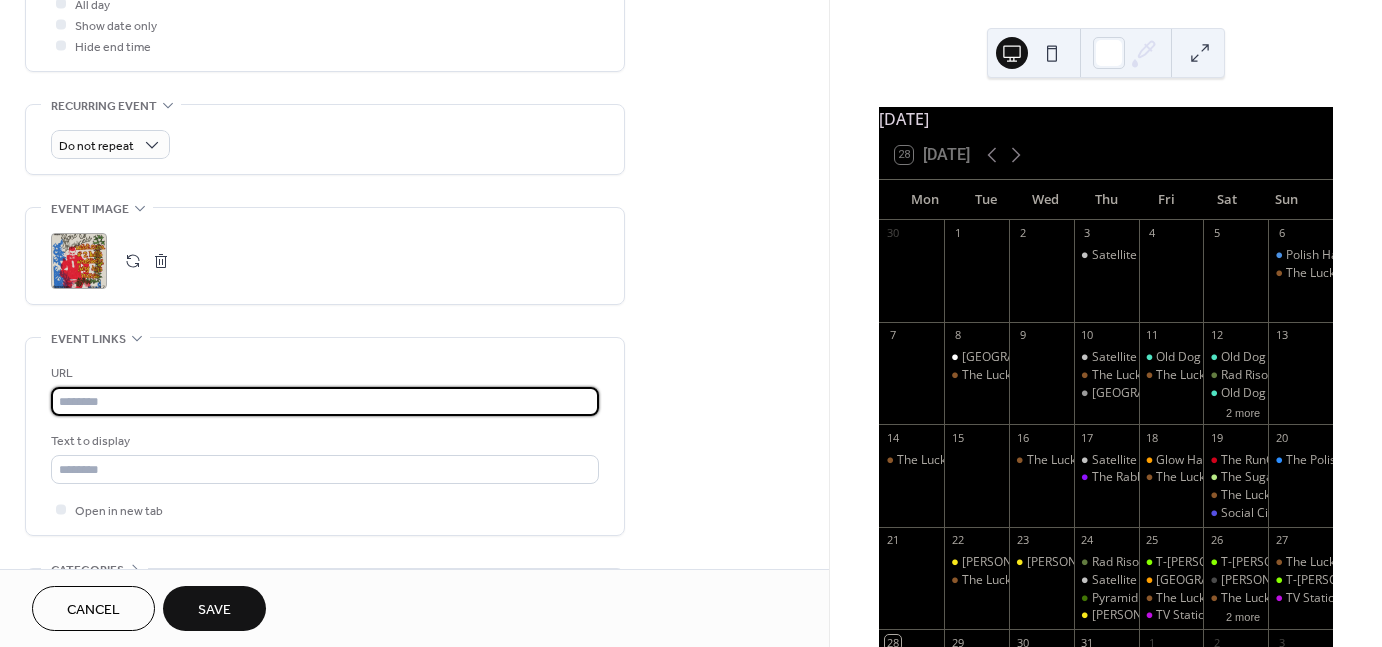 paste on "**********" 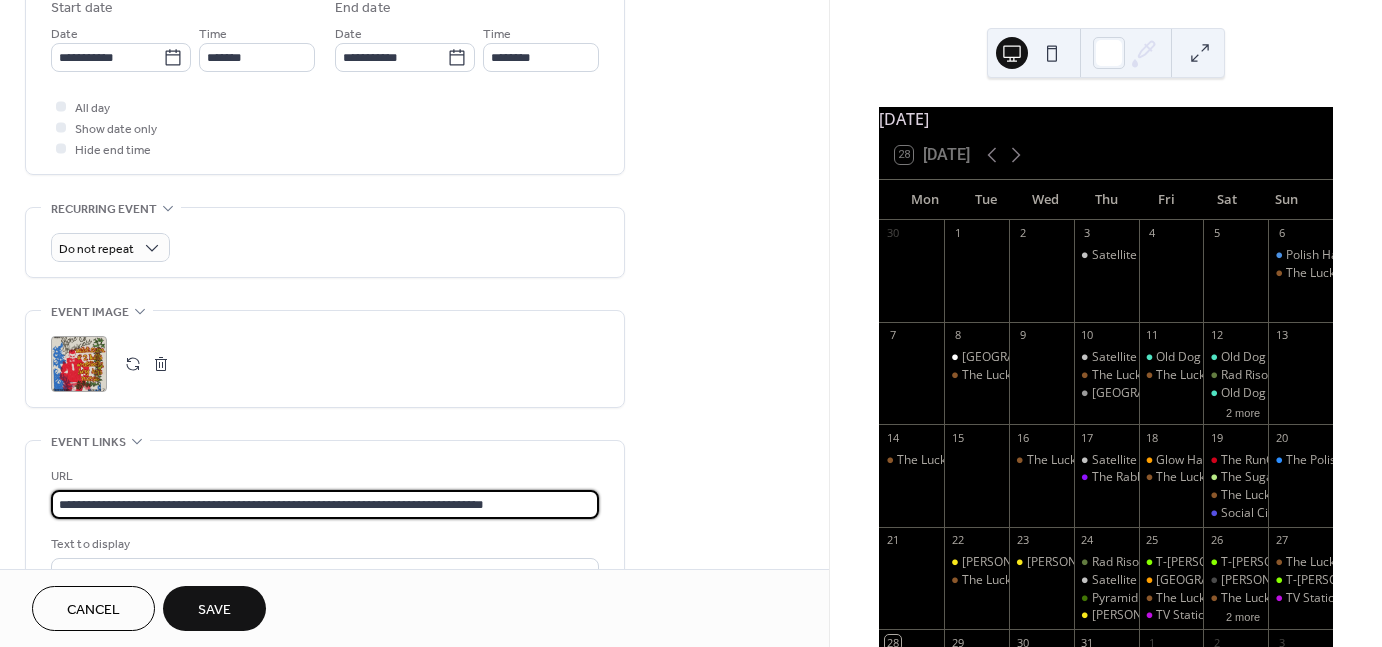 scroll, scrollTop: 676, scrollLeft: 0, axis: vertical 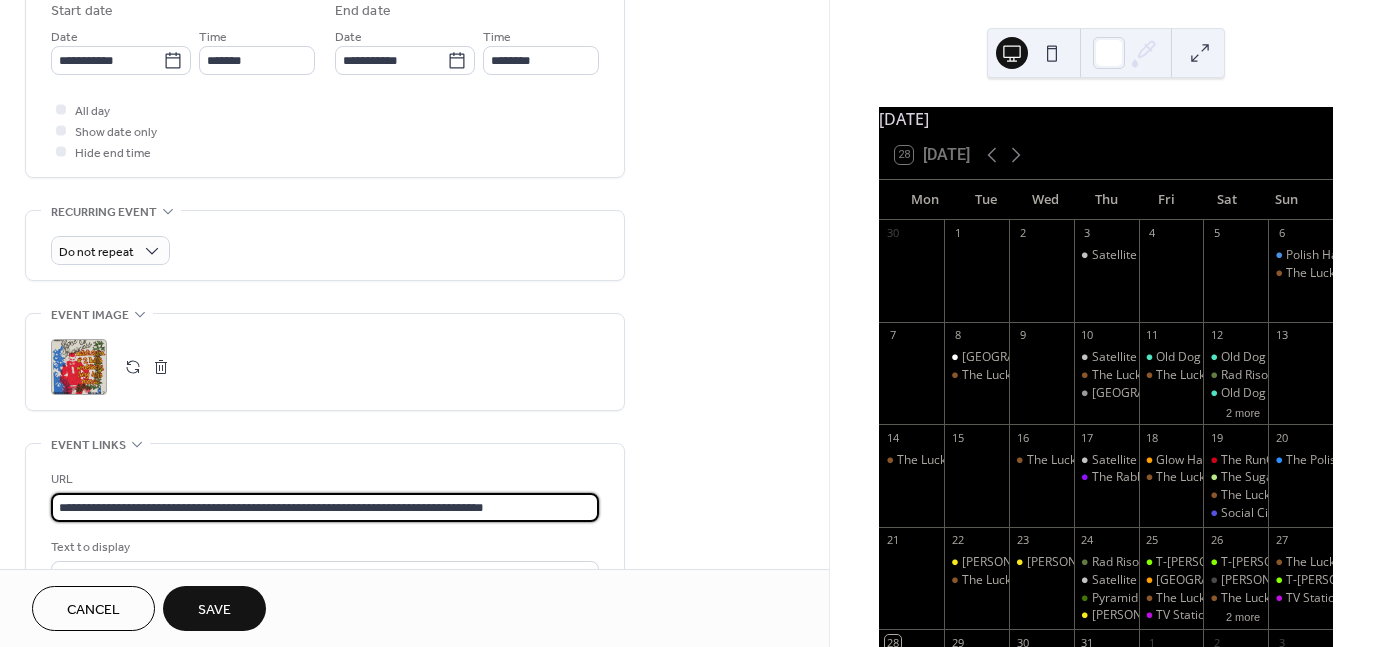 type on "**********" 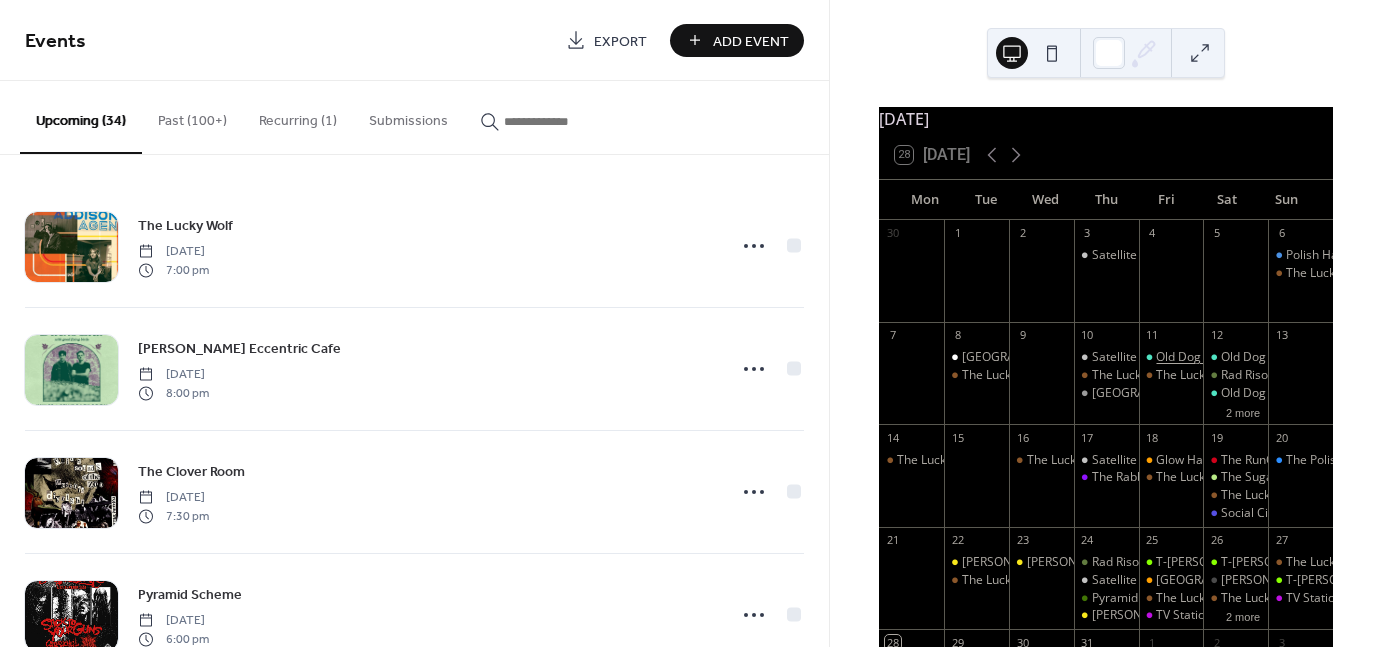 scroll, scrollTop: 246, scrollLeft: 0, axis: vertical 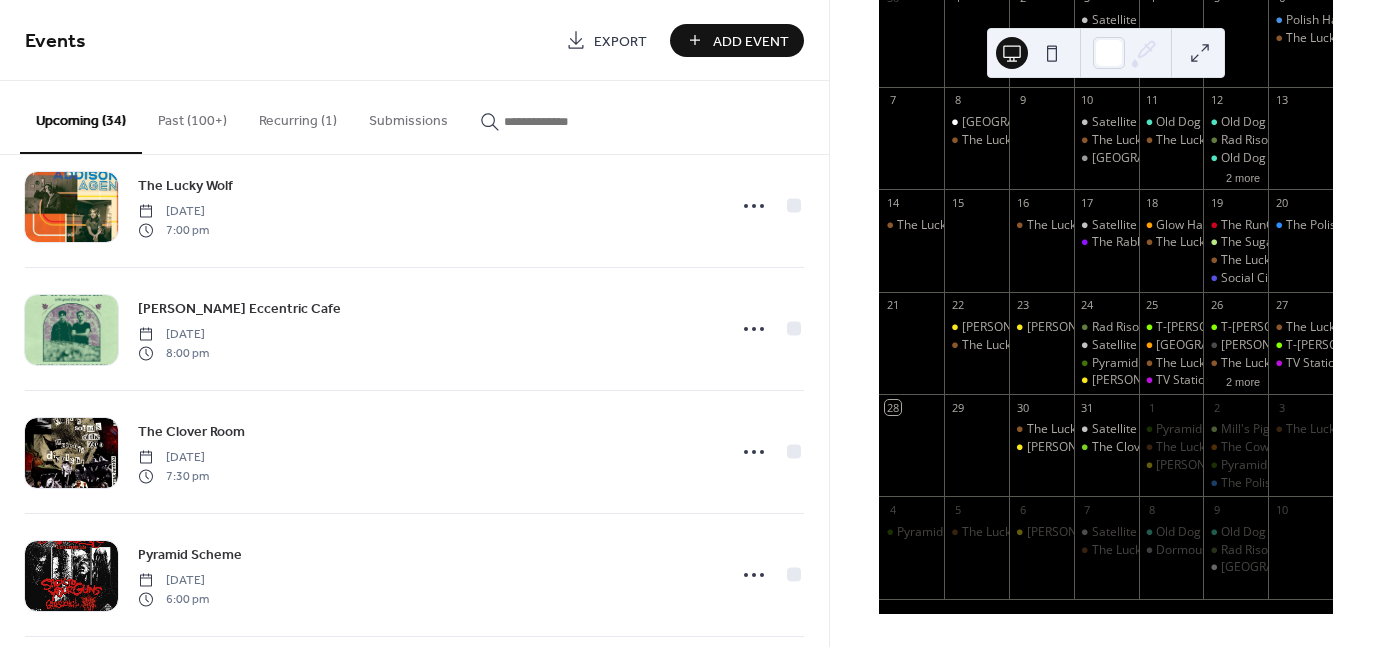 click on "Add Event" at bounding box center (751, 41) 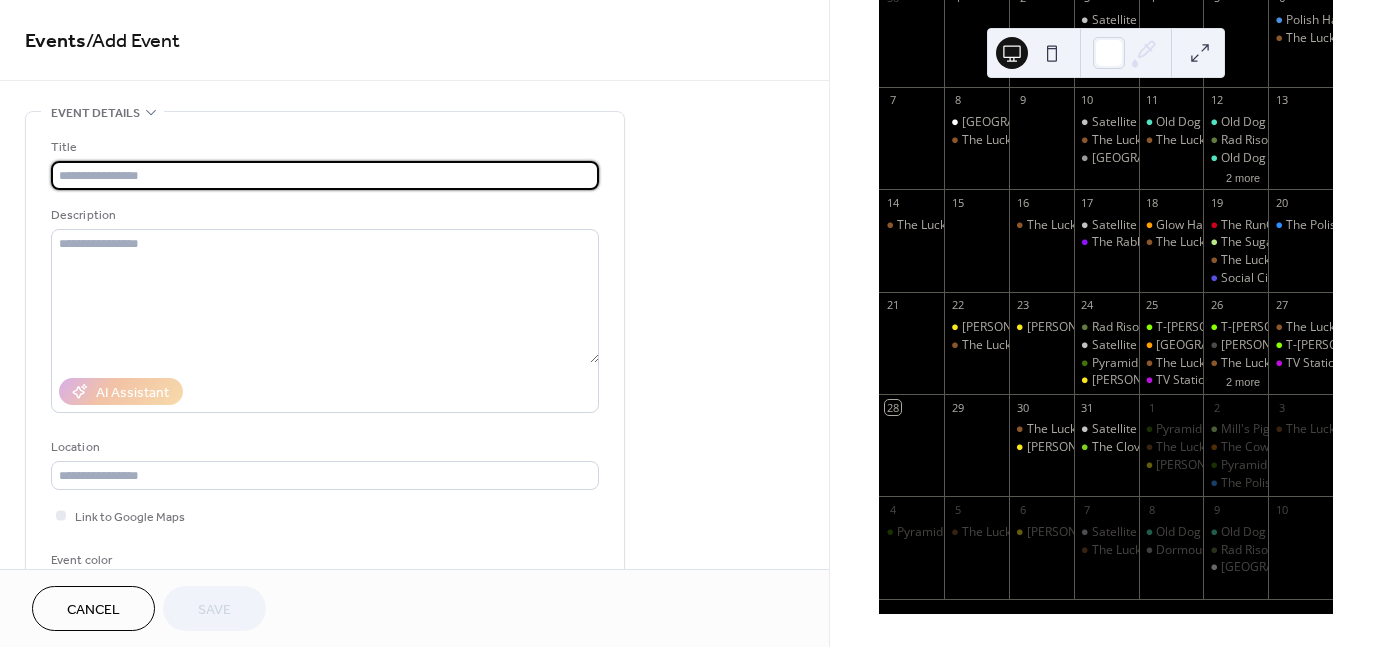 click at bounding box center [325, 175] 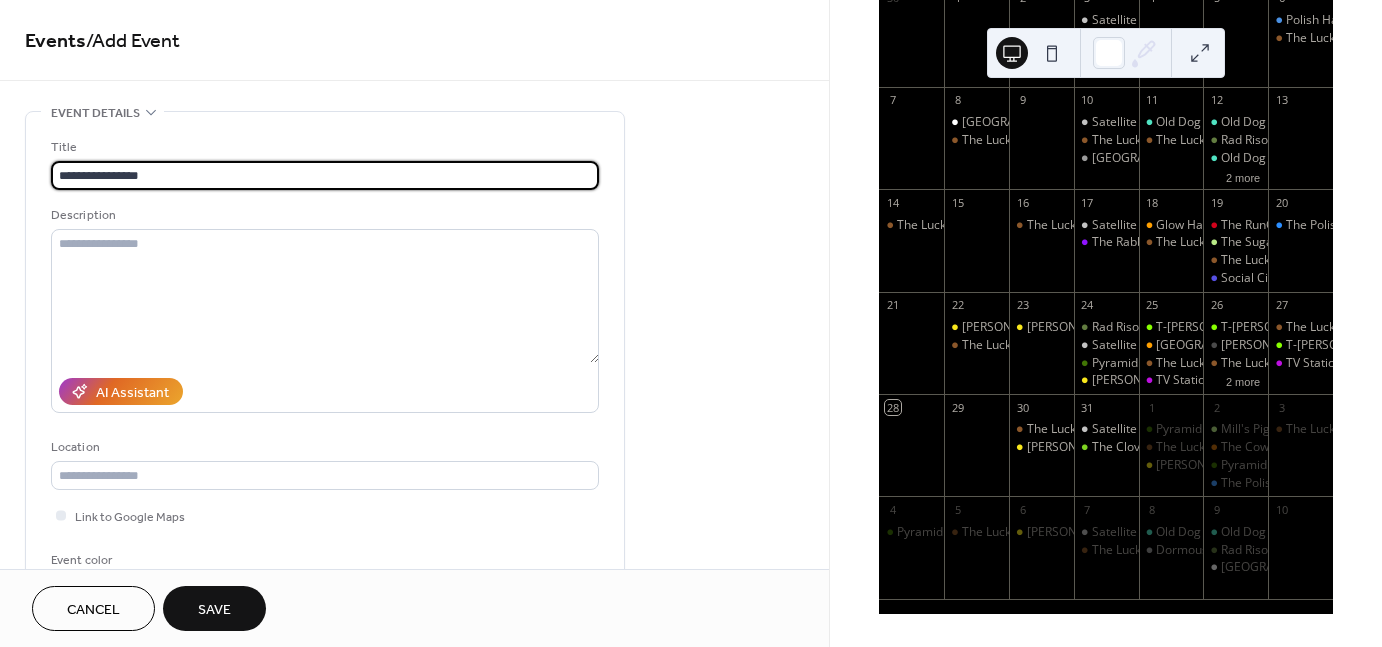 click on "**********" at bounding box center [325, 175] 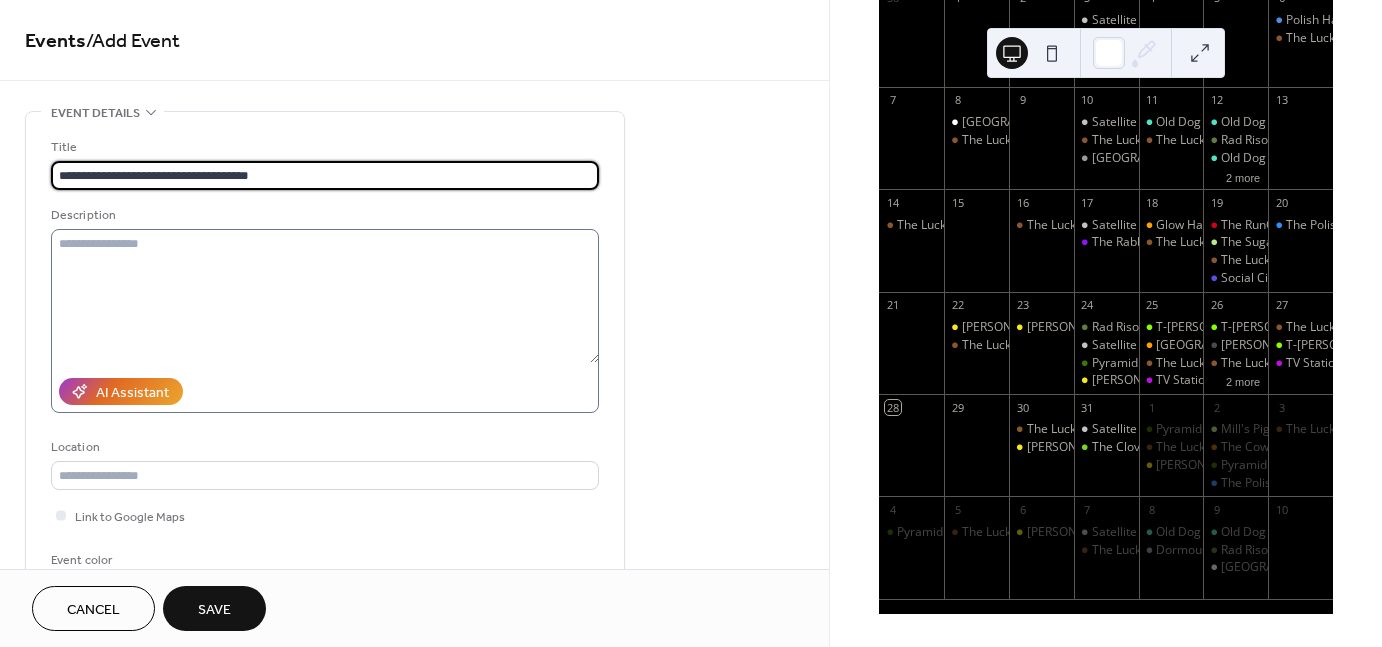 type on "**********" 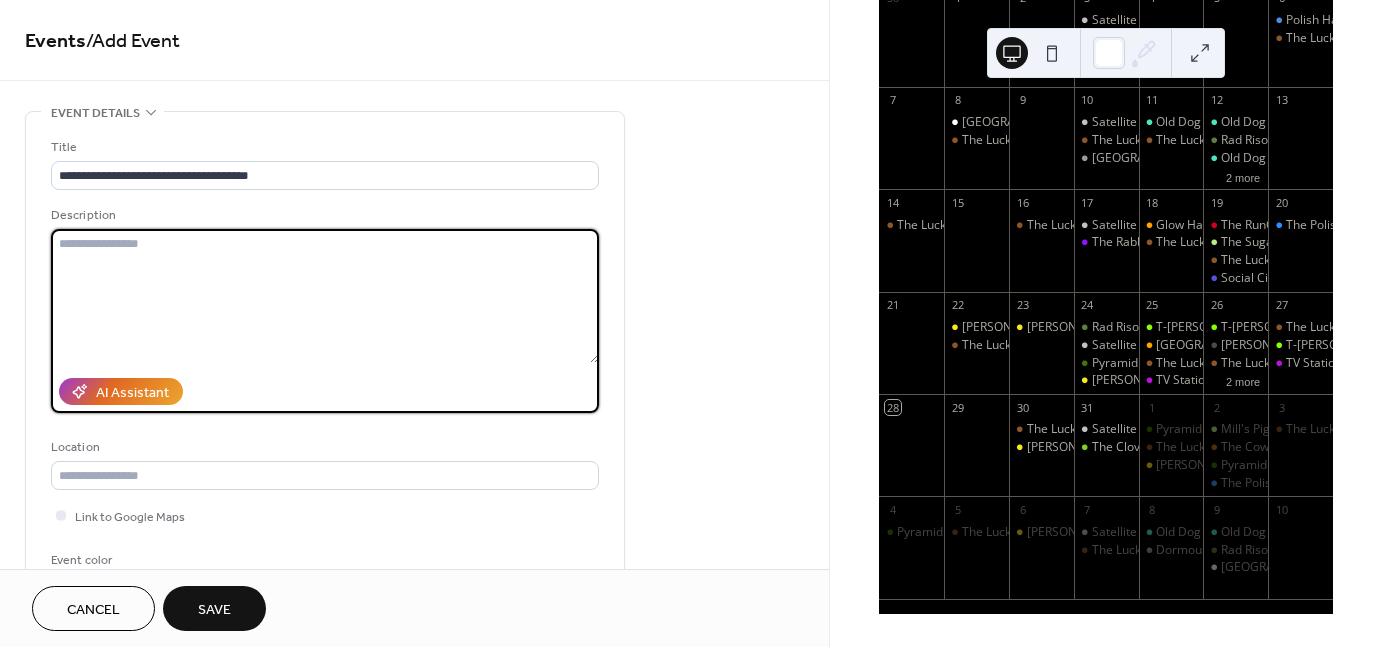 click at bounding box center (325, 296) 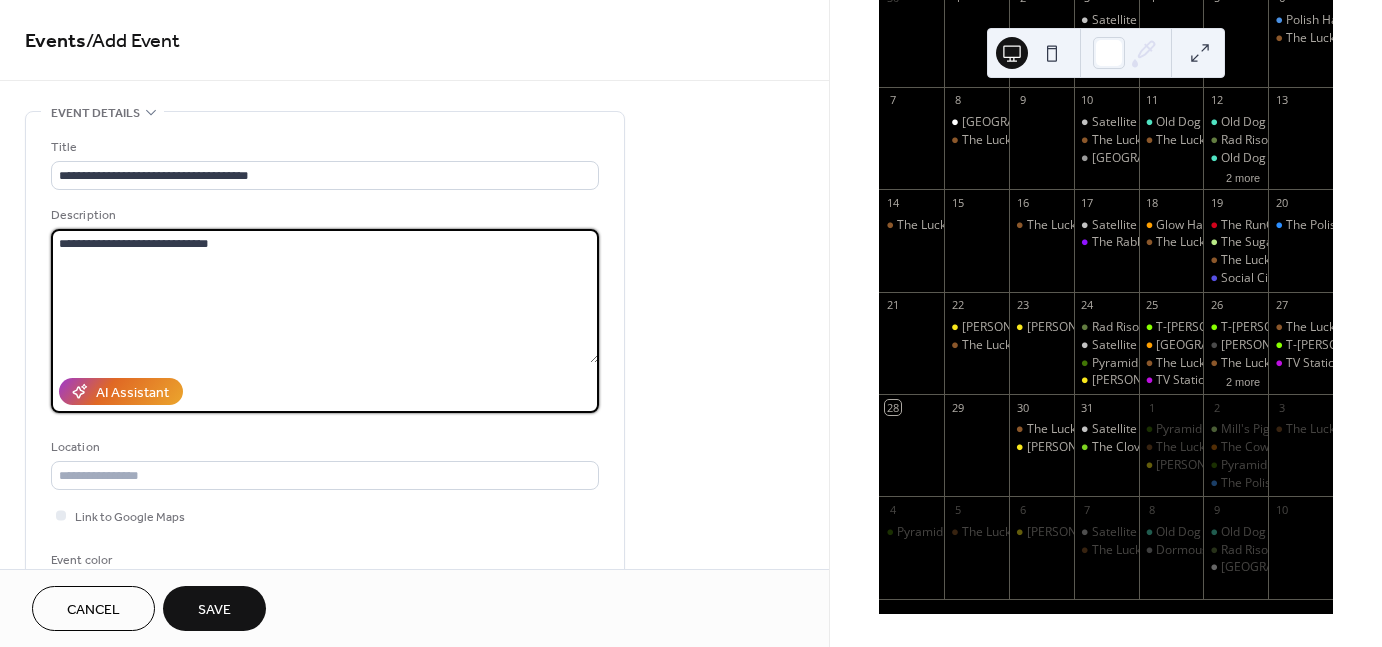 click on "**********" at bounding box center (325, 296) 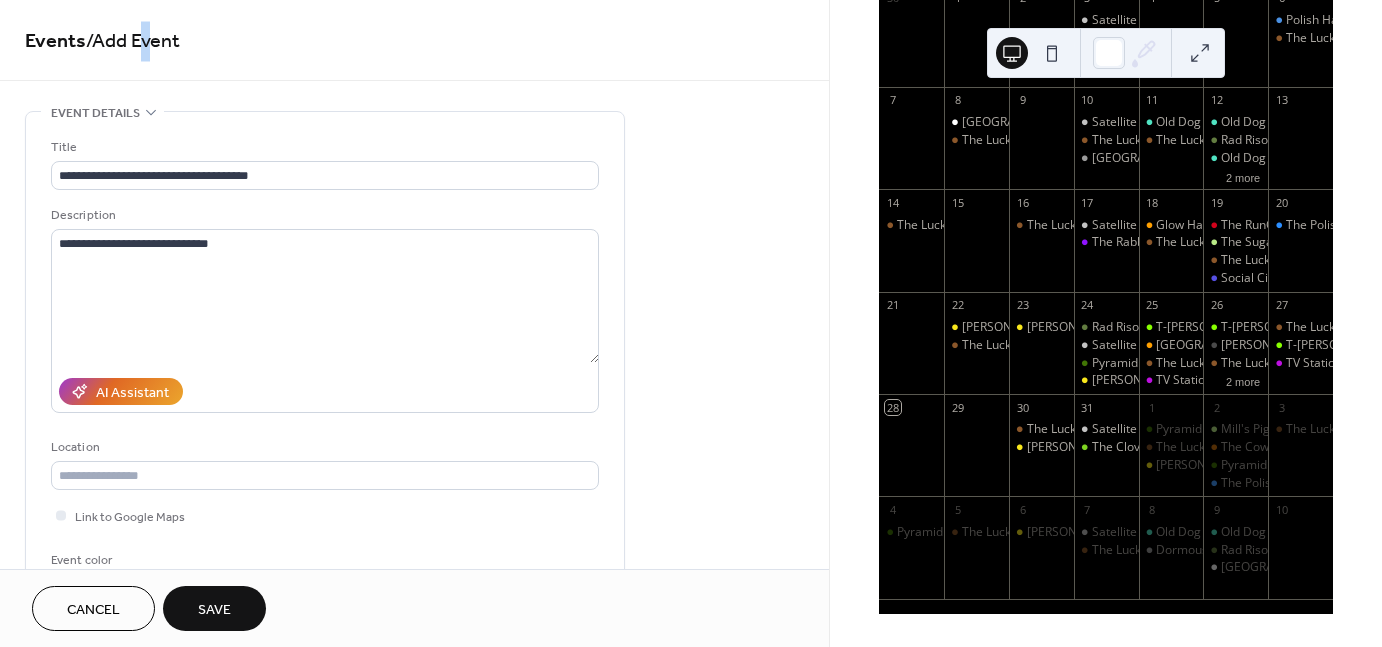 click on "/  Add Event" at bounding box center [133, 41] 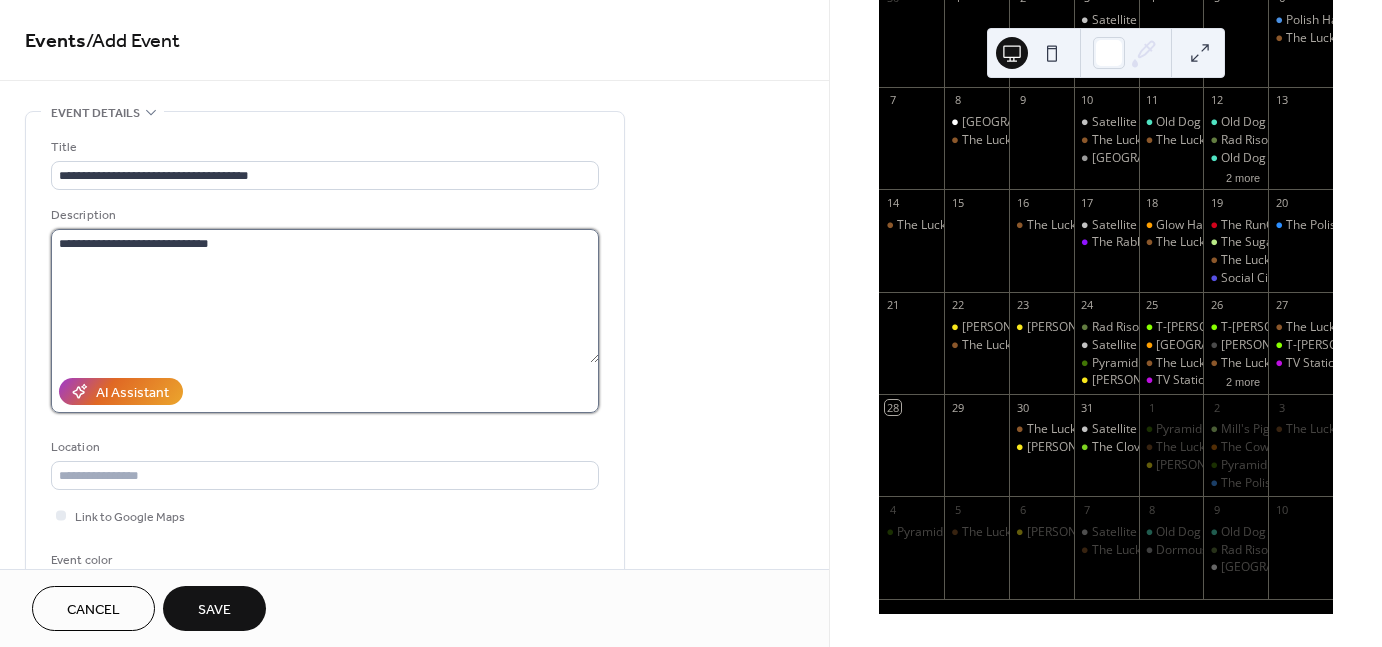 click on "**********" at bounding box center (325, 296) 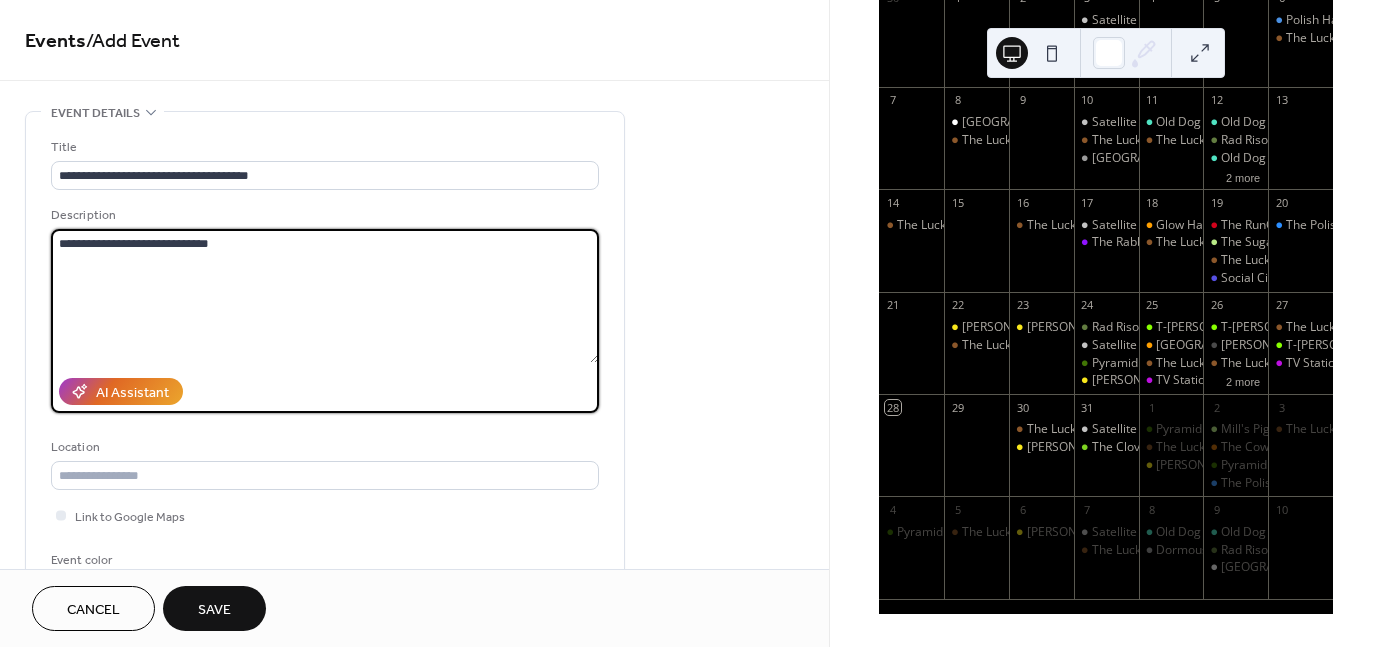 paste on "*" 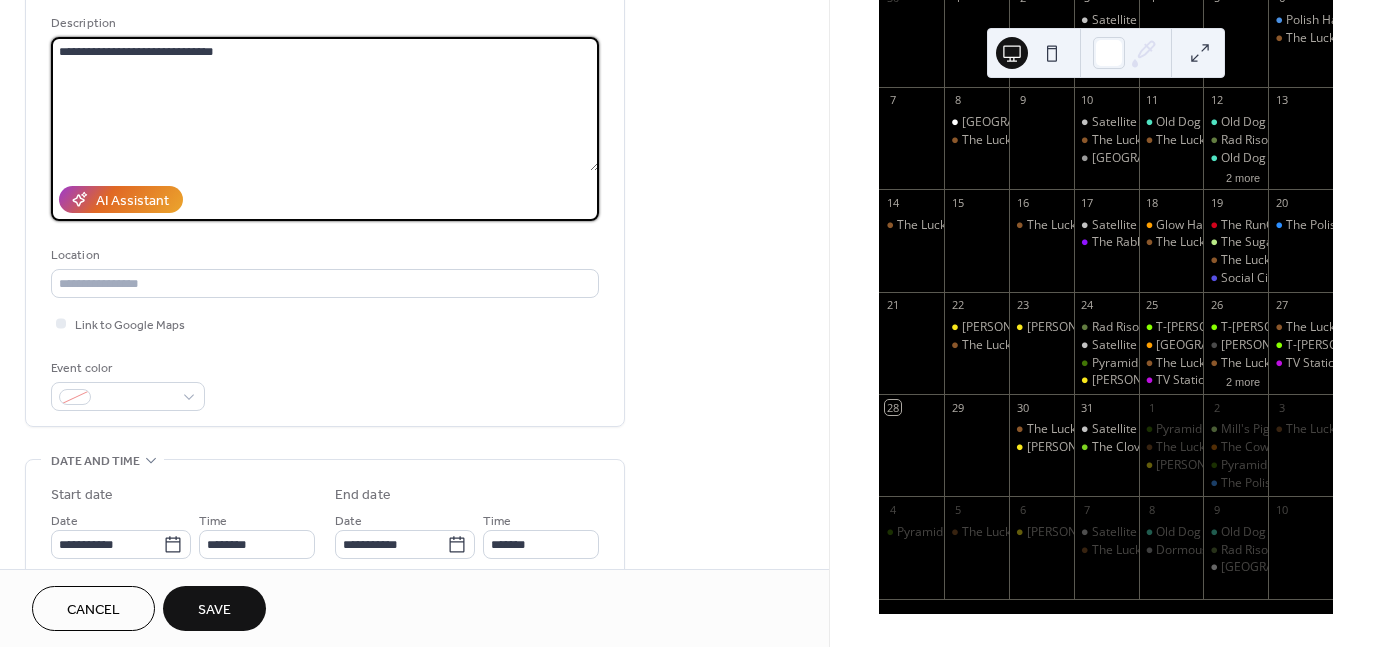 scroll, scrollTop: 196, scrollLeft: 0, axis: vertical 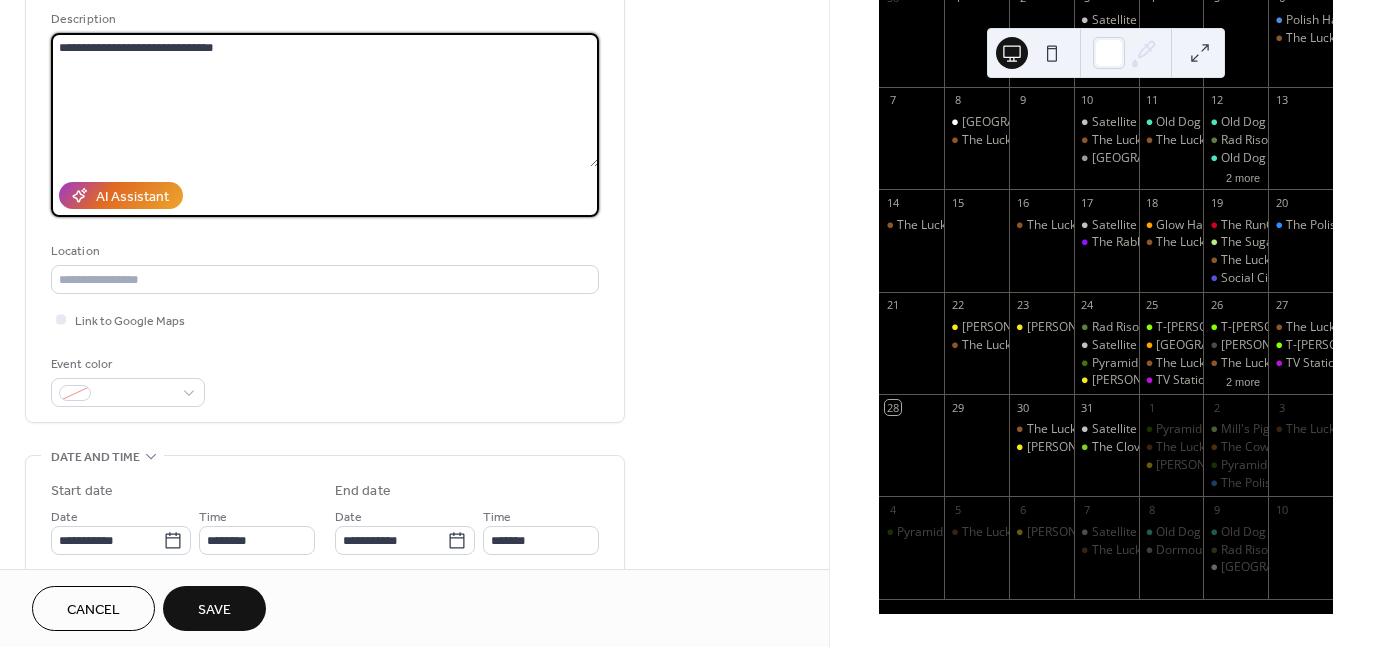 type on "**********" 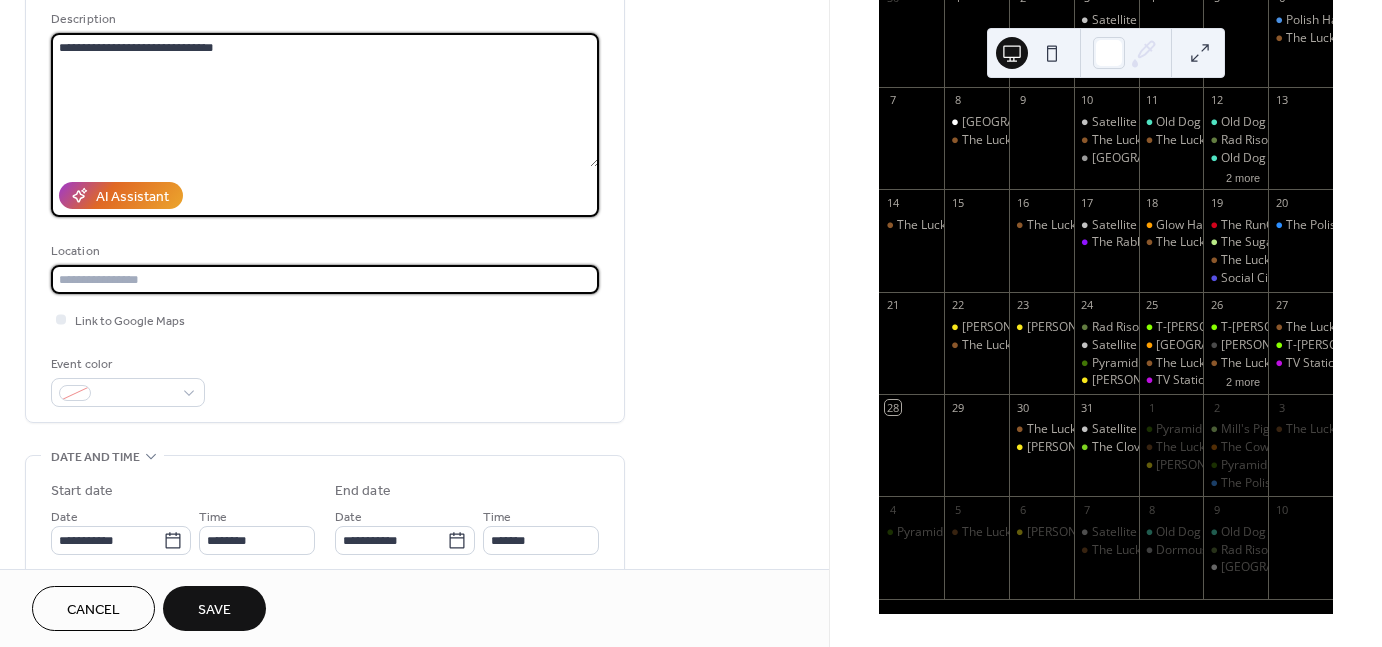 click at bounding box center (325, 279) 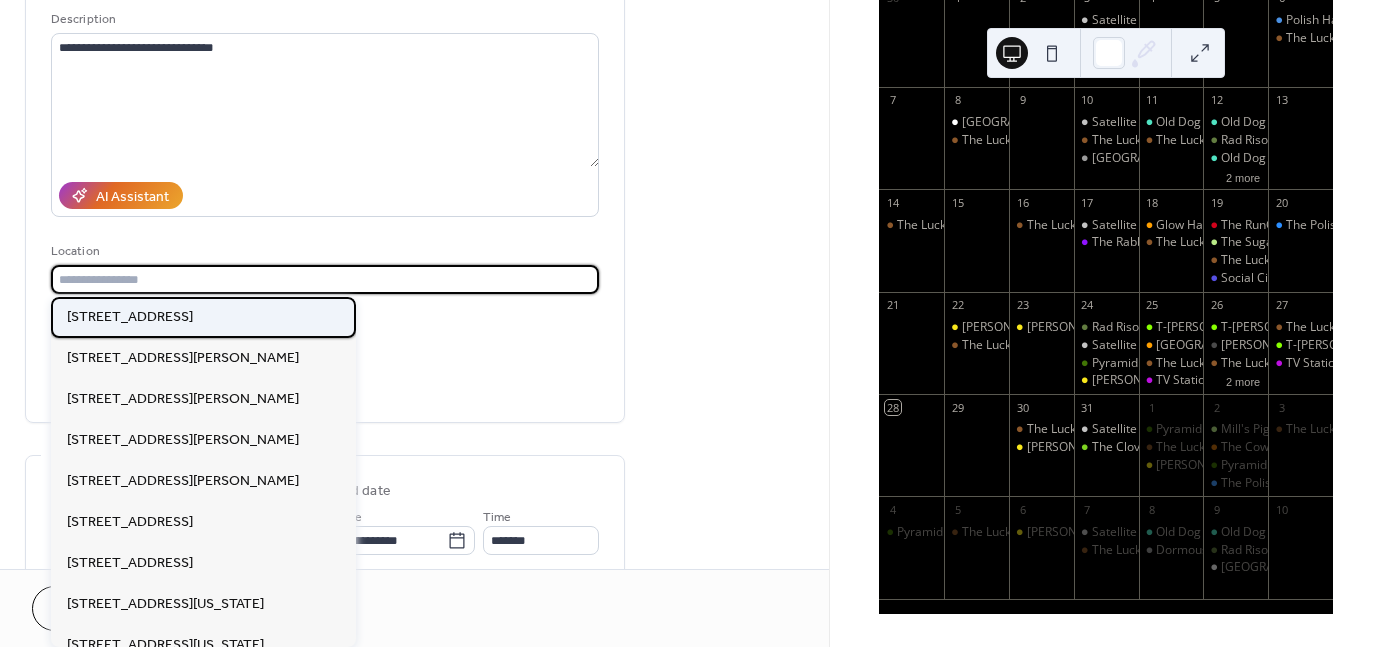 click on "[STREET_ADDRESS]" at bounding box center (130, 316) 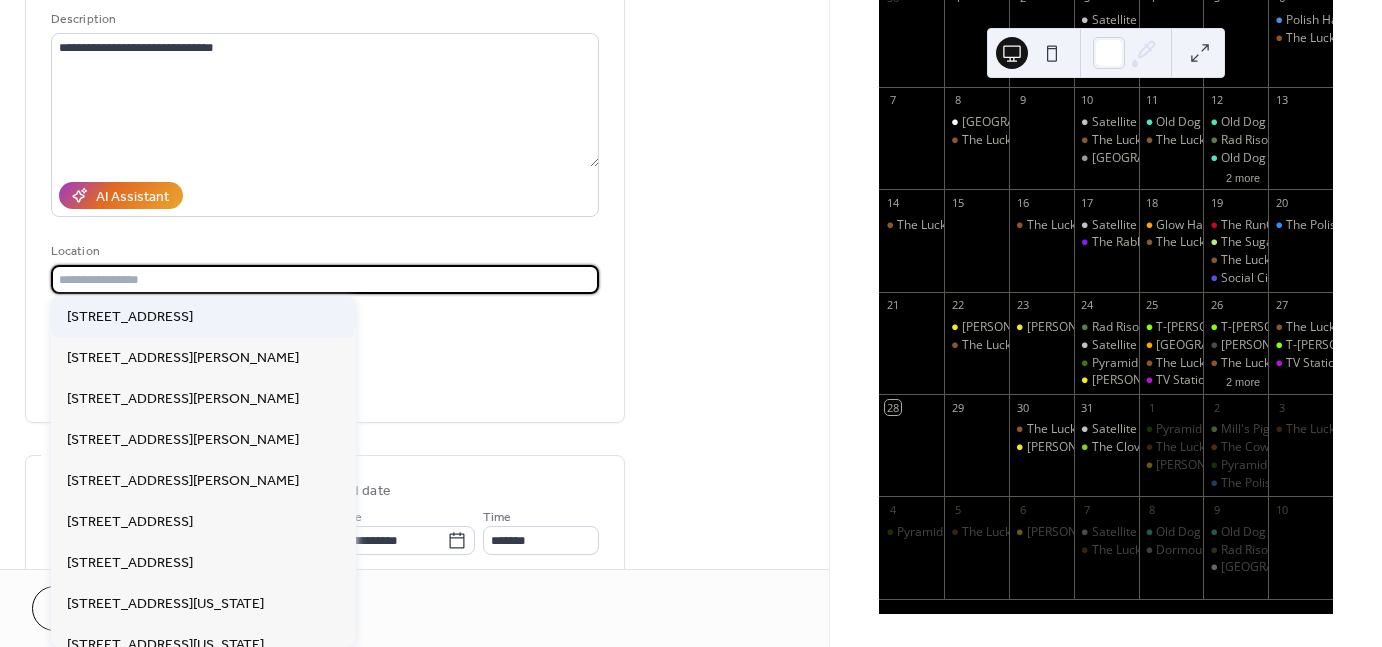 type on "**********" 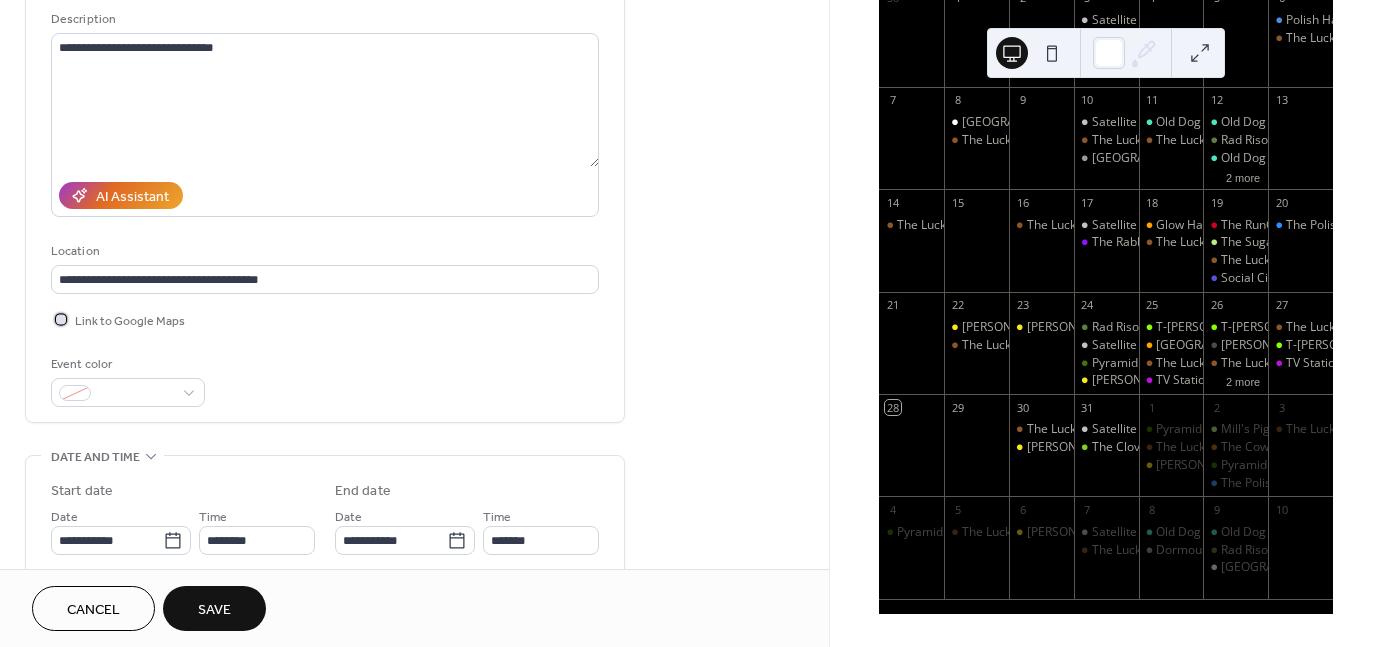 click on "Link to Google Maps" at bounding box center (130, 321) 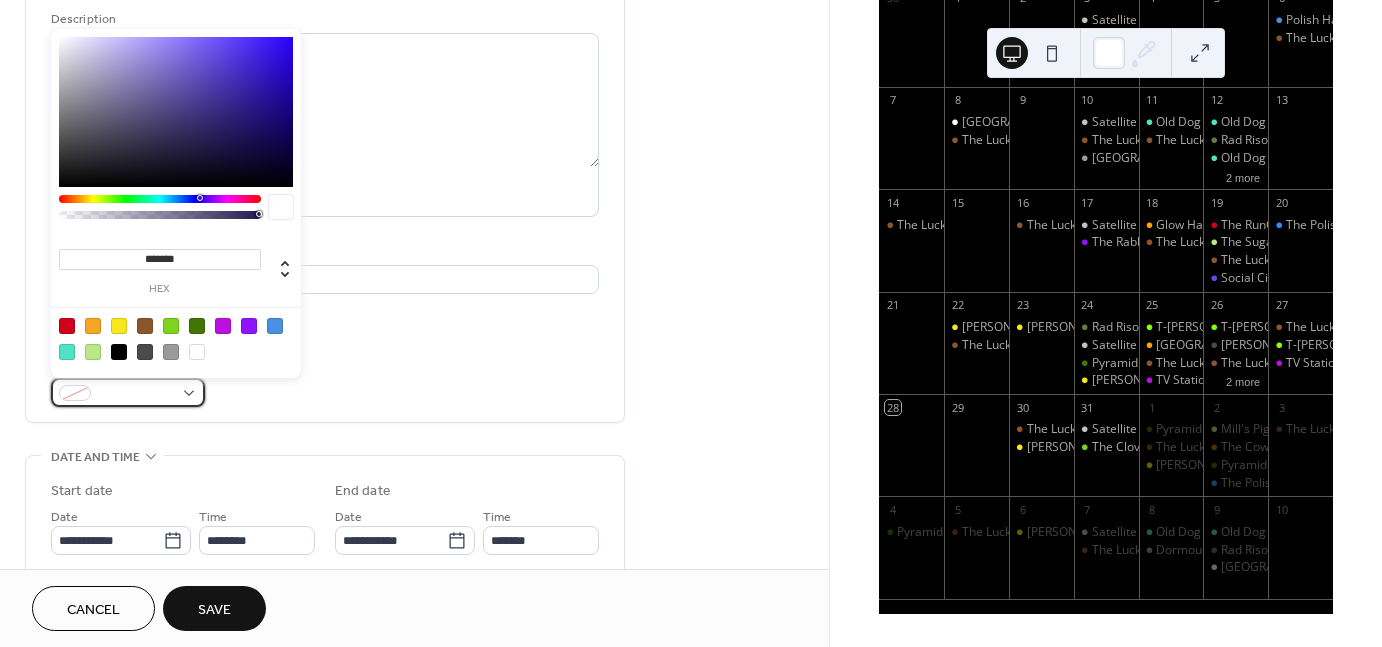 click at bounding box center (128, 392) 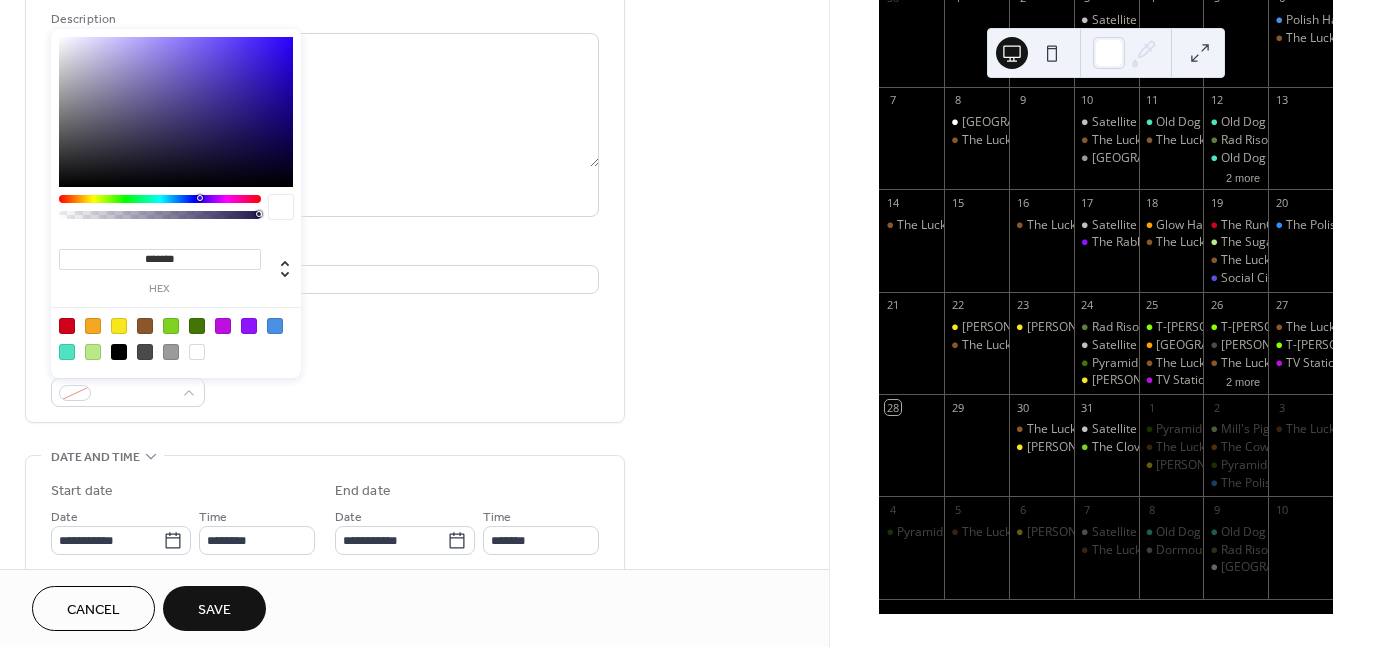 click at bounding box center [171, 352] 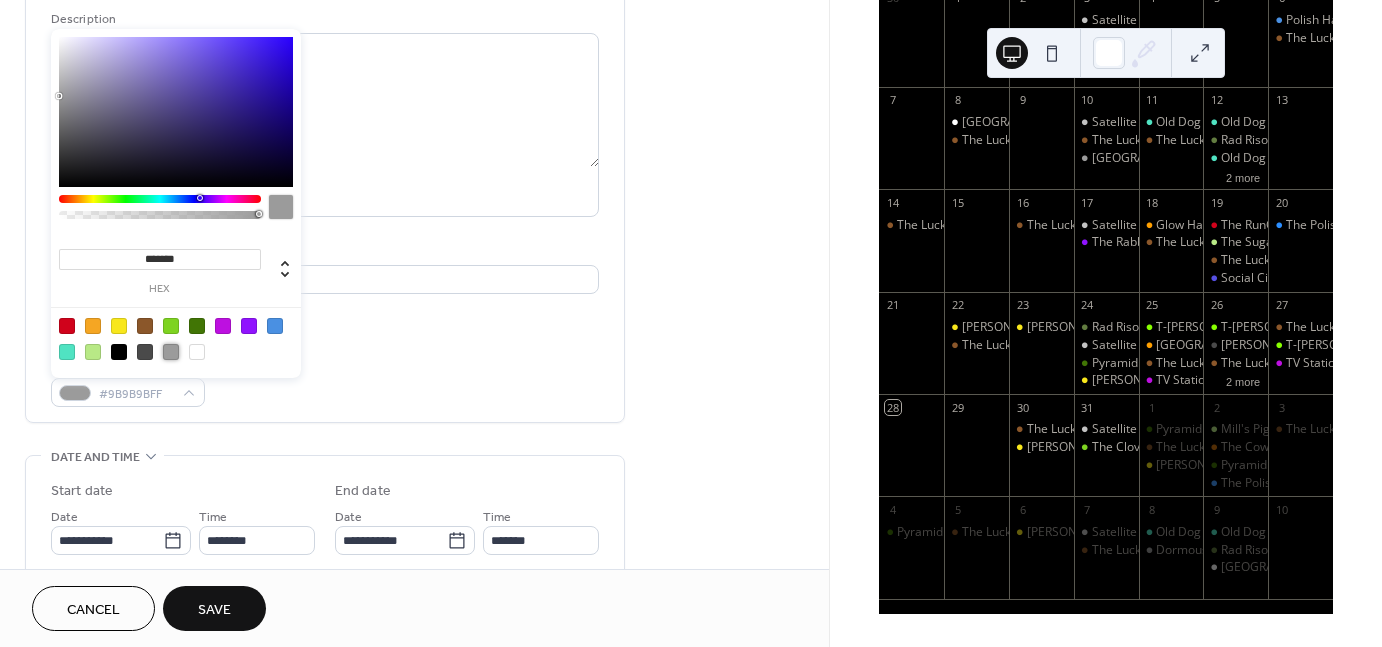 click on "**********" at bounding box center [325, 592] 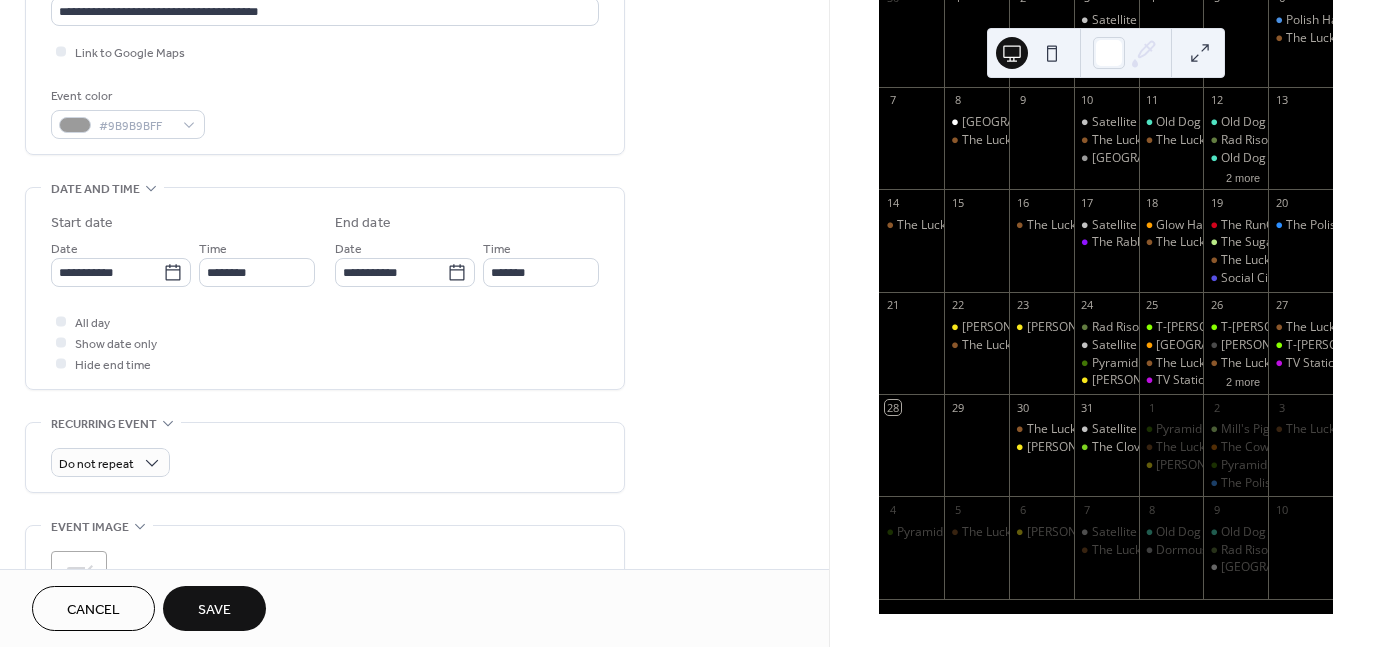 scroll, scrollTop: 474, scrollLeft: 0, axis: vertical 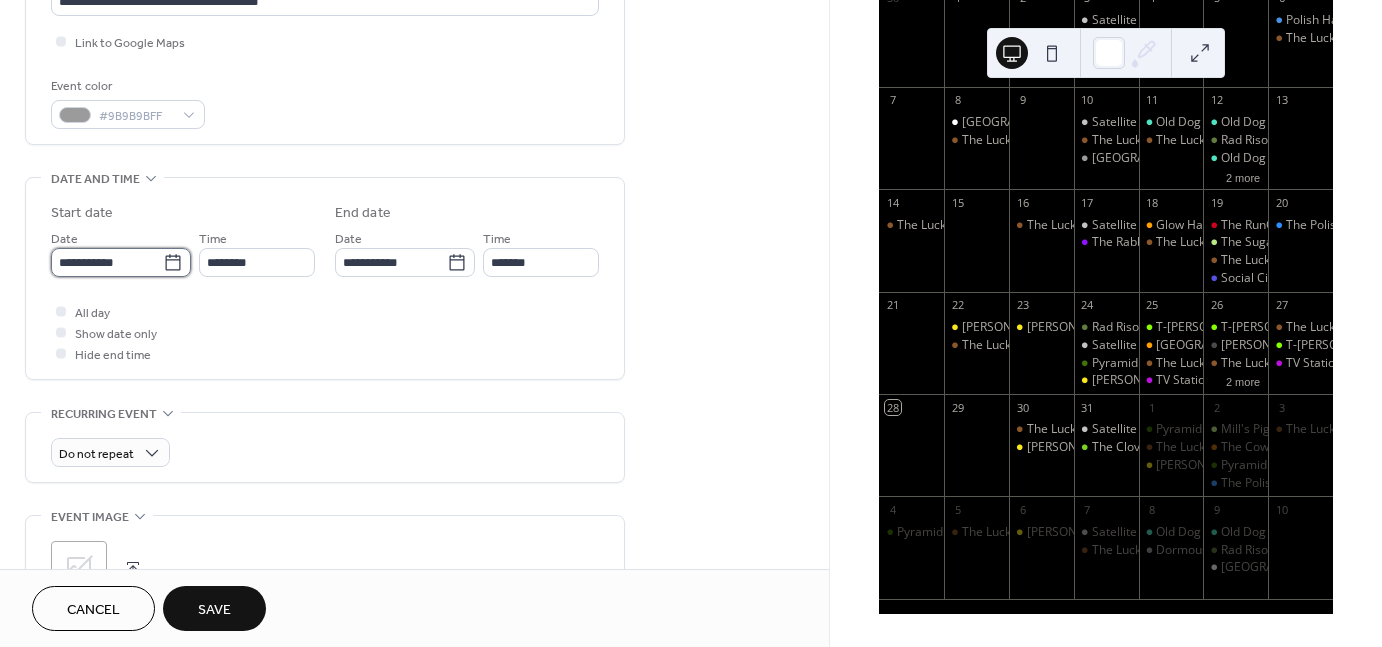 click on "**********" at bounding box center [107, 262] 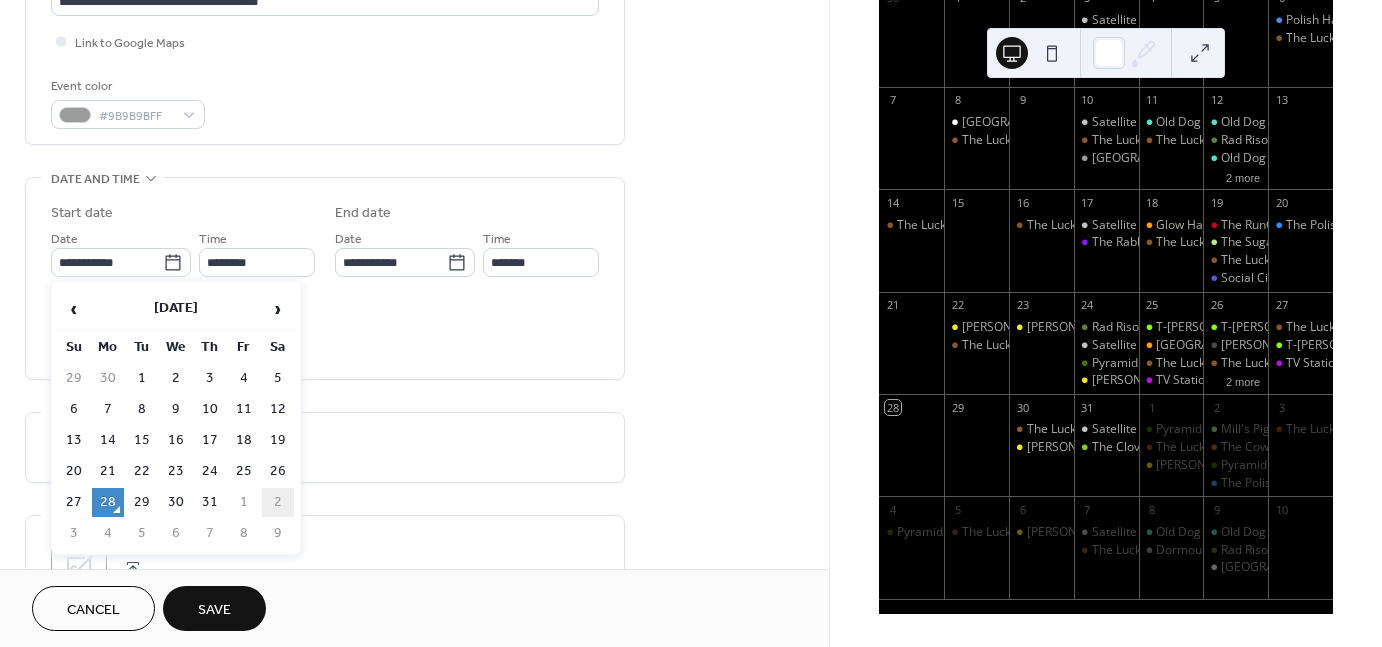 click on "2" at bounding box center [278, 502] 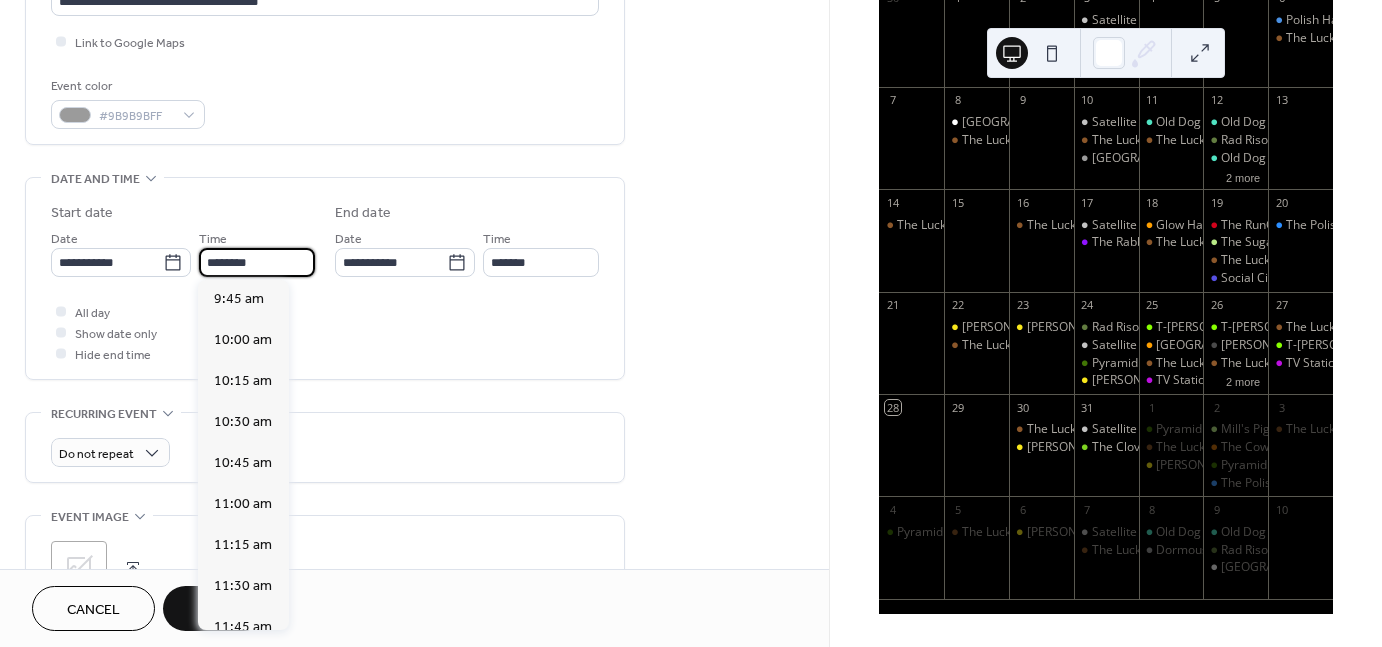 scroll, scrollTop: 1538, scrollLeft: 0, axis: vertical 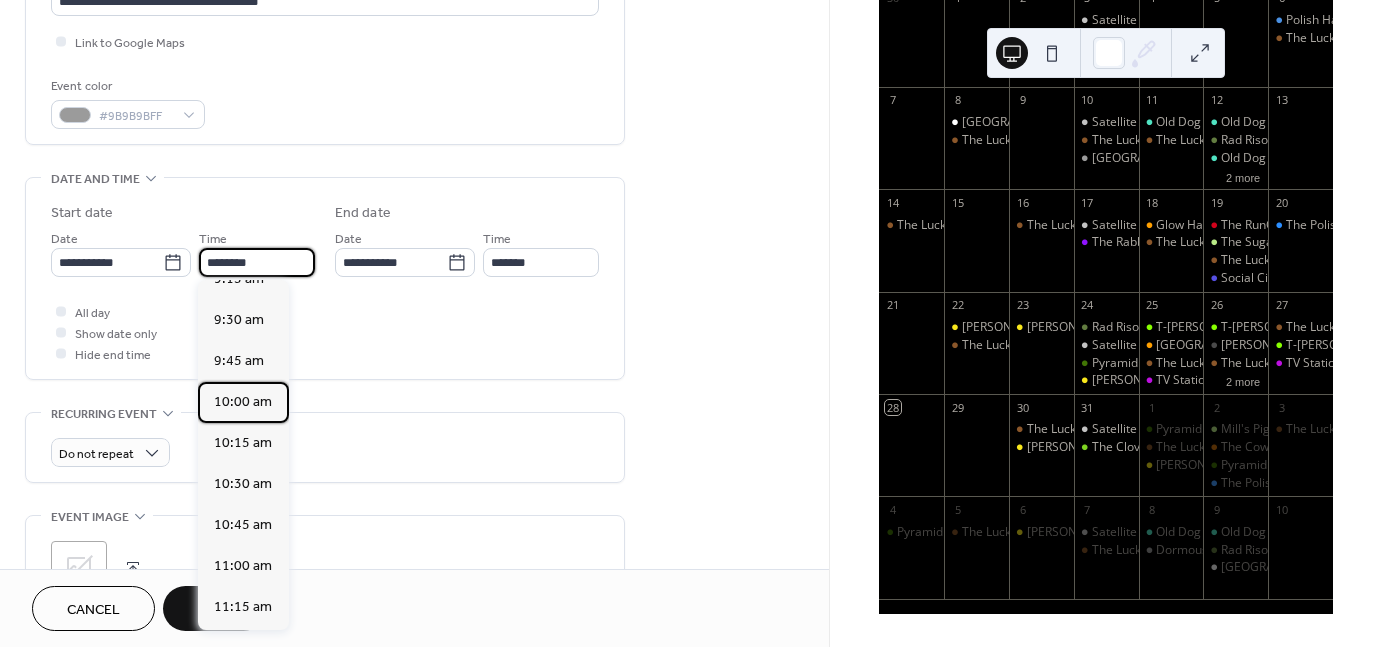 drag, startPoint x: 272, startPoint y: 272, endPoint x: 236, endPoint y: 394, distance: 127.20063 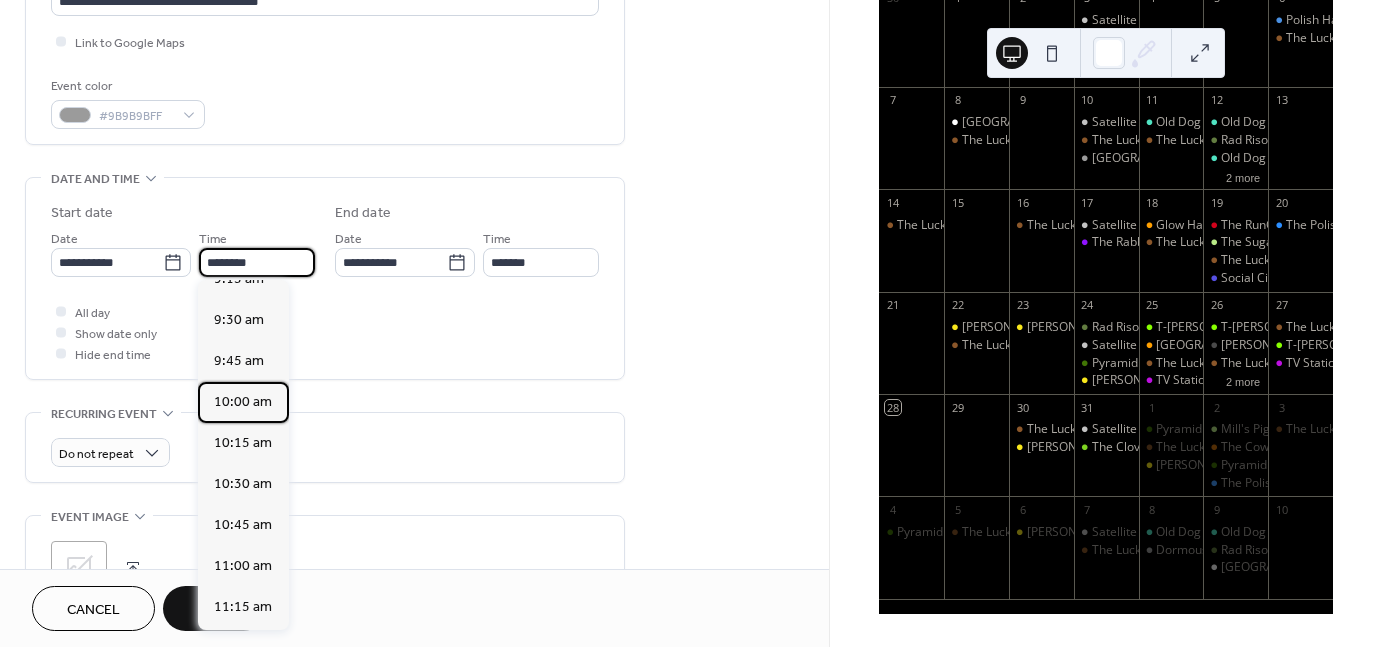 click on "10:00 am" at bounding box center [243, 401] 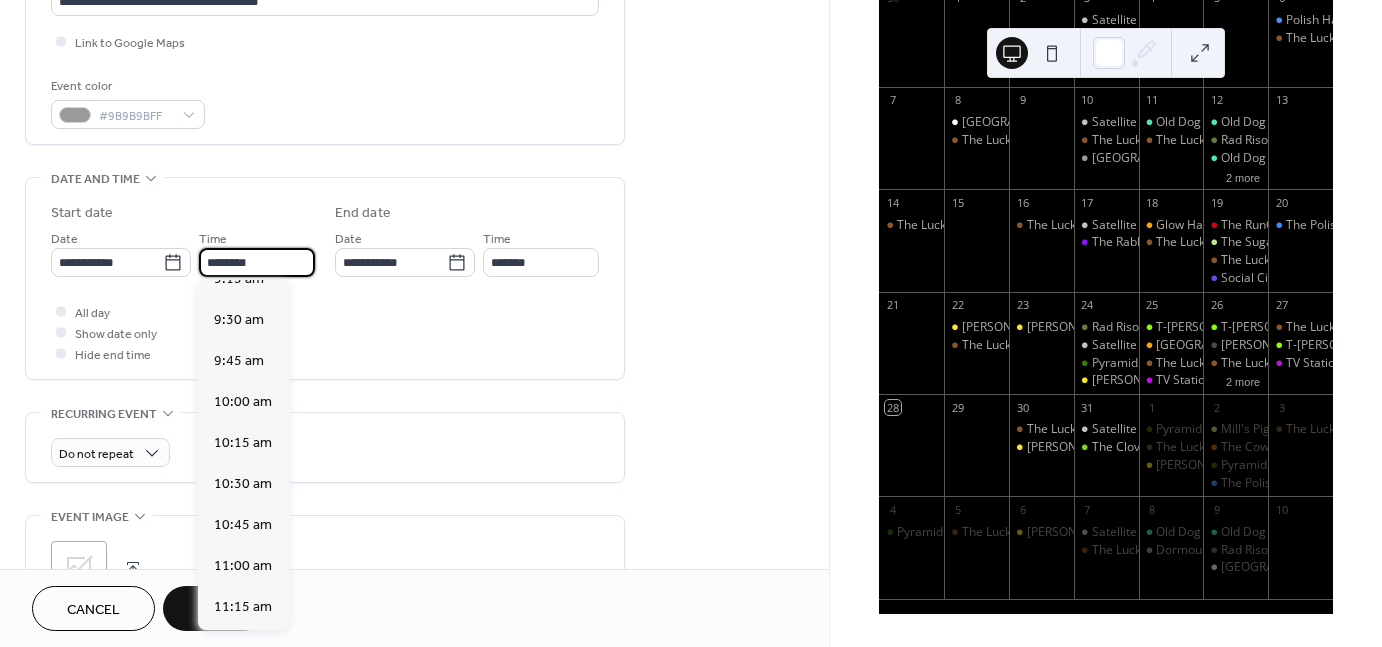 type on "********" 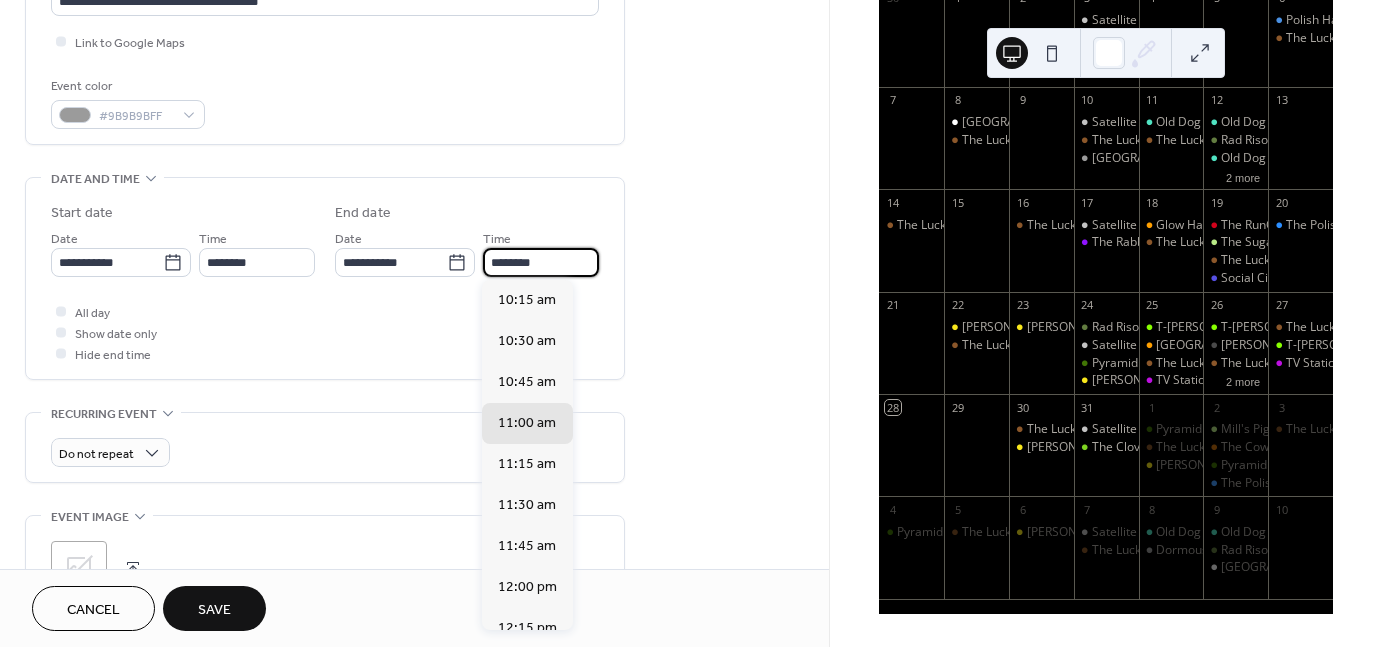 click on "********" at bounding box center (541, 262) 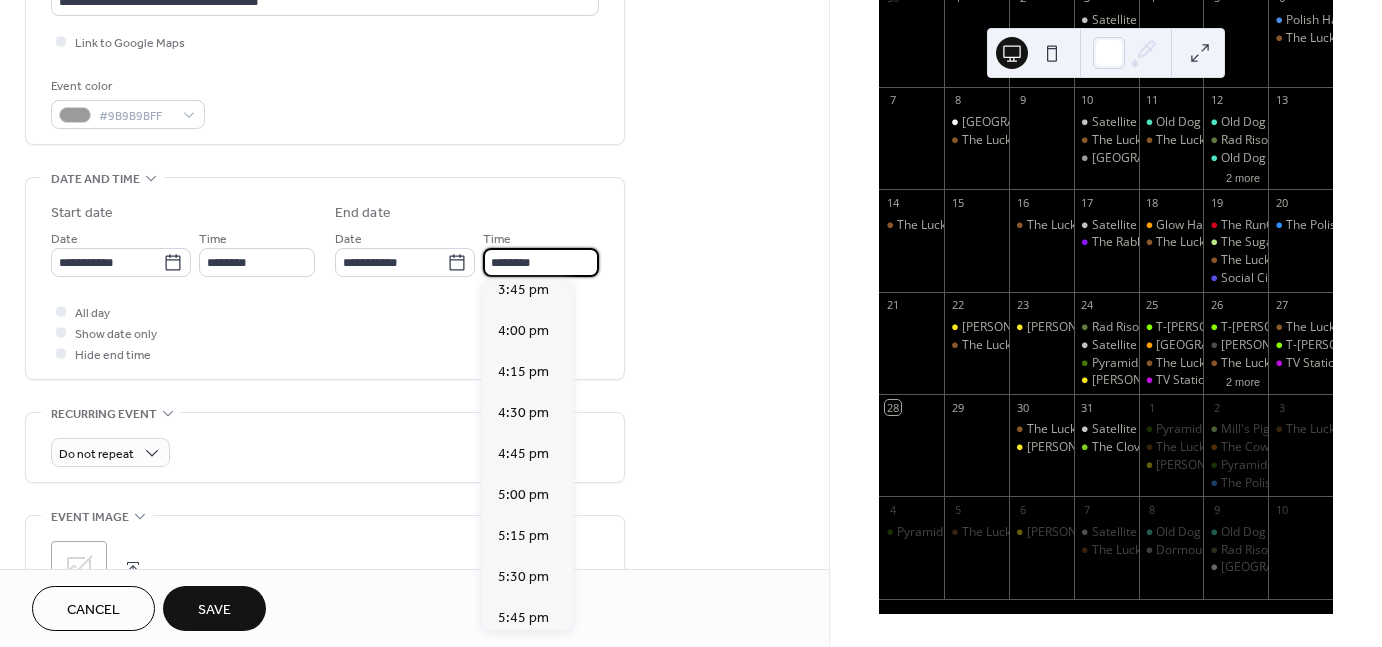 scroll, scrollTop: 912, scrollLeft: 0, axis: vertical 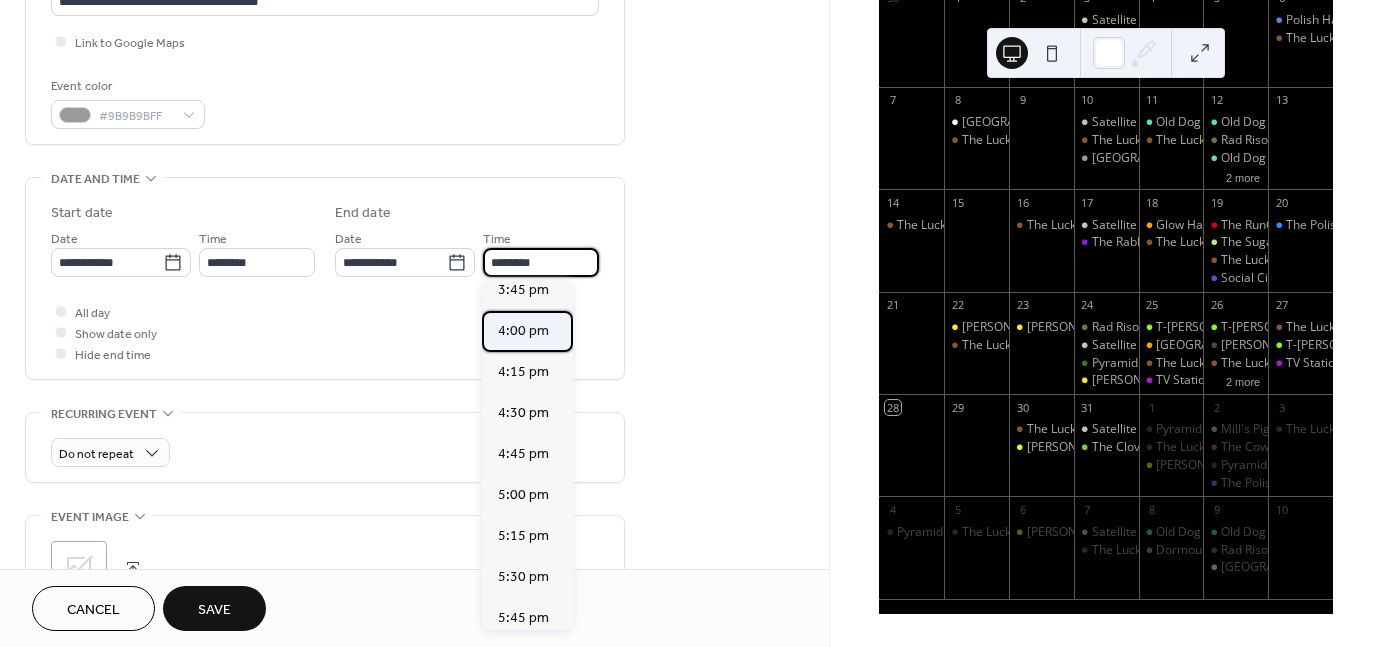 click on "4:00 pm" at bounding box center [523, 330] 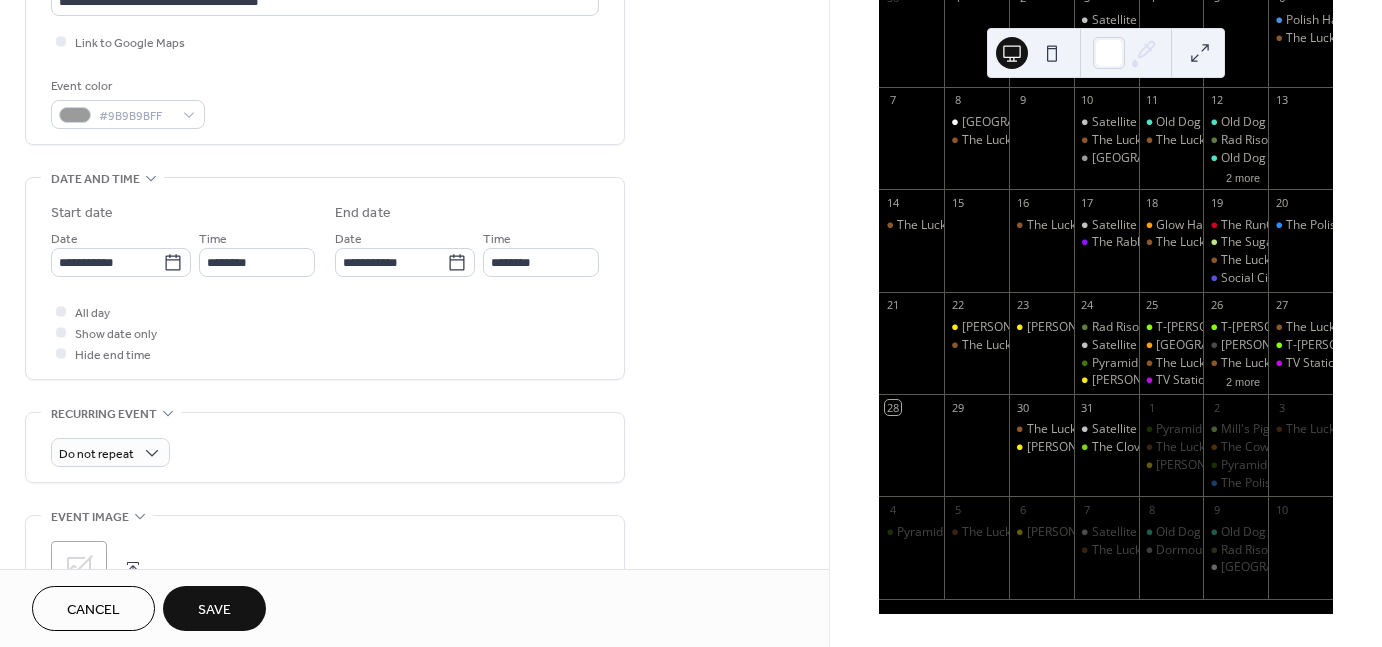 type on "*******" 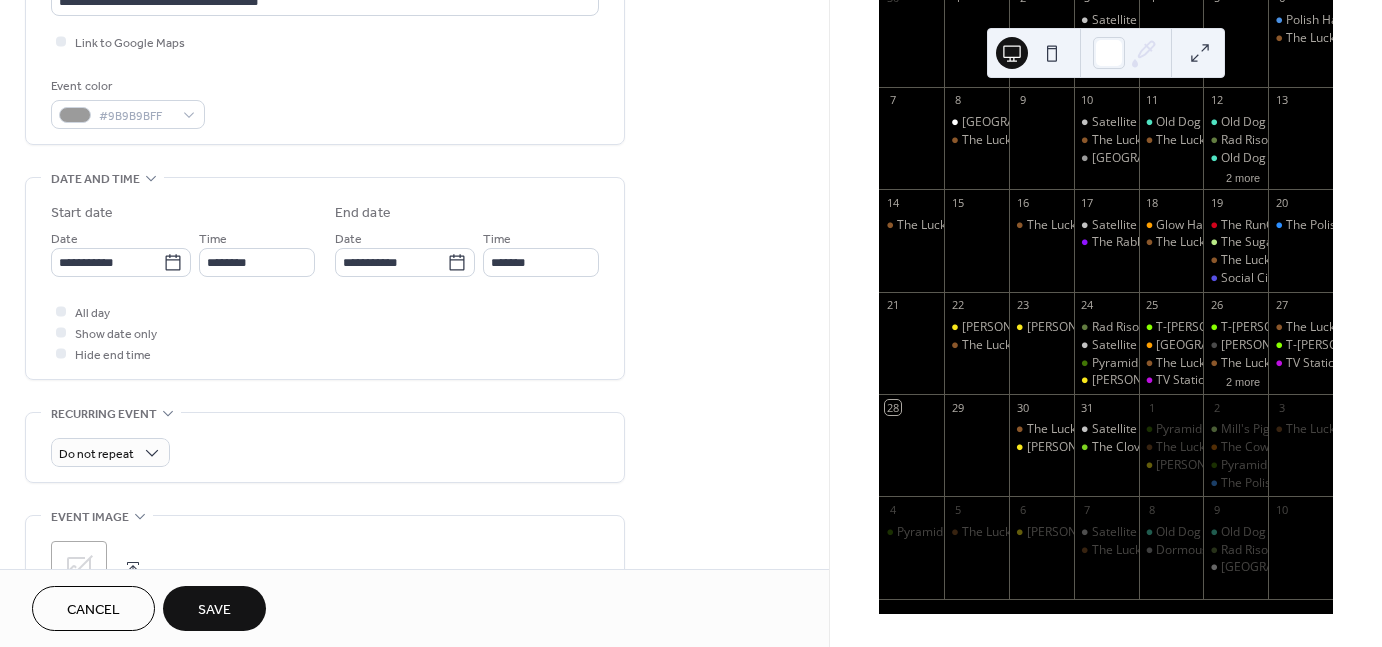 click on "Do not repeat" at bounding box center (325, 447) 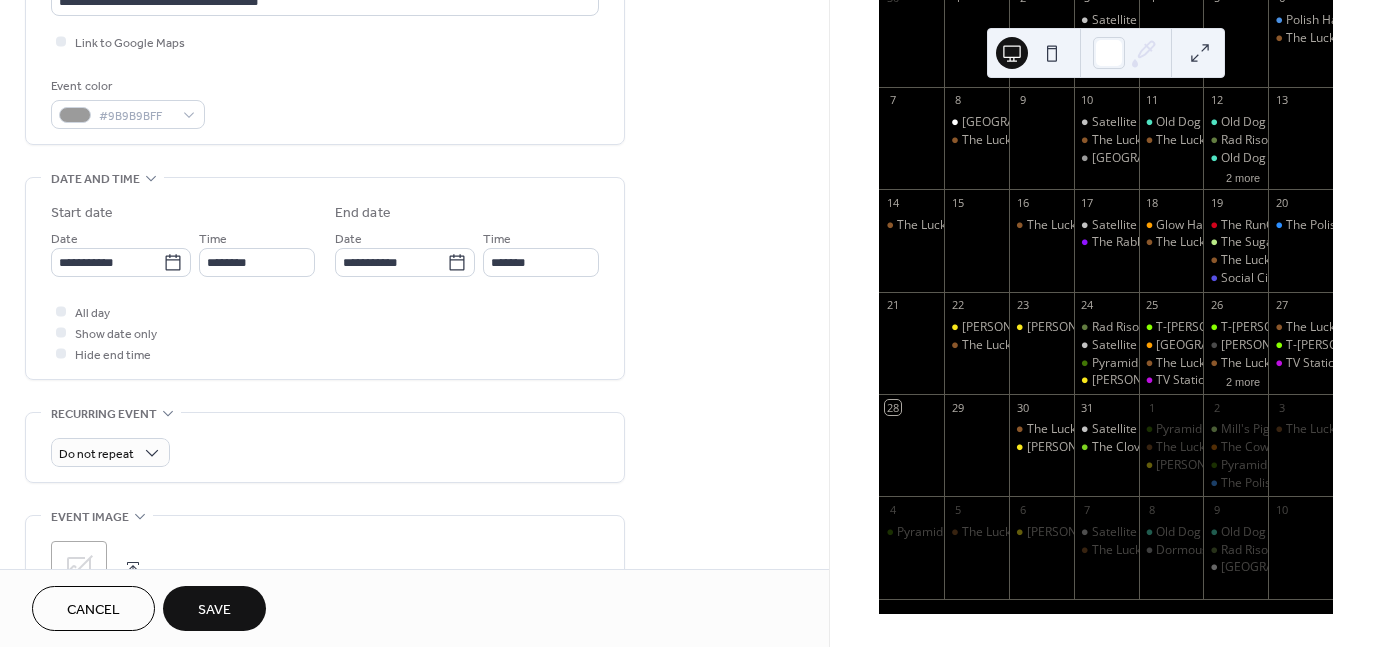click on "Do not repeat" at bounding box center (325, 447) 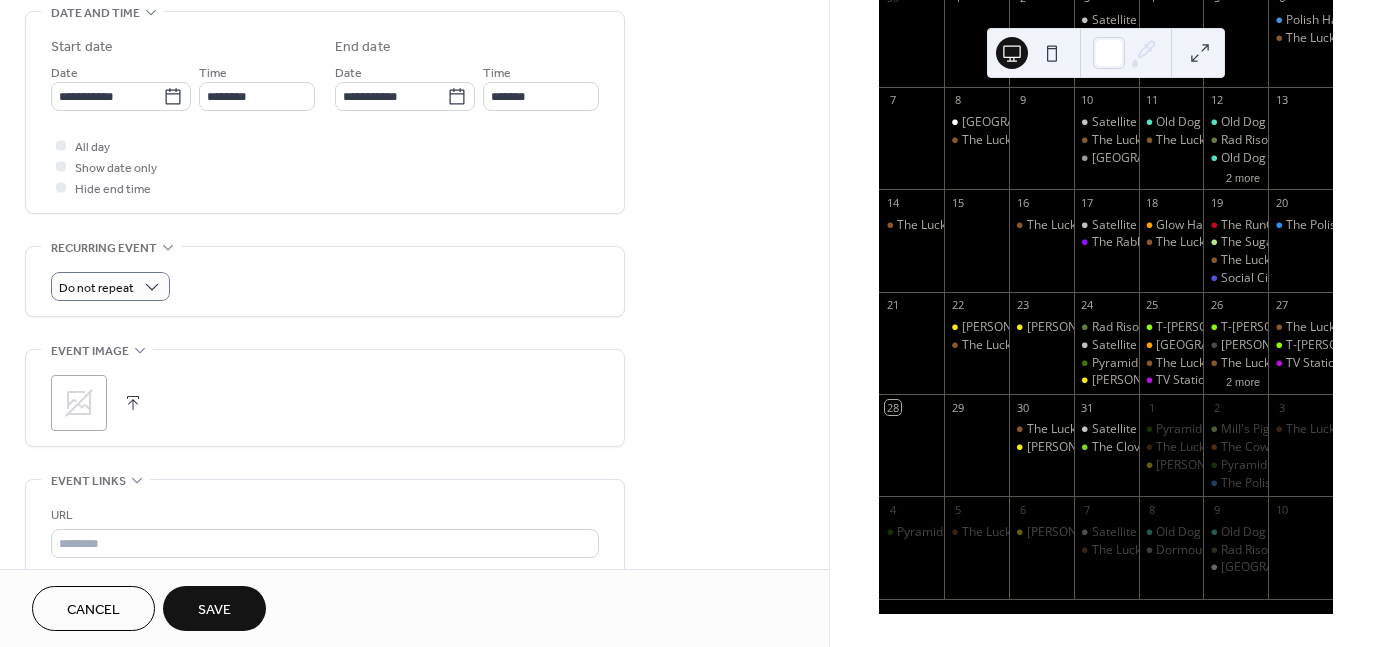 scroll, scrollTop: 643, scrollLeft: 0, axis: vertical 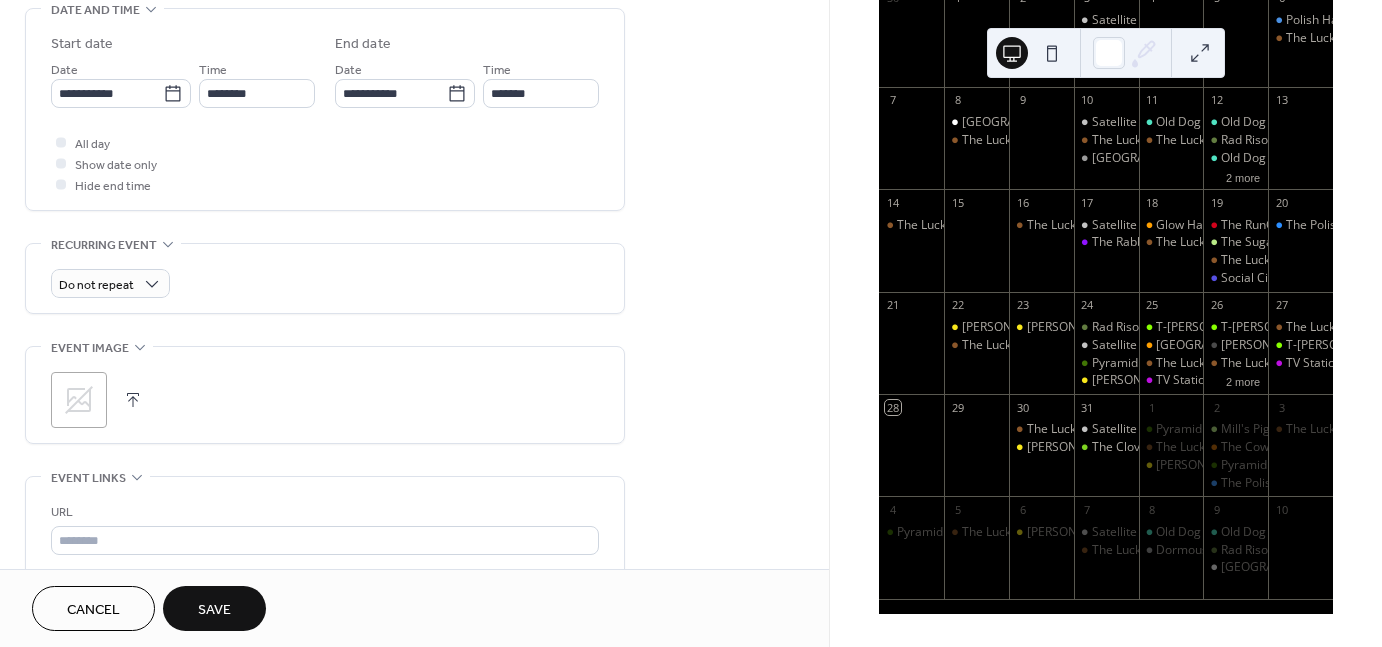 click on ";" at bounding box center (325, 395) 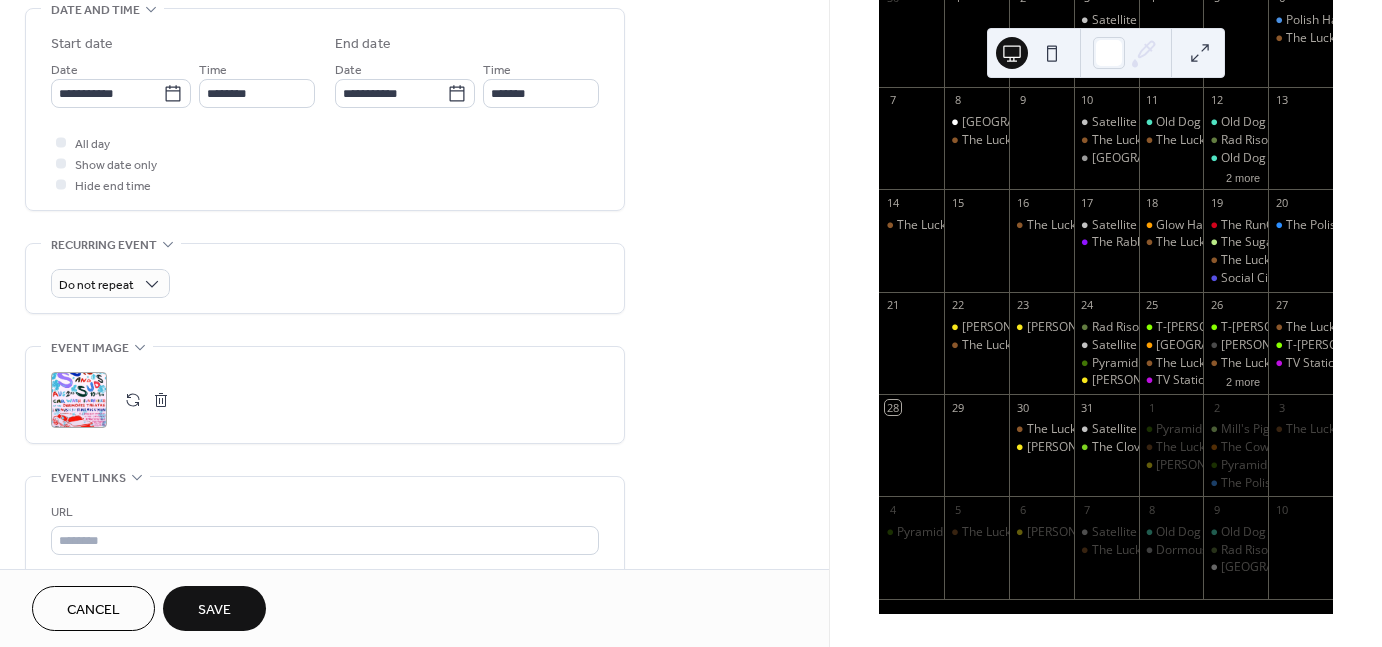 click on "Save" at bounding box center [214, 610] 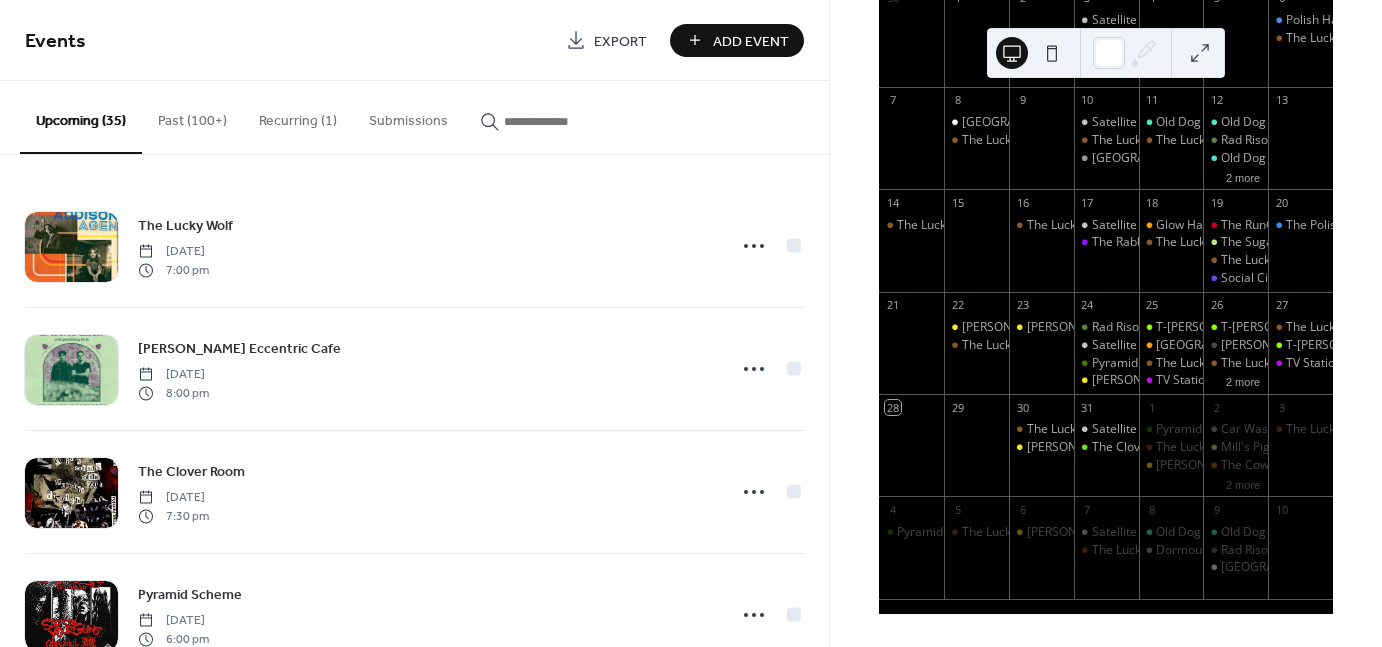 click on "Add Event" at bounding box center (751, 41) 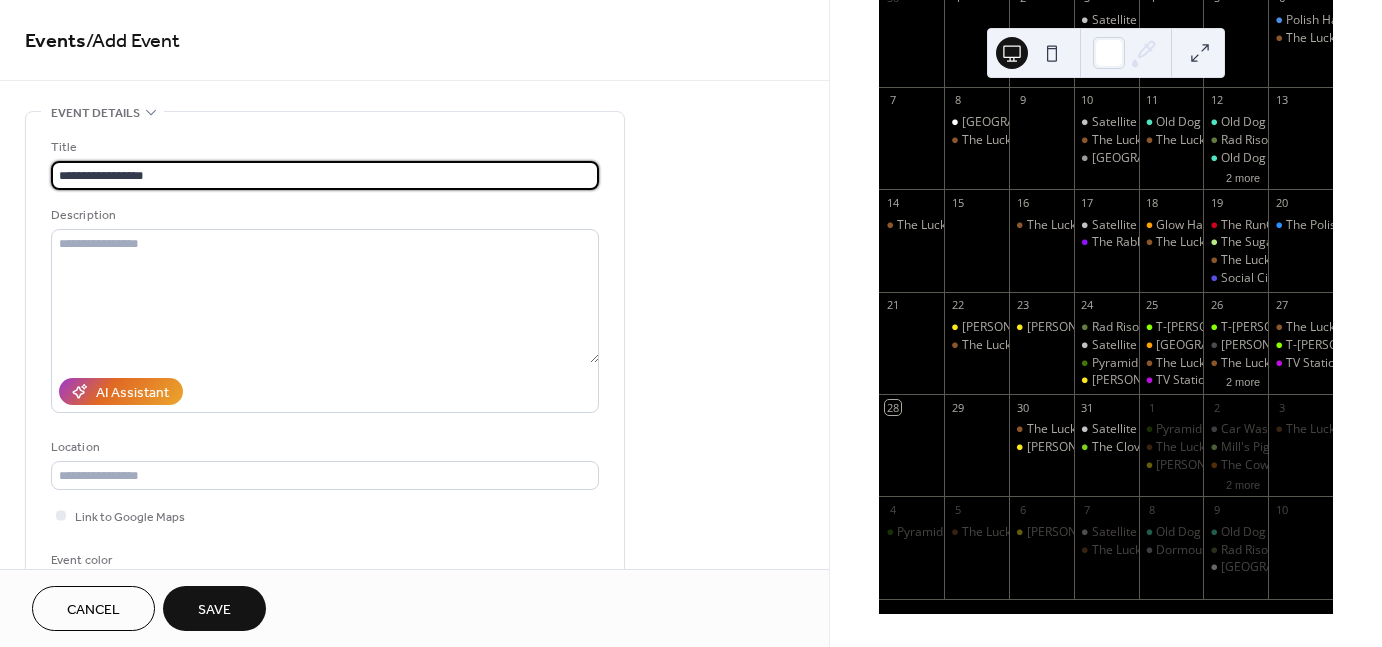 type on "**********" 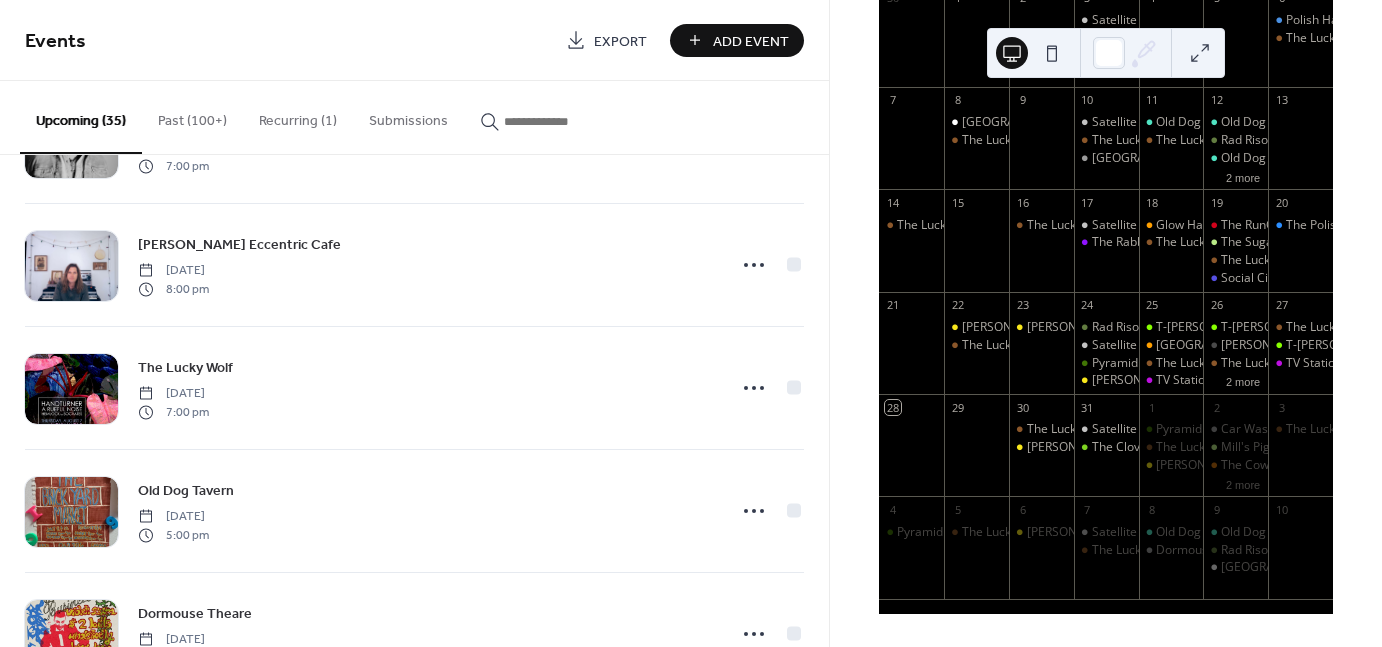 scroll, scrollTop: 1688, scrollLeft: 0, axis: vertical 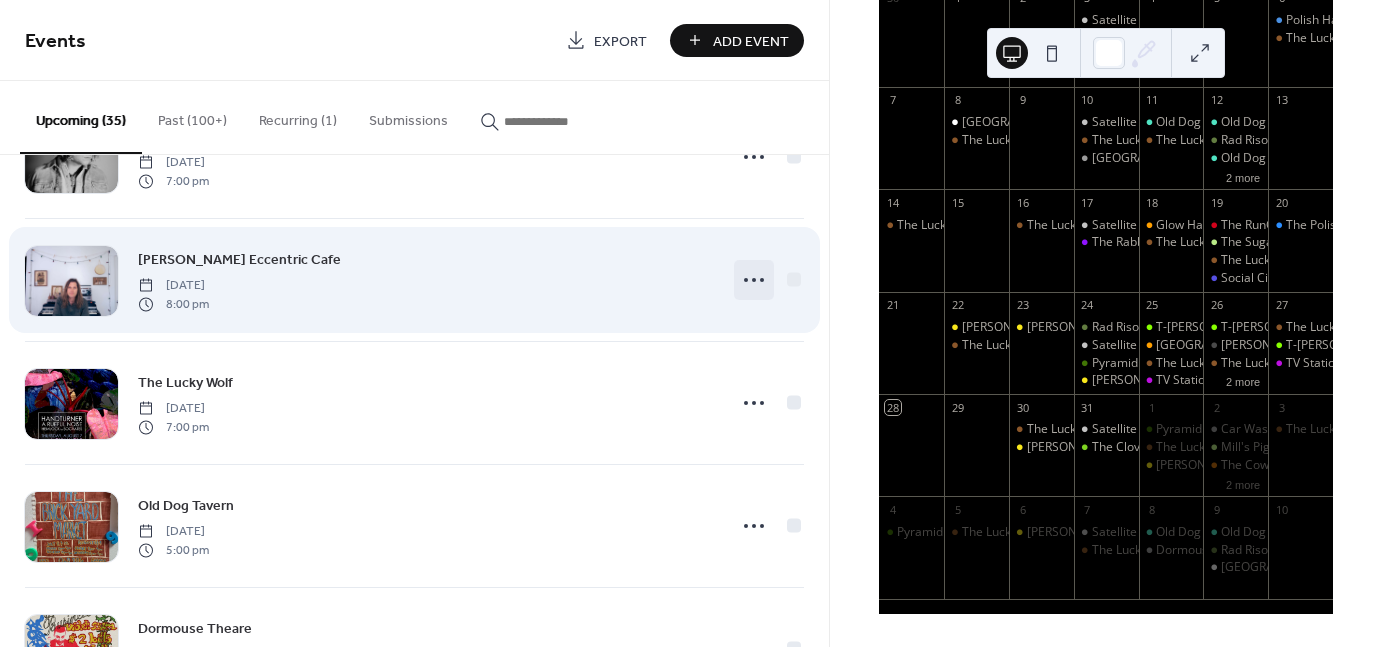 click 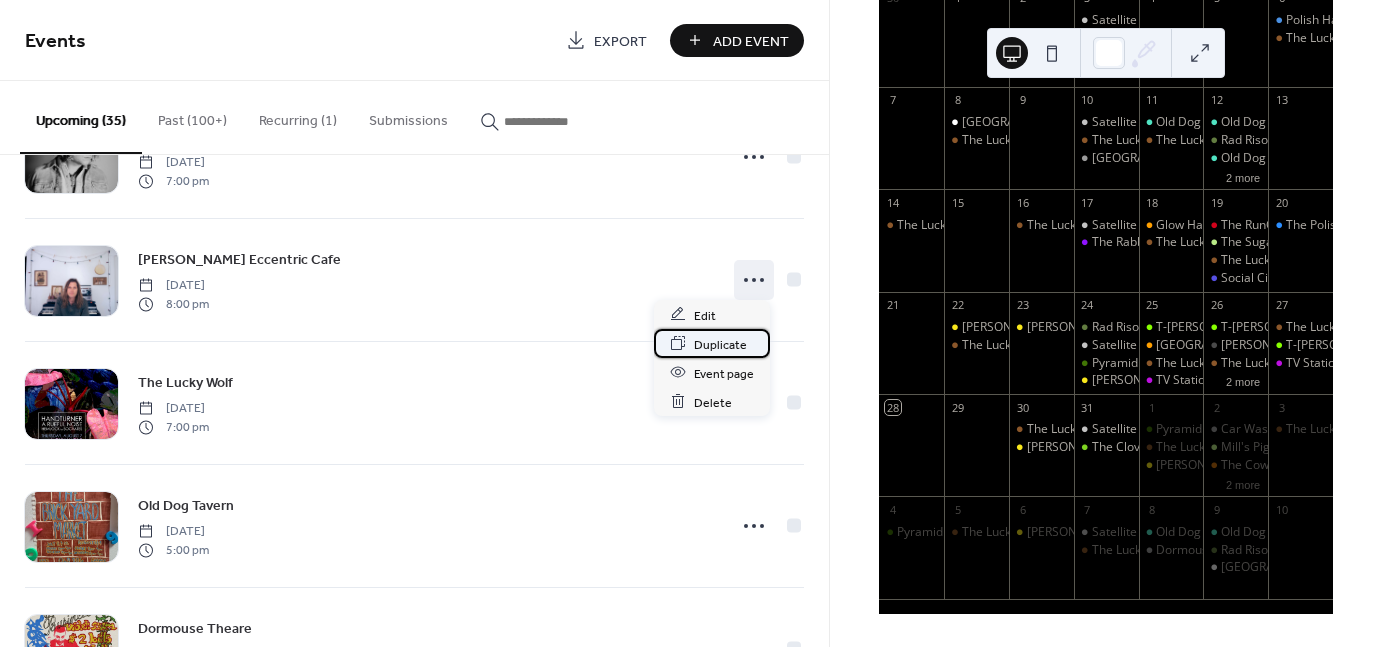 click on "Duplicate" at bounding box center (720, 344) 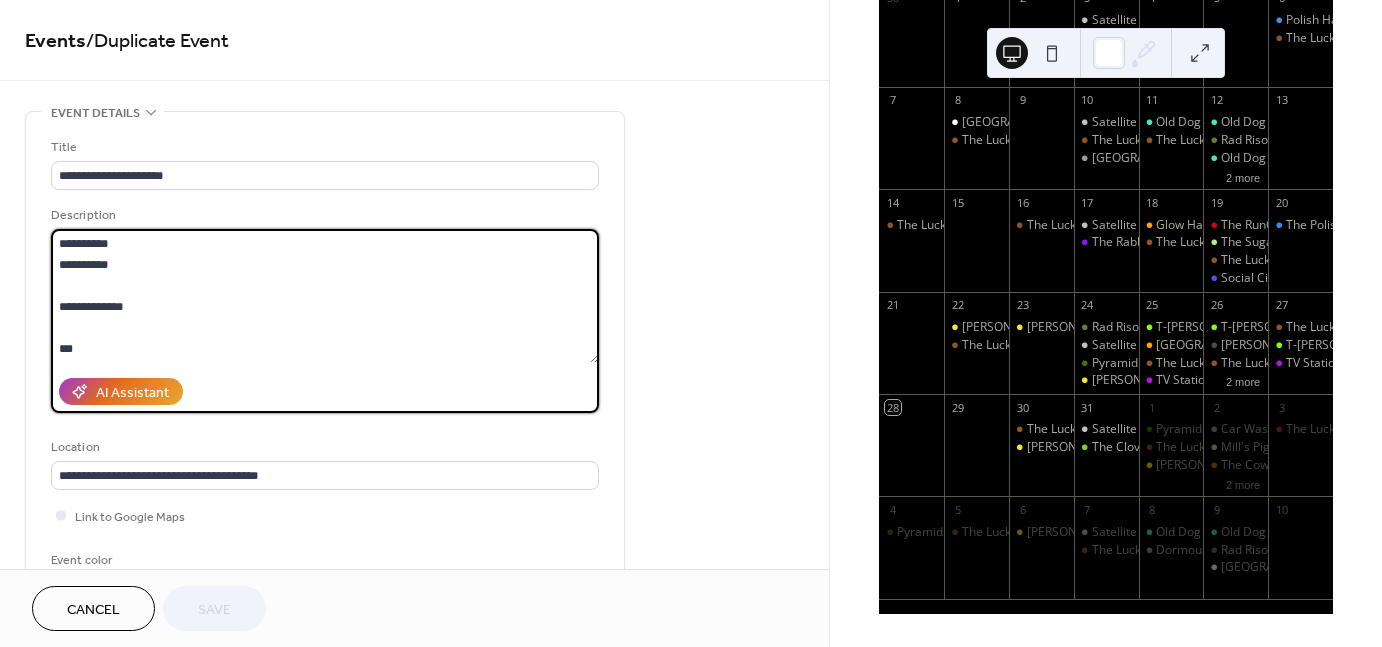 drag, startPoint x: 133, startPoint y: 268, endPoint x: 40, endPoint y: 237, distance: 98.03061 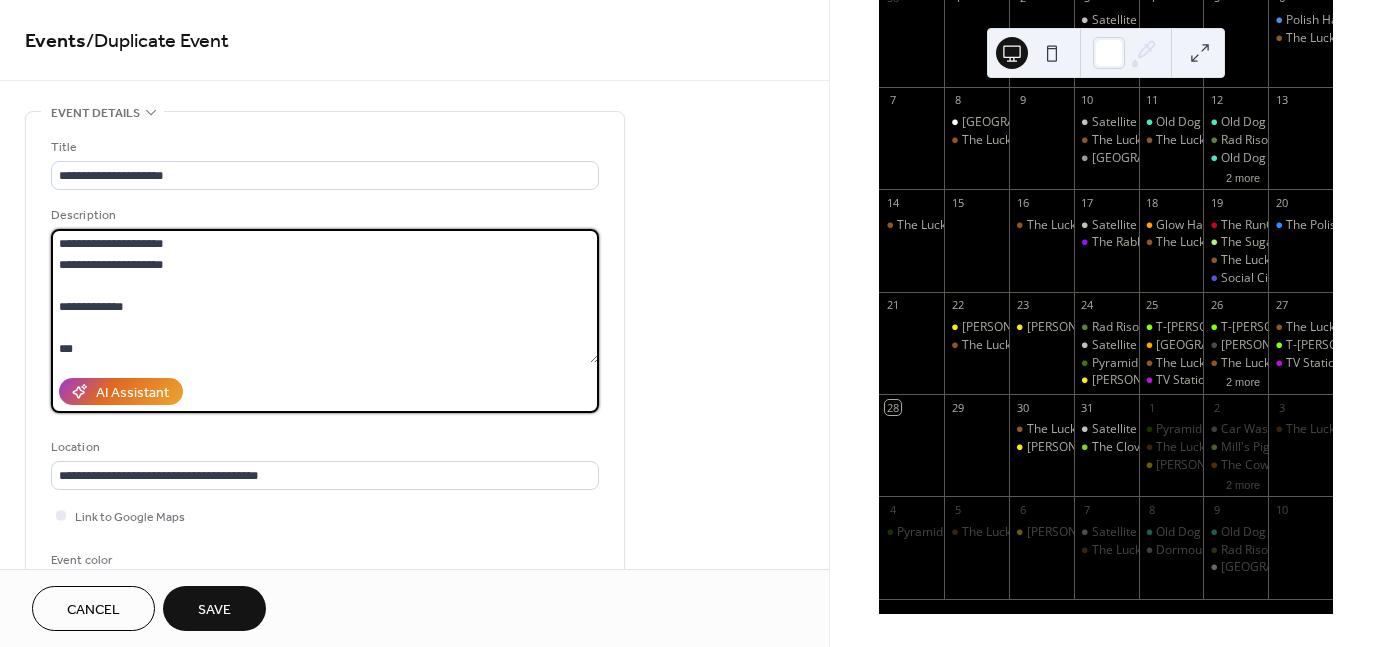 click on "**********" at bounding box center [325, 296] 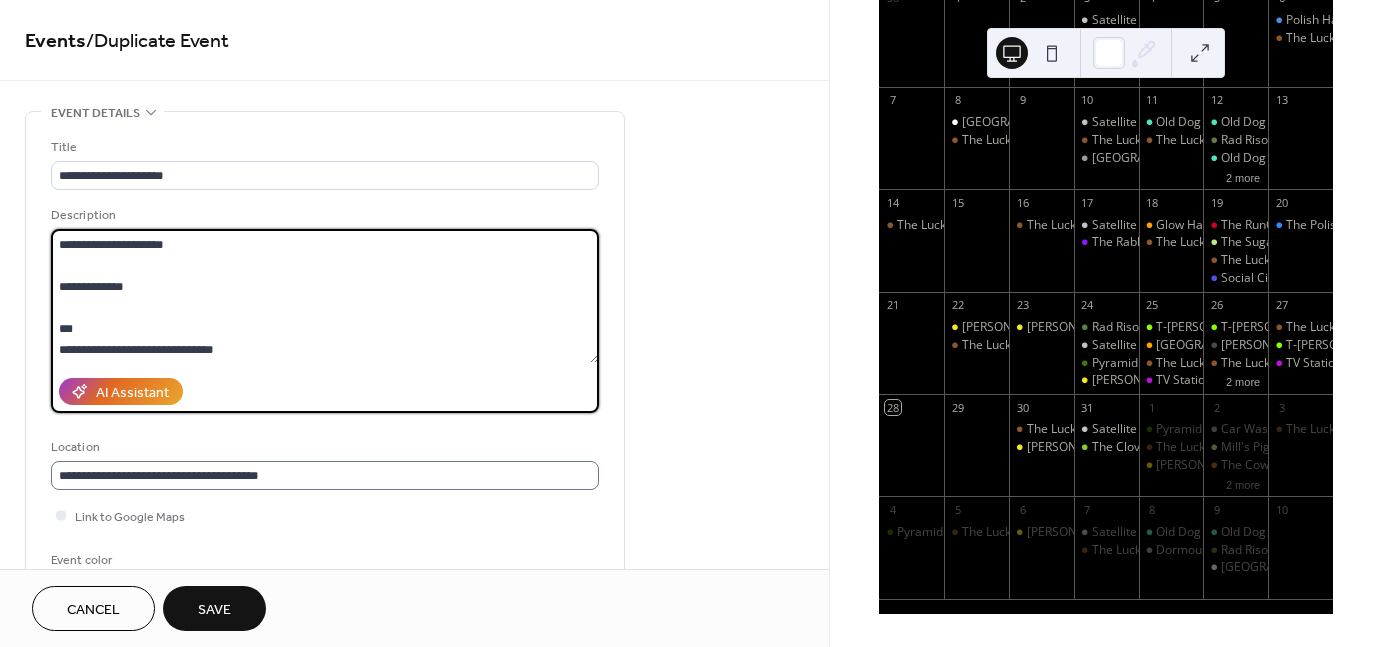 scroll, scrollTop: 1, scrollLeft: 0, axis: vertical 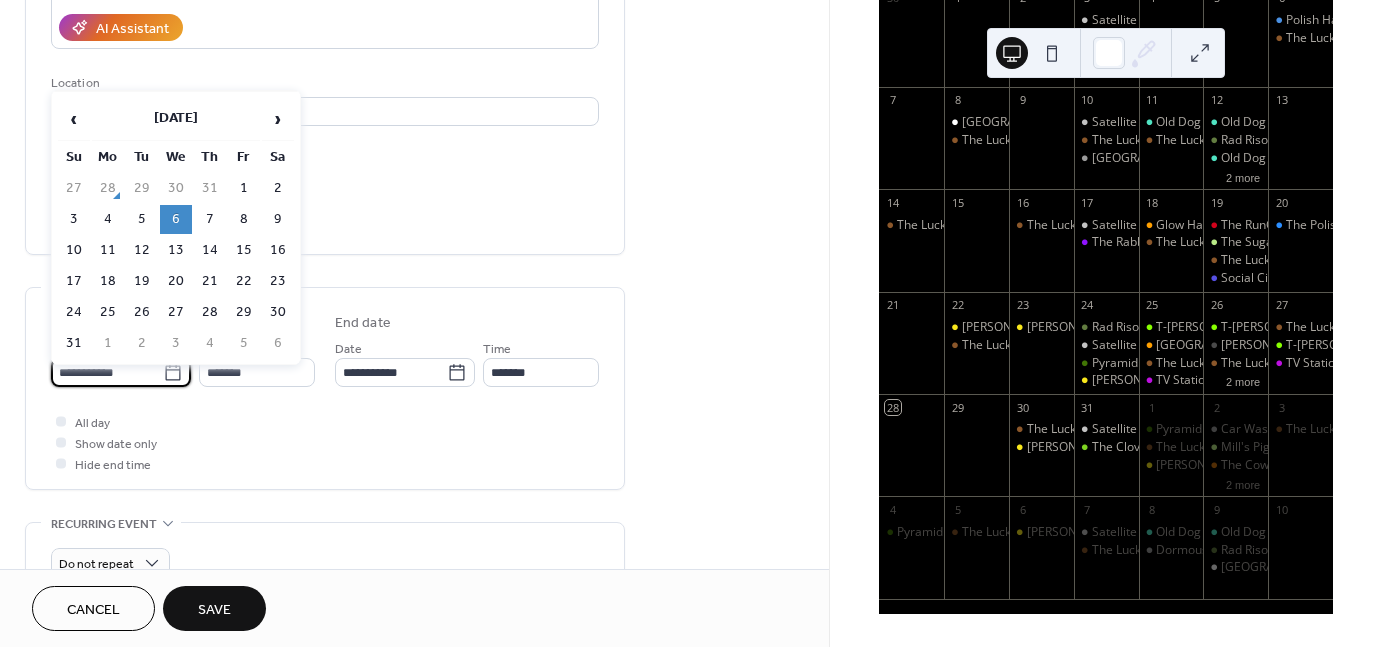 click on "**********" at bounding box center (107, 372) 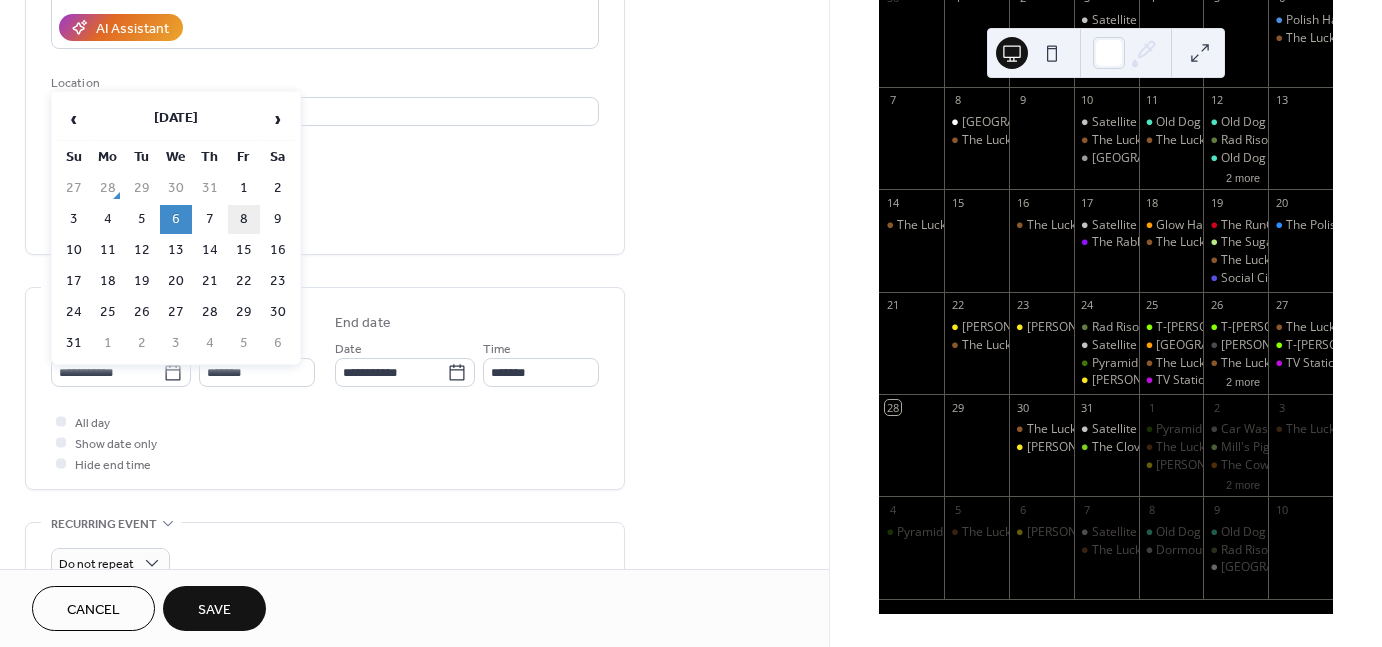 click on "8" at bounding box center [244, 219] 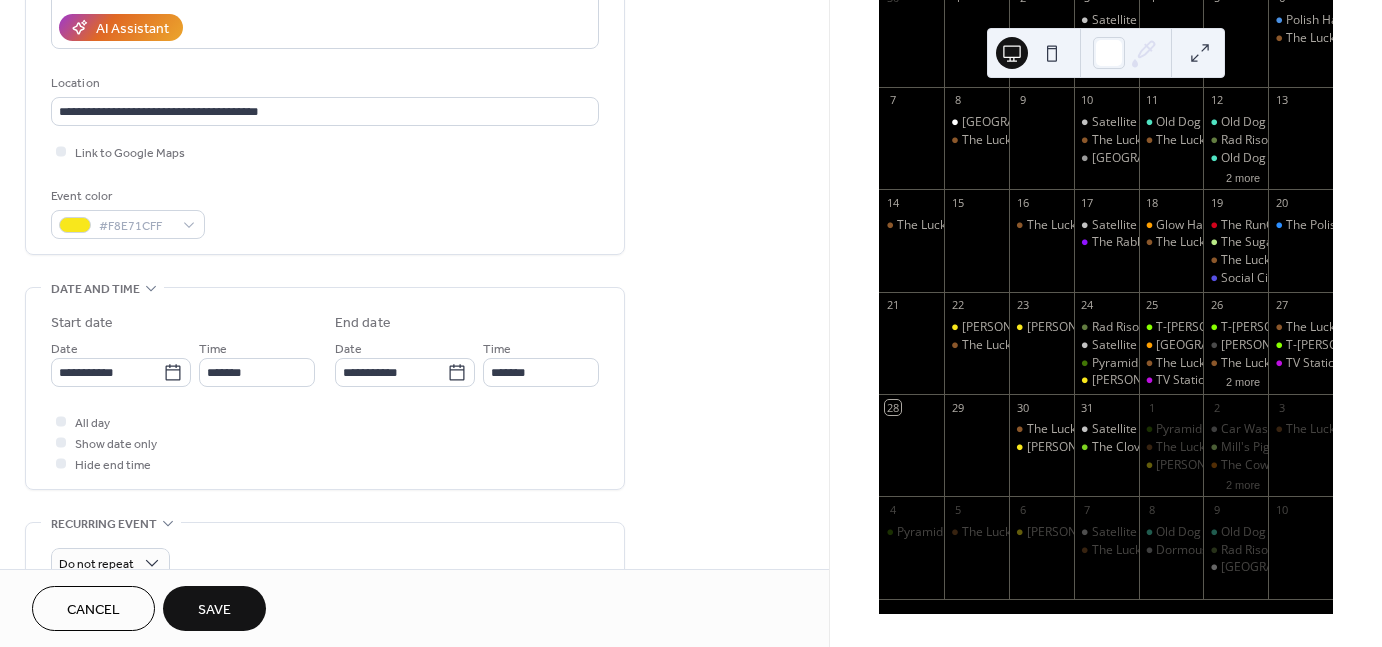click on "Cancel" at bounding box center [93, 610] 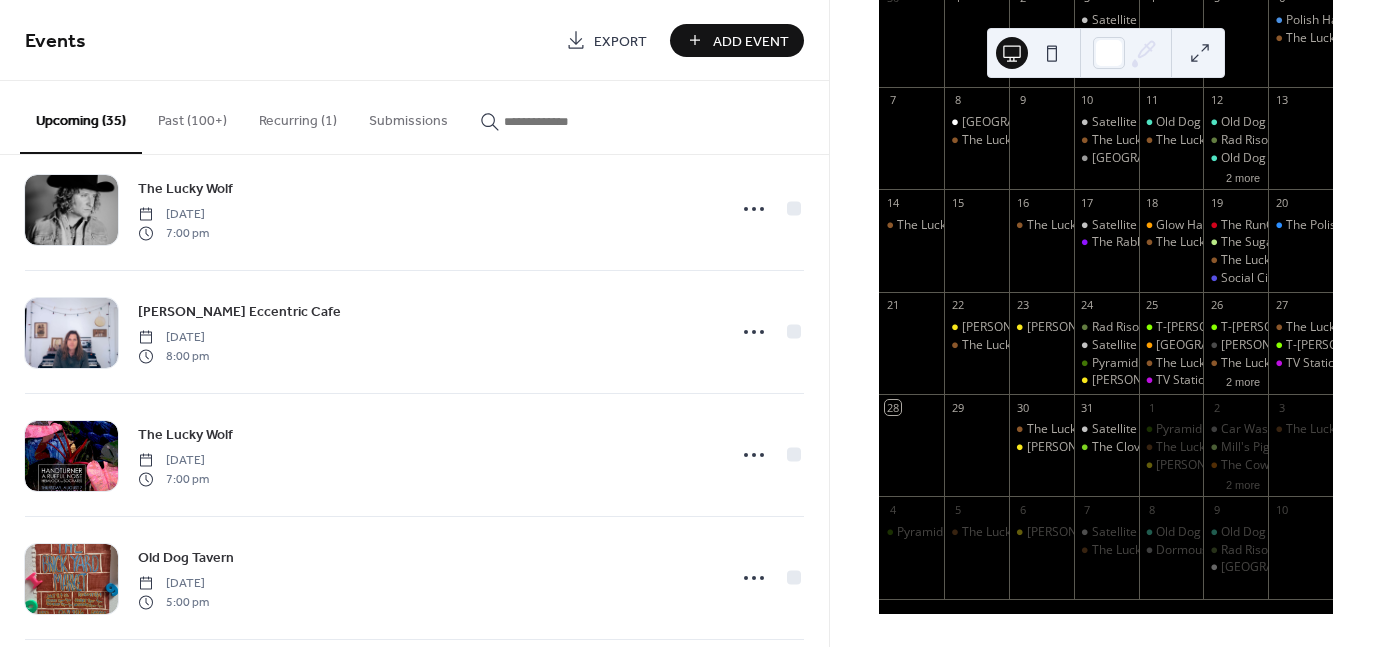 scroll, scrollTop: 1660, scrollLeft: 0, axis: vertical 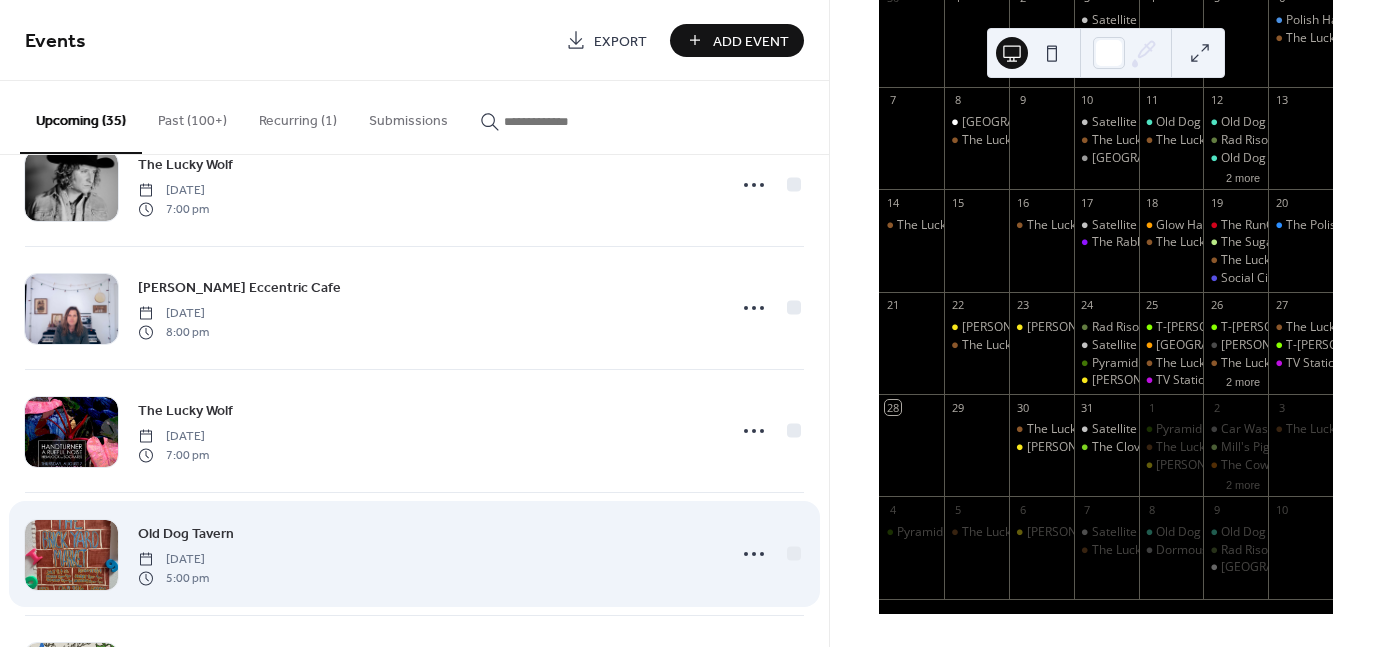drag, startPoint x: 496, startPoint y: 457, endPoint x: 342, endPoint y: 520, distance: 166.3881 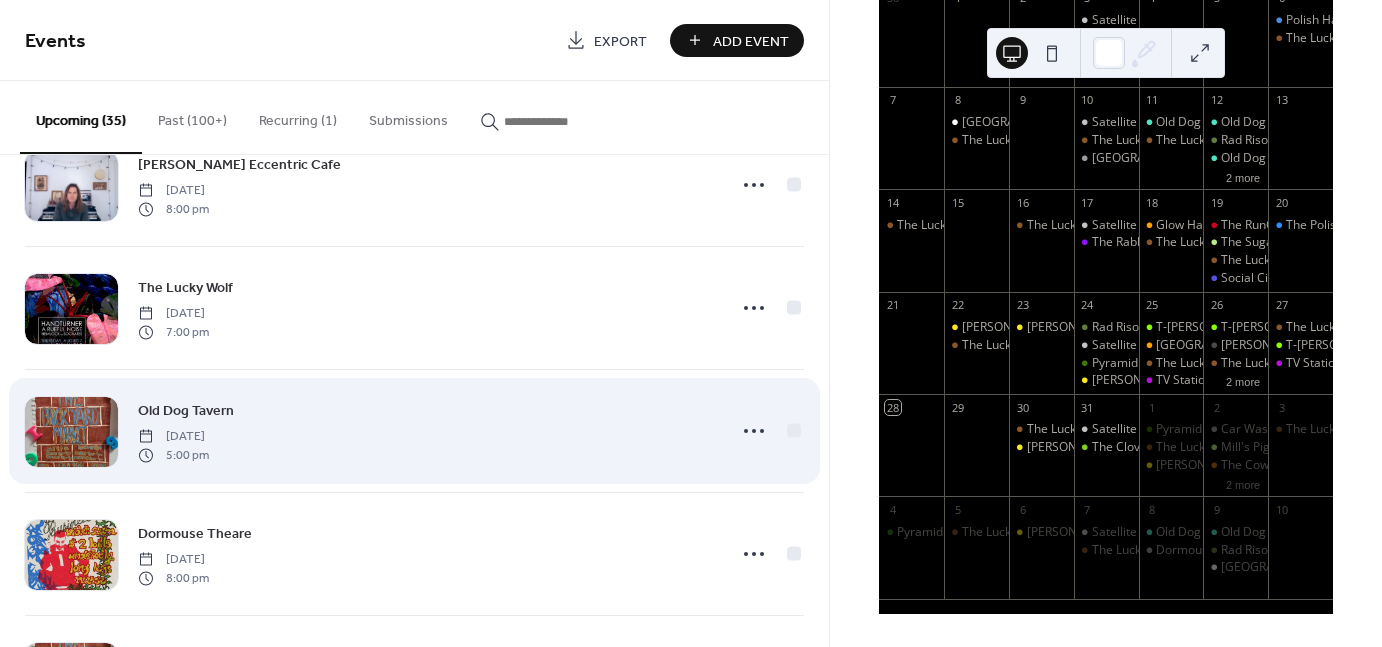 scroll, scrollTop: 1782, scrollLeft: 0, axis: vertical 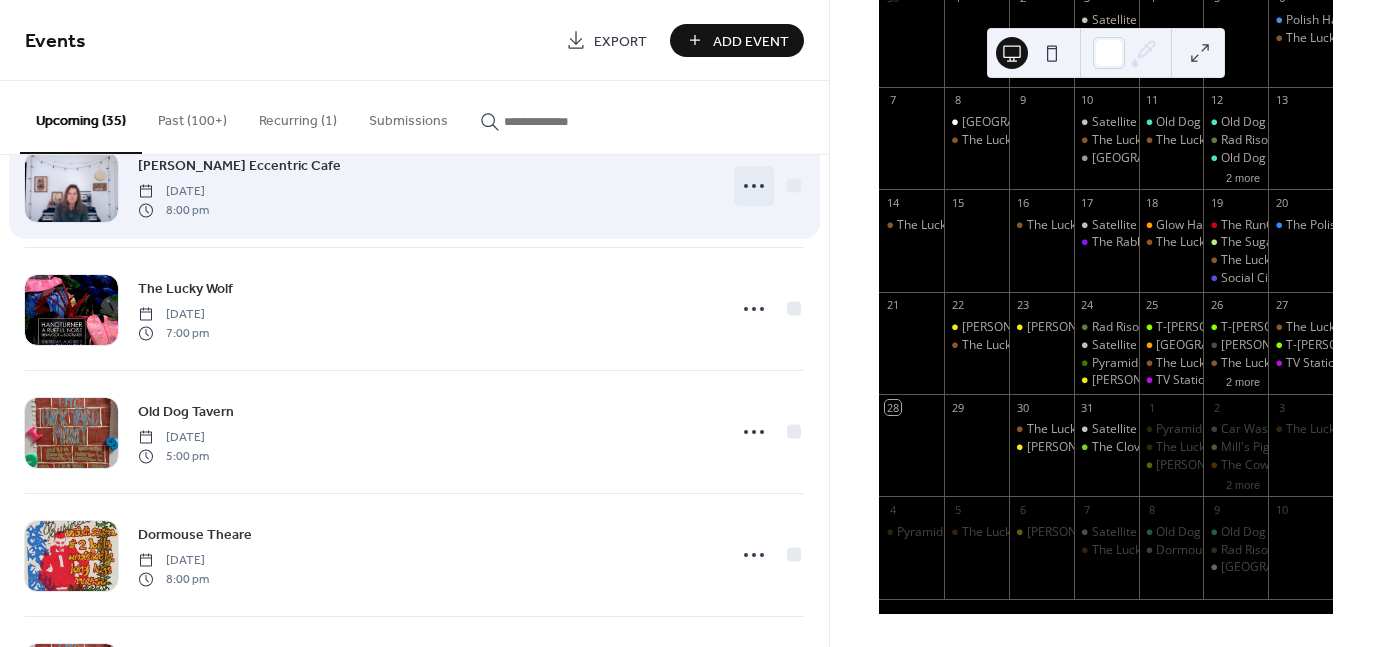 click 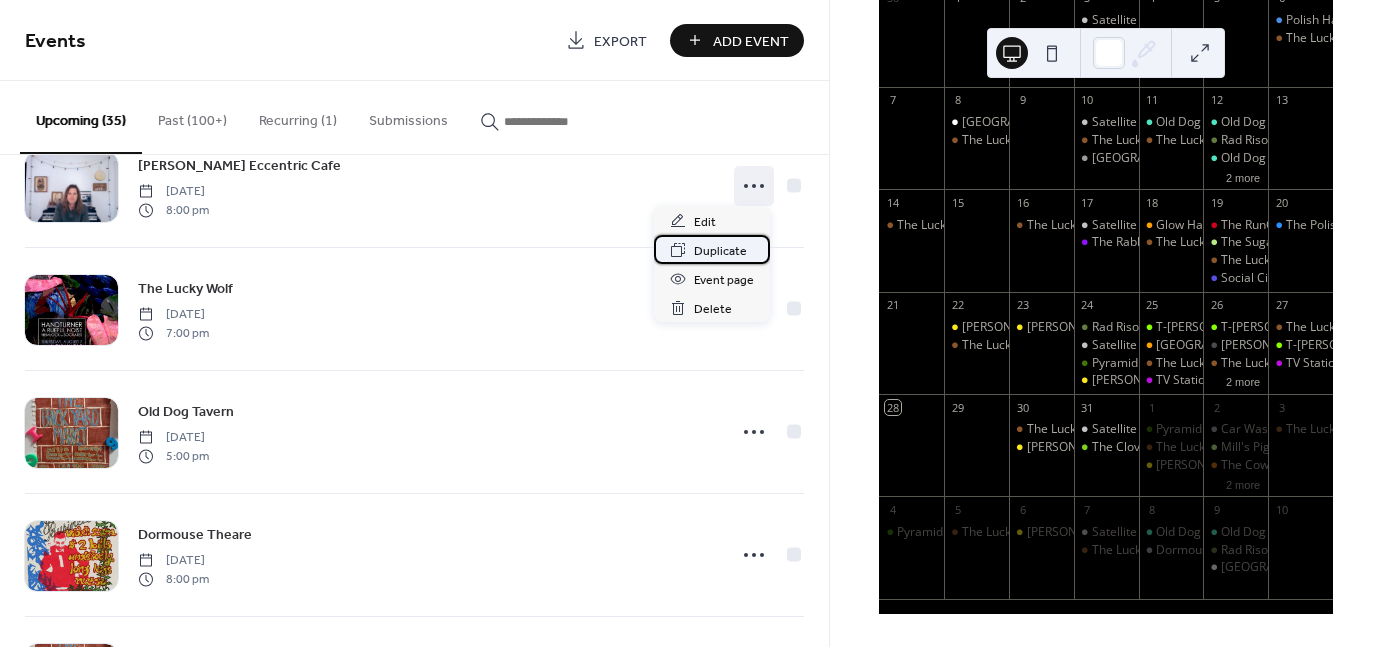 click on "Duplicate" at bounding box center (720, 251) 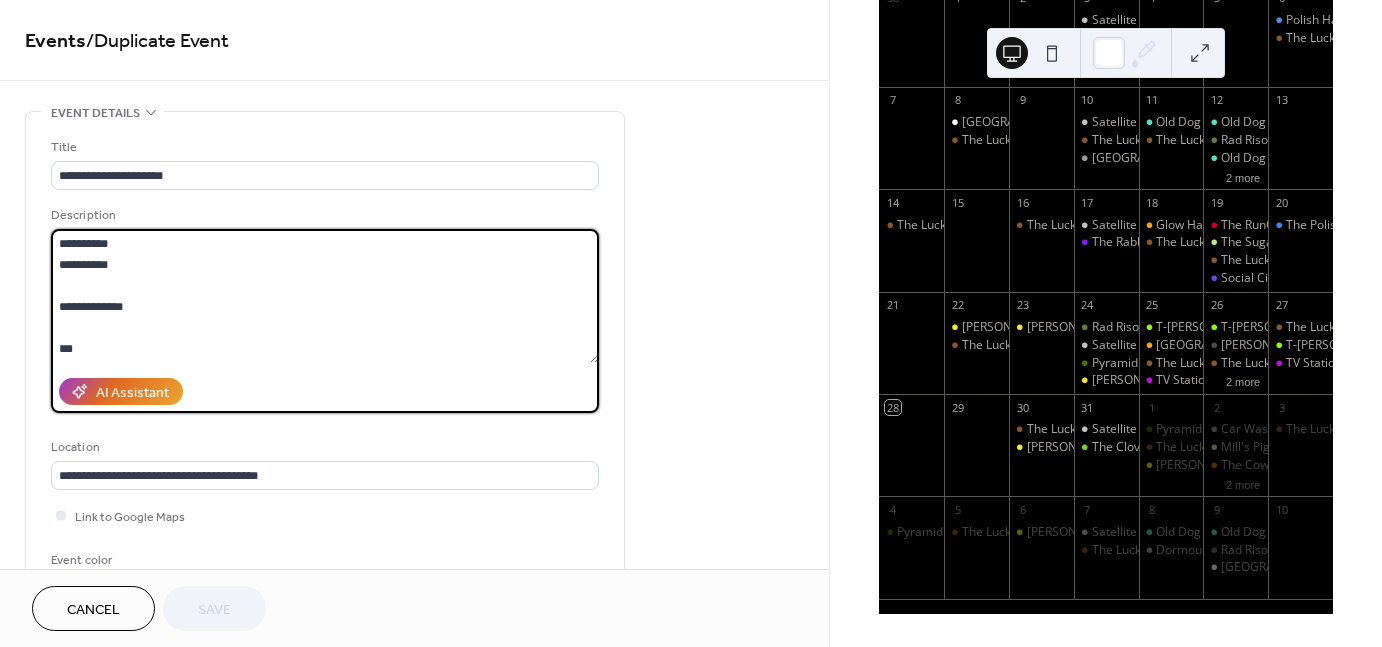 drag, startPoint x: 132, startPoint y: 260, endPoint x: 54, endPoint y: 233, distance: 82.5409 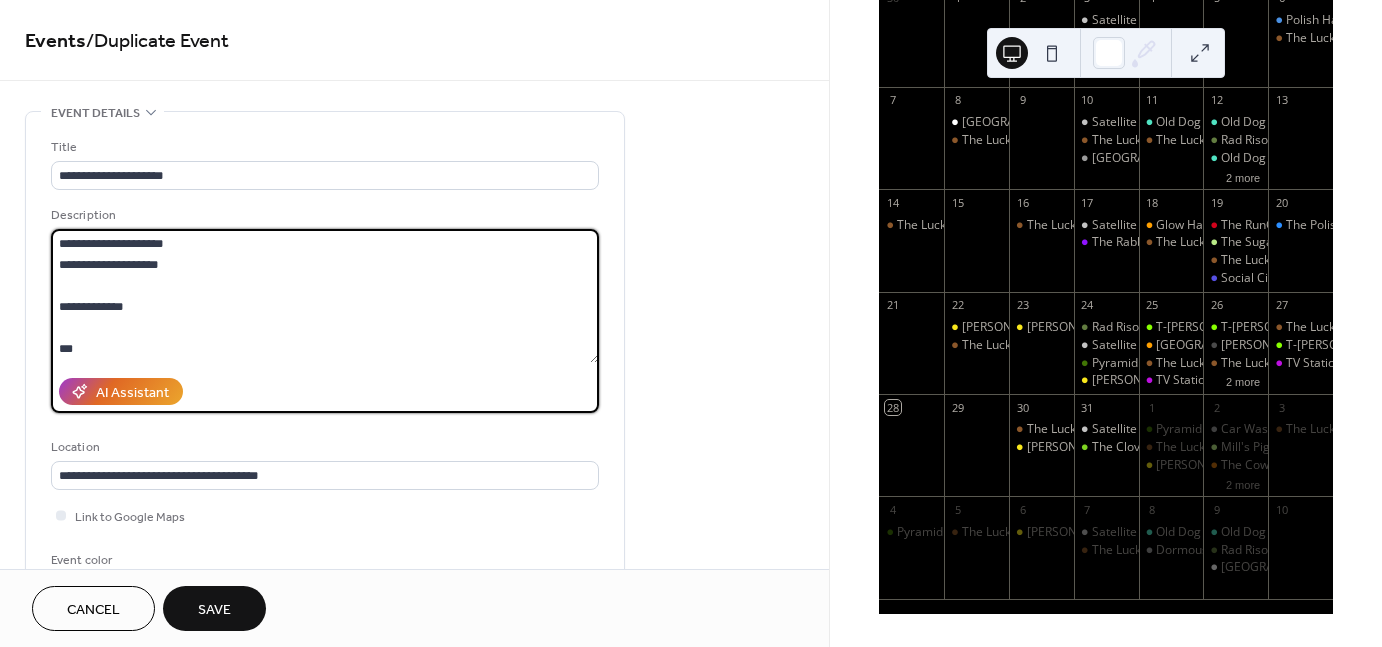click on "**********" at bounding box center (325, 296) 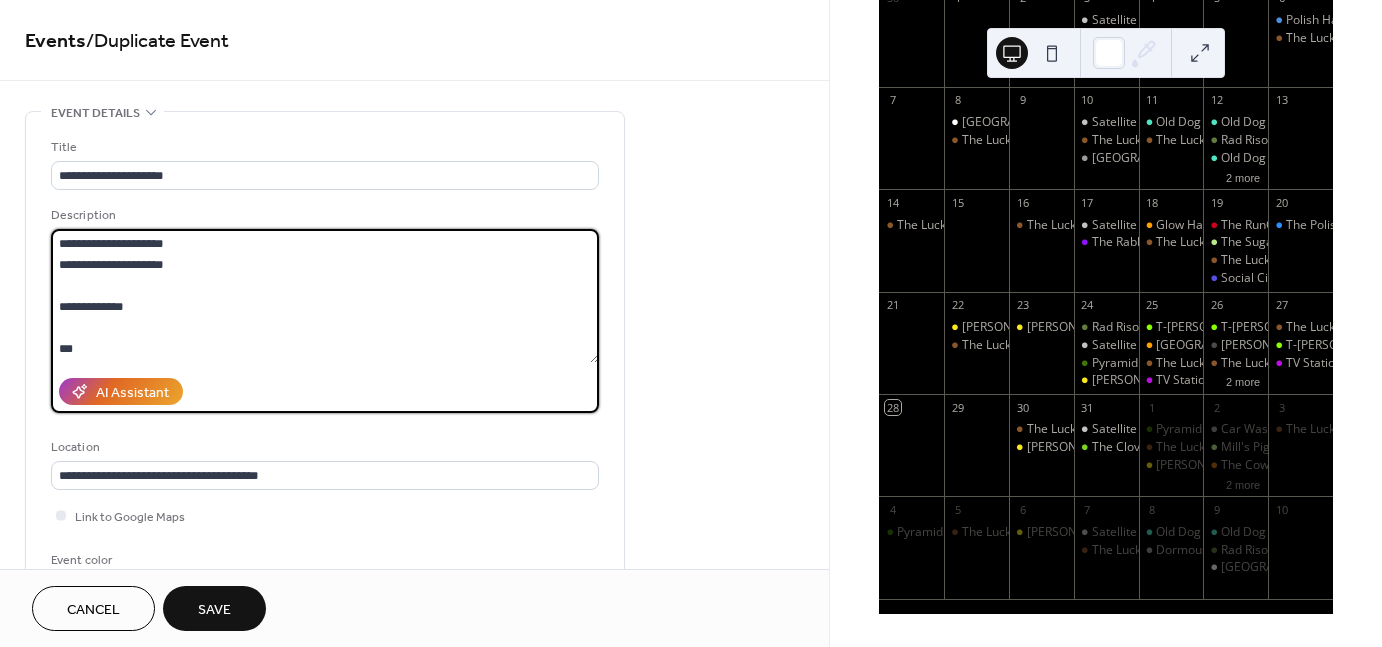 click on "**********" at bounding box center (325, 296) 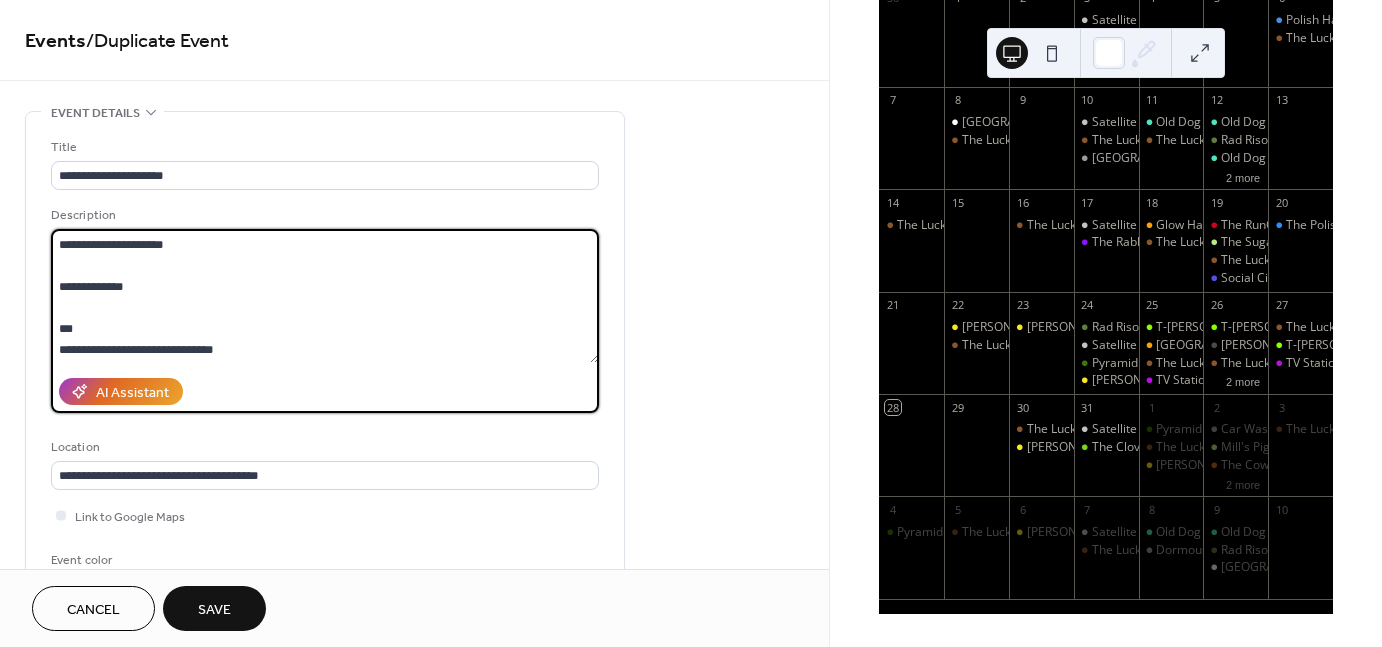 scroll, scrollTop: 20, scrollLeft: 0, axis: vertical 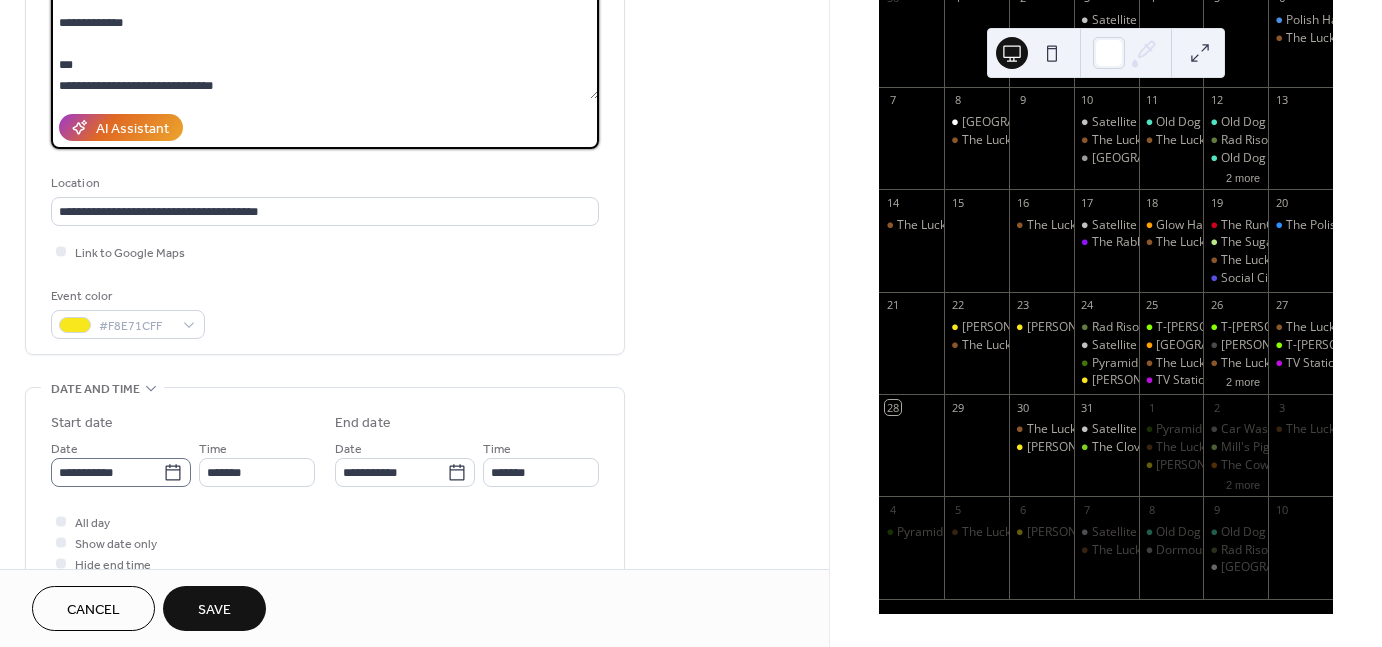 type on "**********" 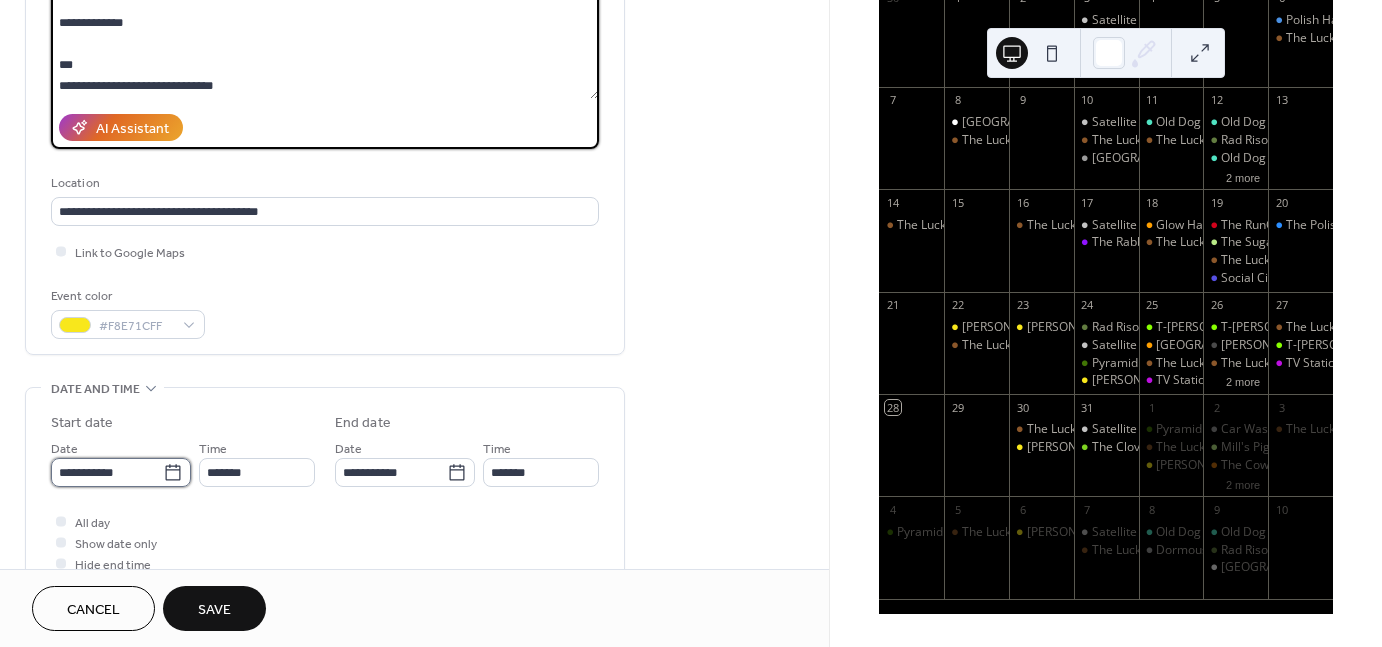 click on "**********" at bounding box center [107, 472] 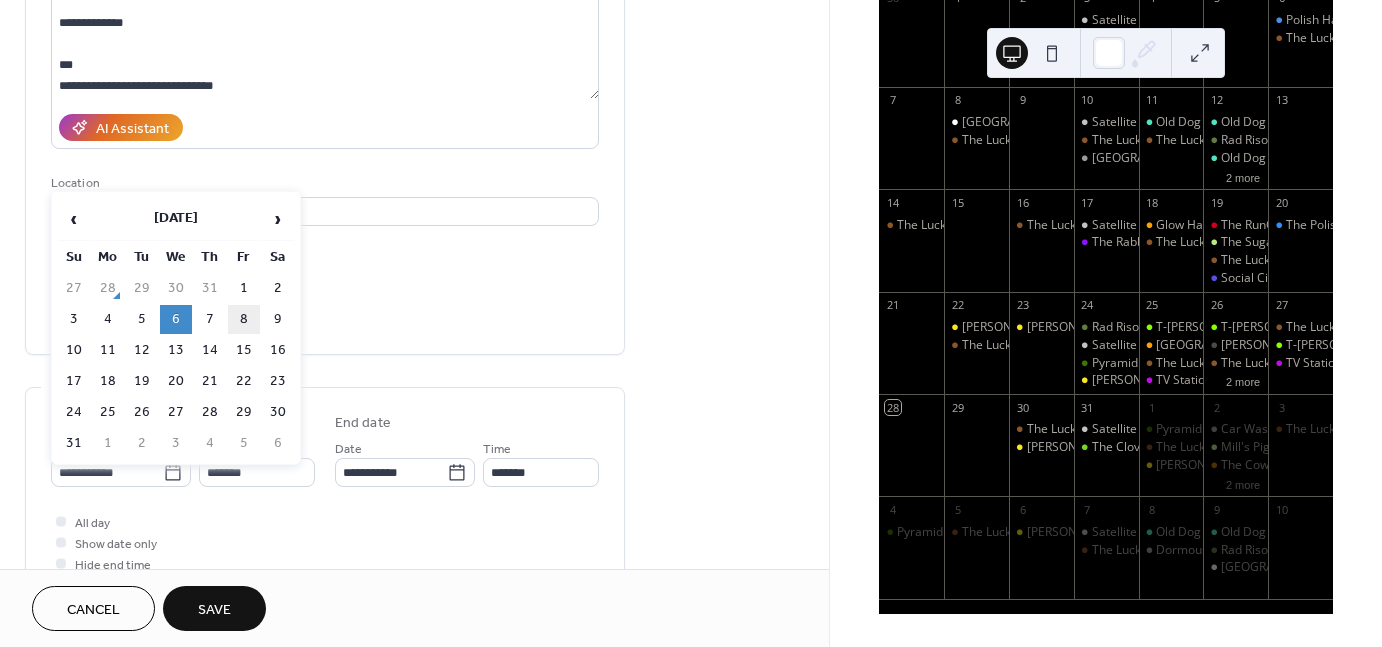 click on "8" at bounding box center (244, 319) 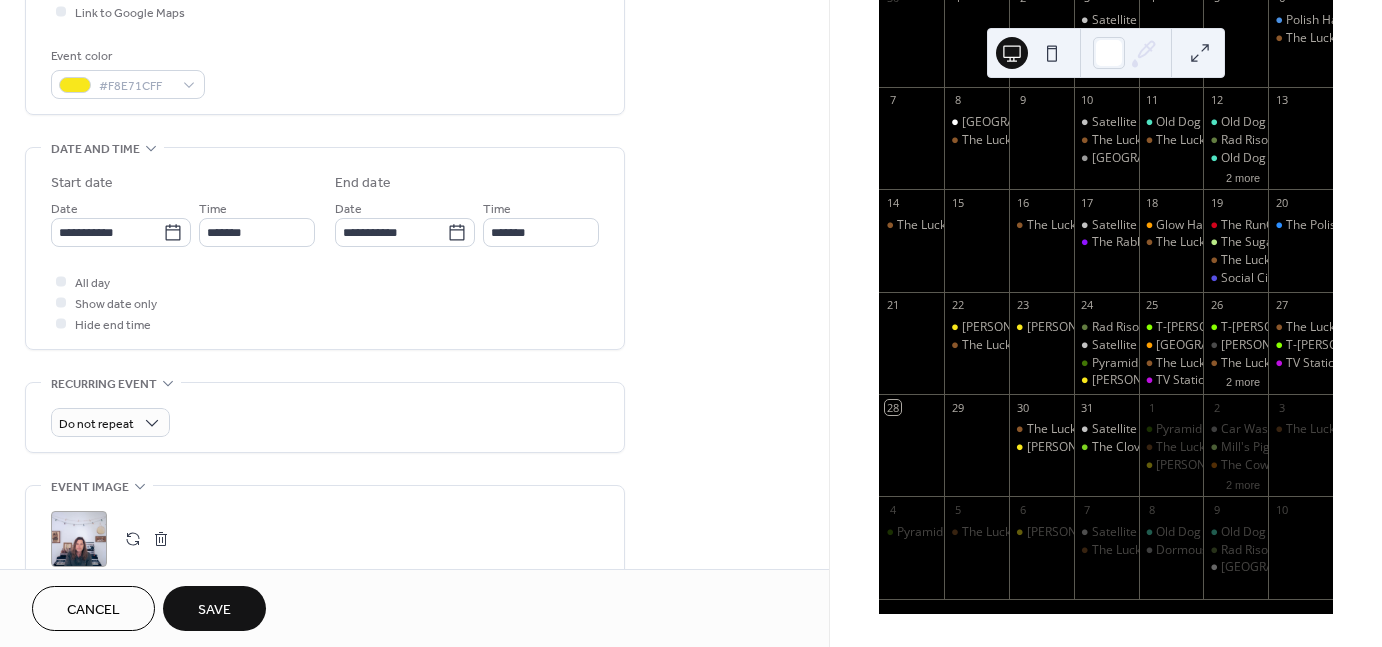 scroll, scrollTop: 691, scrollLeft: 0, axis: vertical 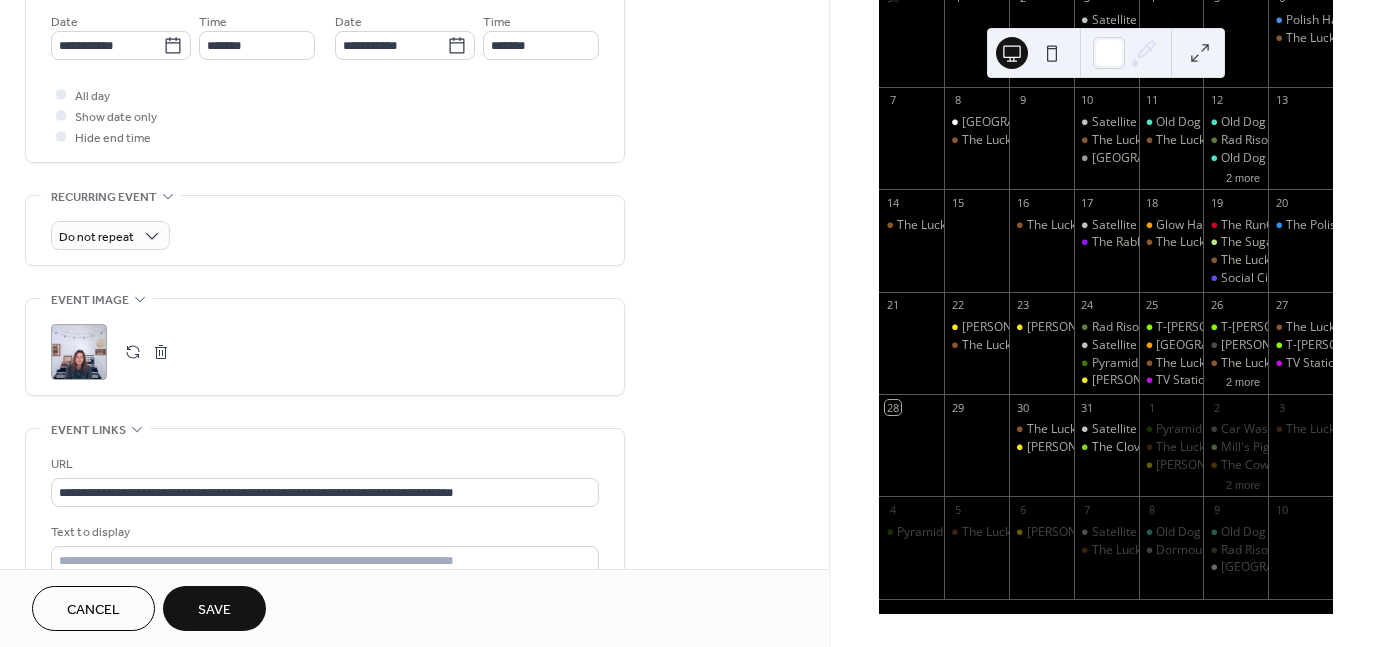 click on ";" at bounding box center (79, 352) 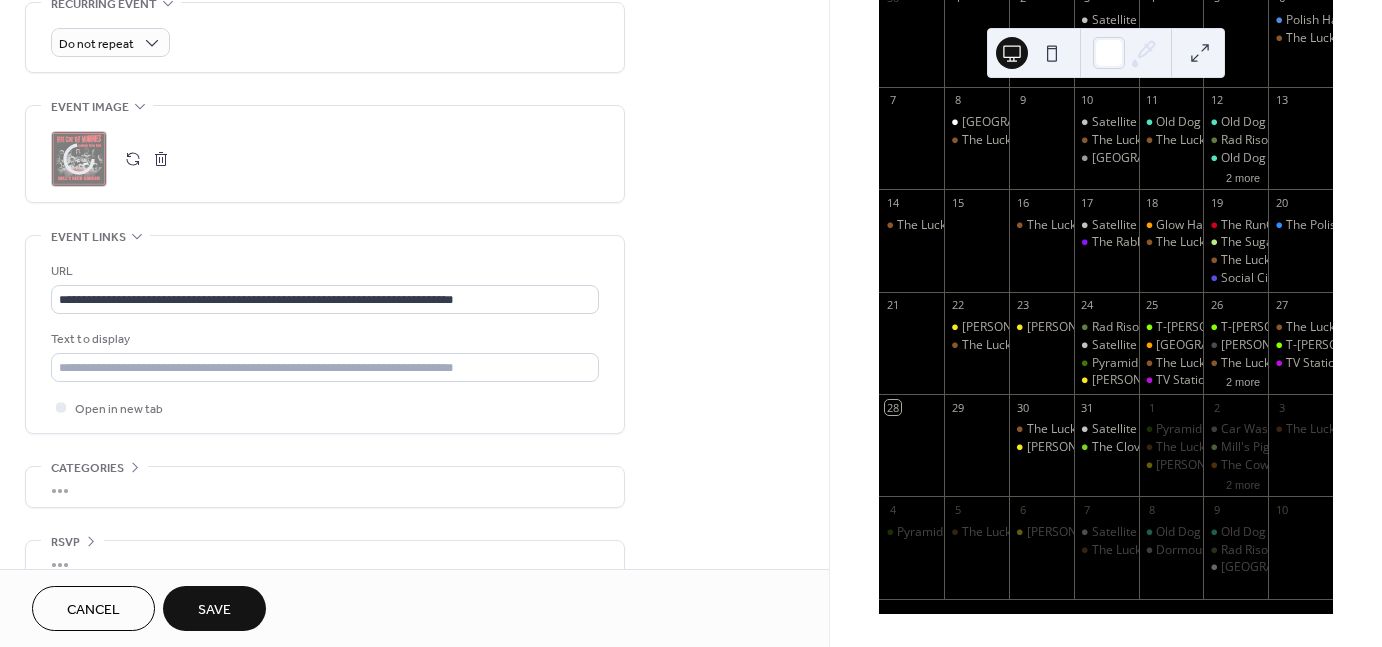 scroll, scrollTop: 914, scrollLeft: 0, axis: vertical 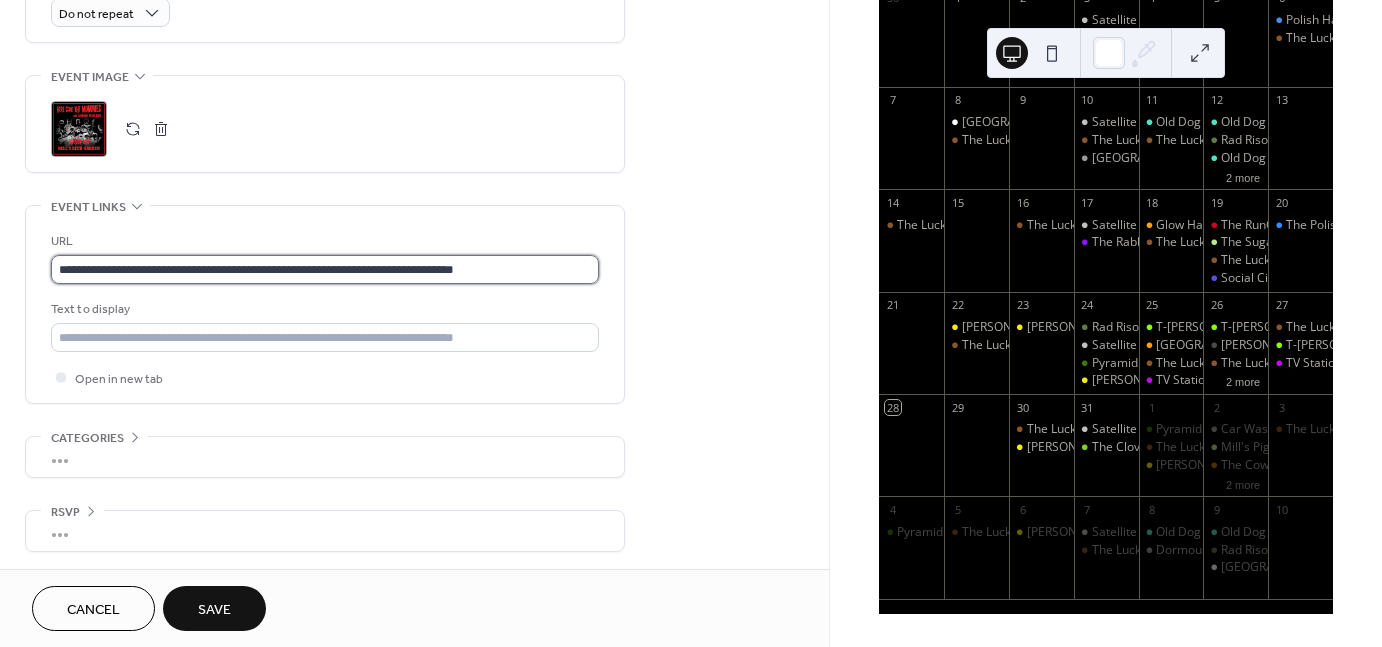 click on "**********" at bounding box center [325, 269] 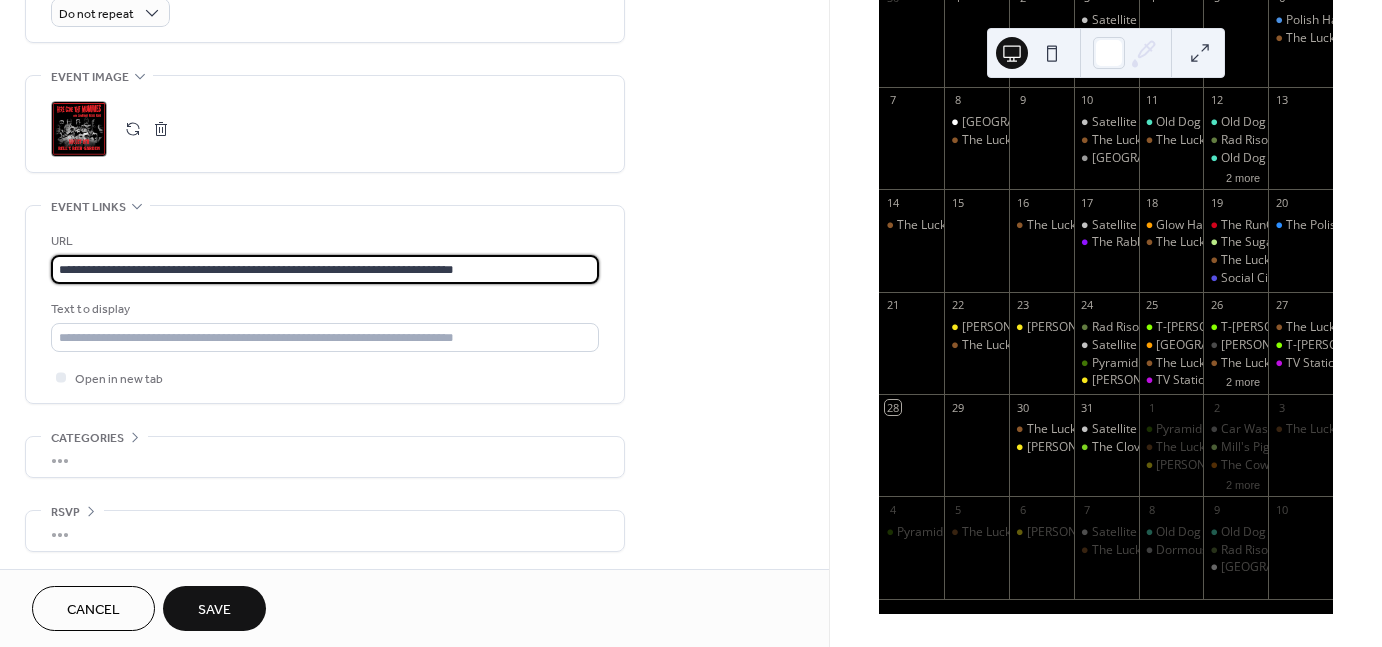 drag, startPoint x: 559, startPoint y: 266, endPoint x: -77, endPoint y: 209, distance: 638.54913 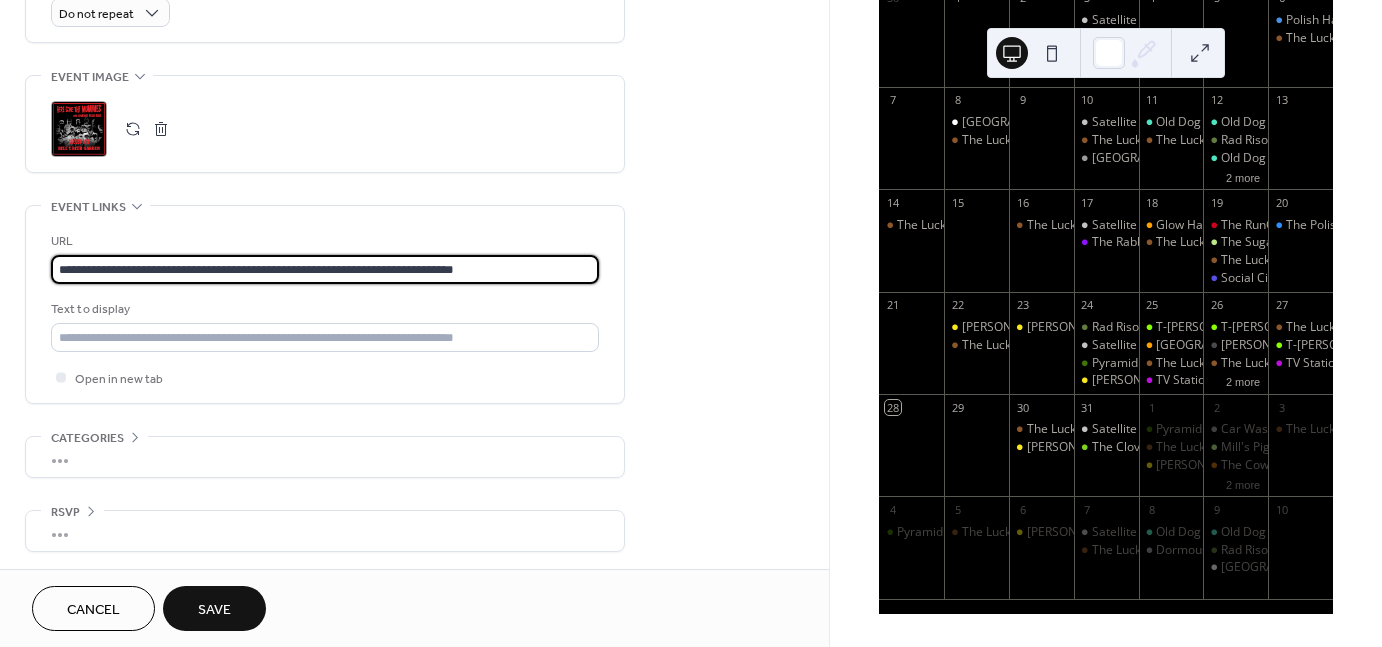 paste on "**********" 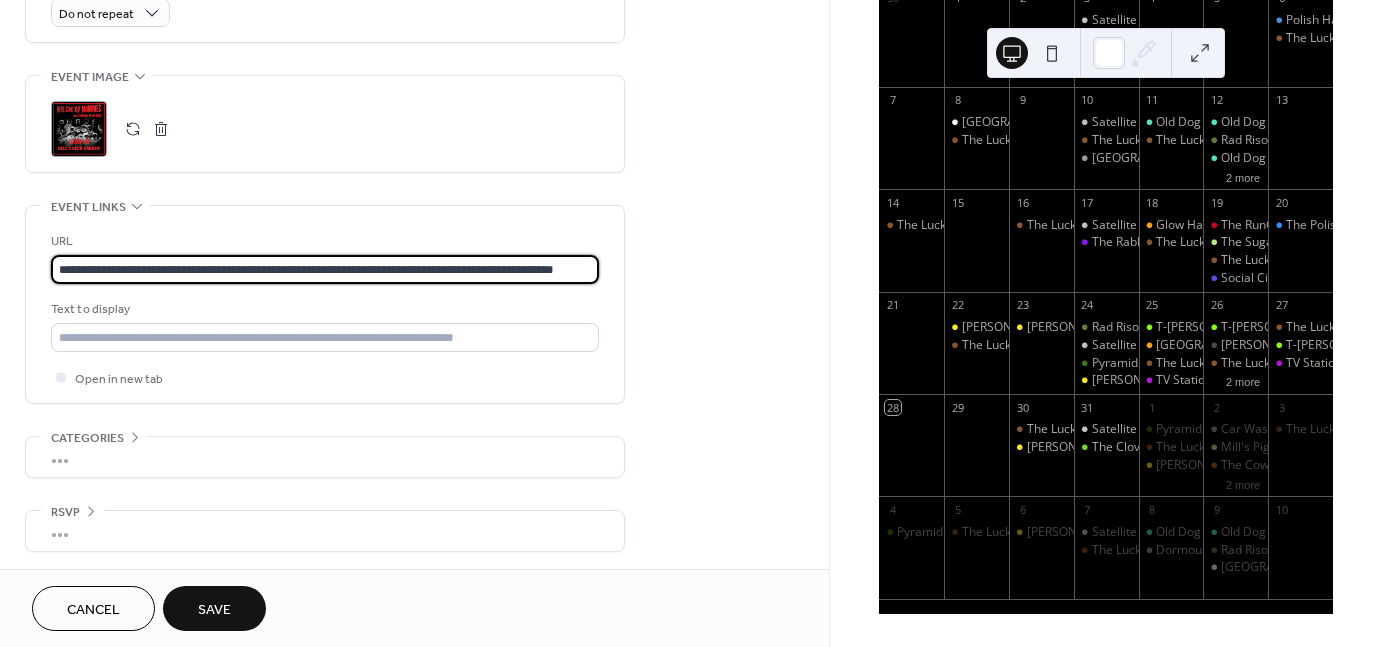 scroll, scrollTop: 0, scrollLeft: 45, axis: horizontal 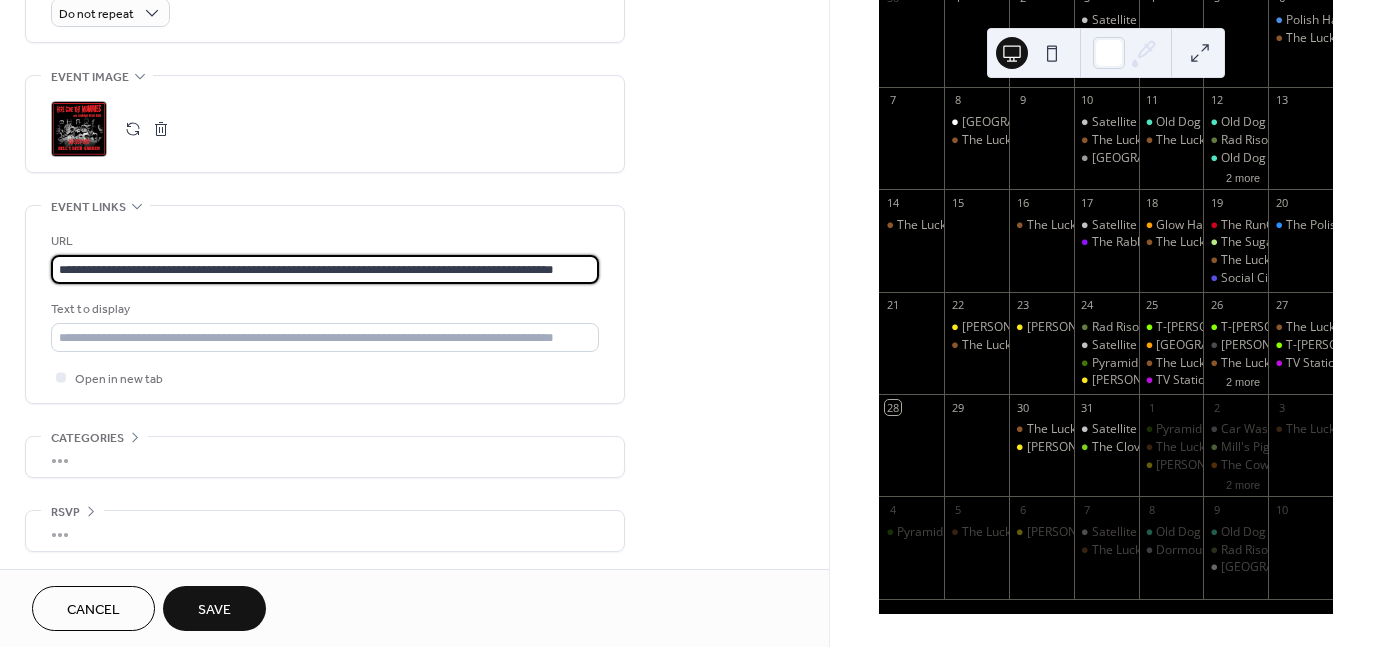 type on "**********" 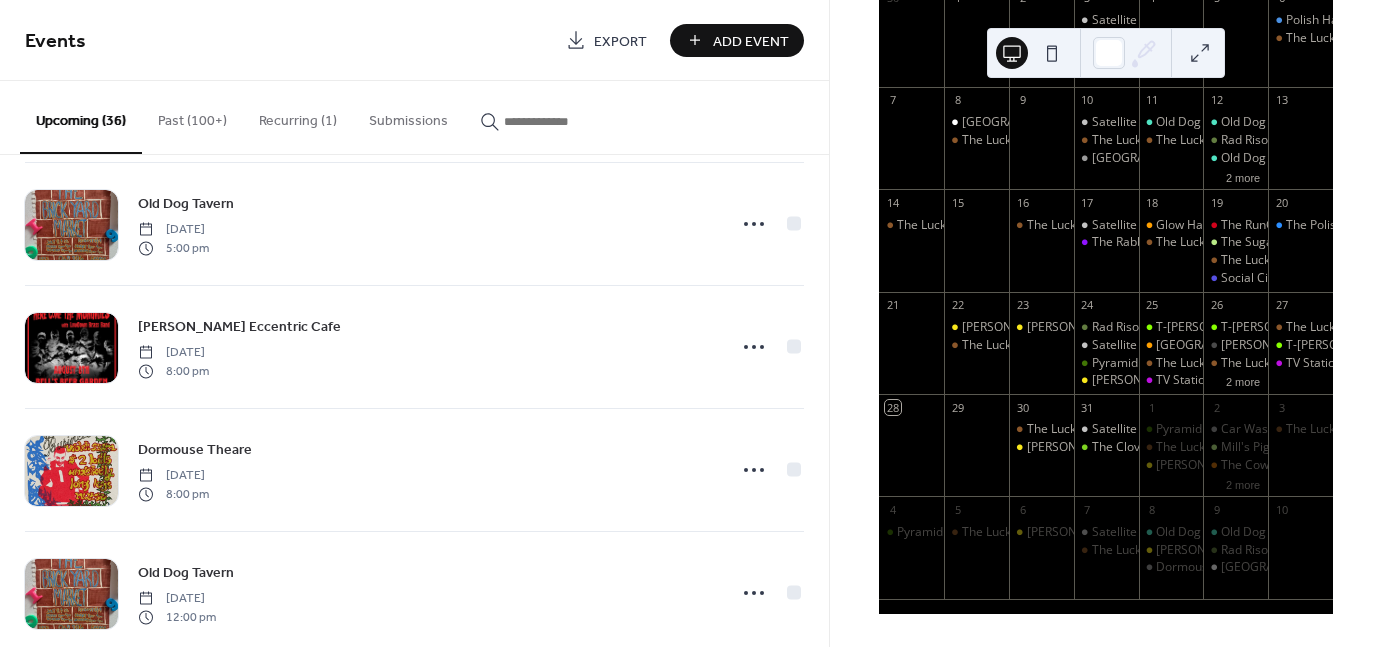 scroll, scrollTop: 1974, scrollLeft: 0, axis: vertical 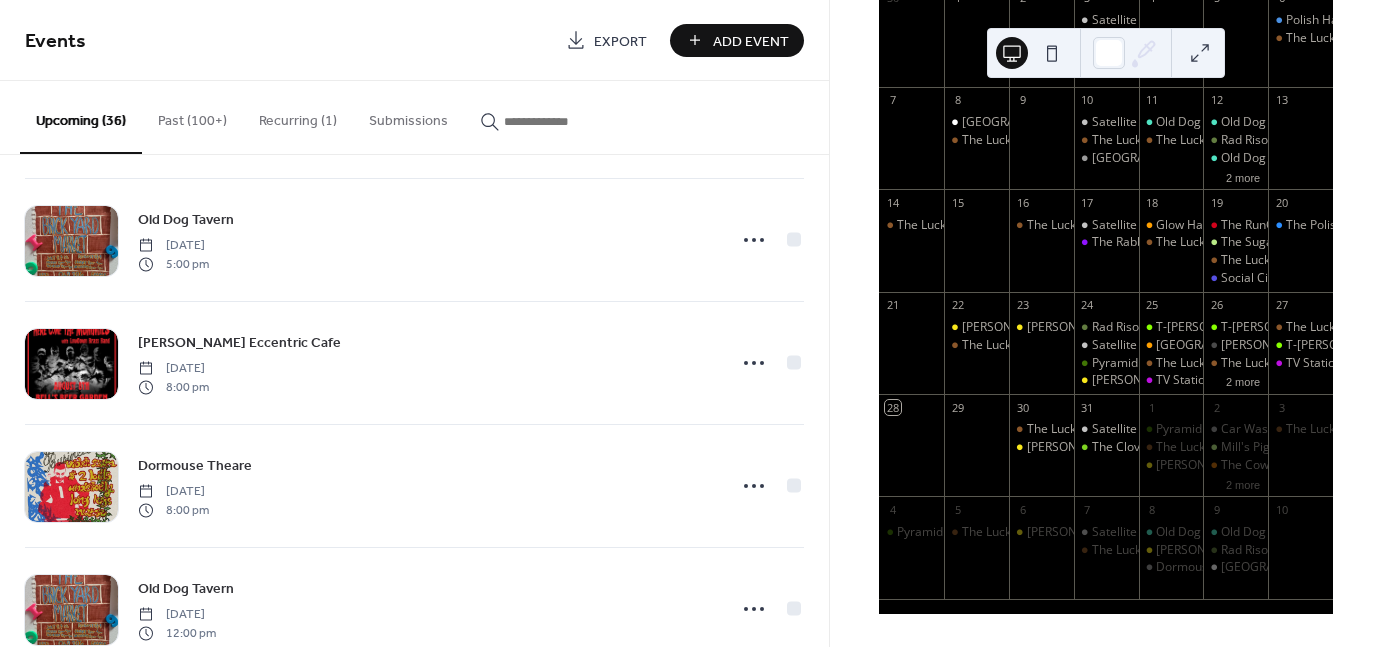 click on "Add Event" at bounding box center (751, 41) 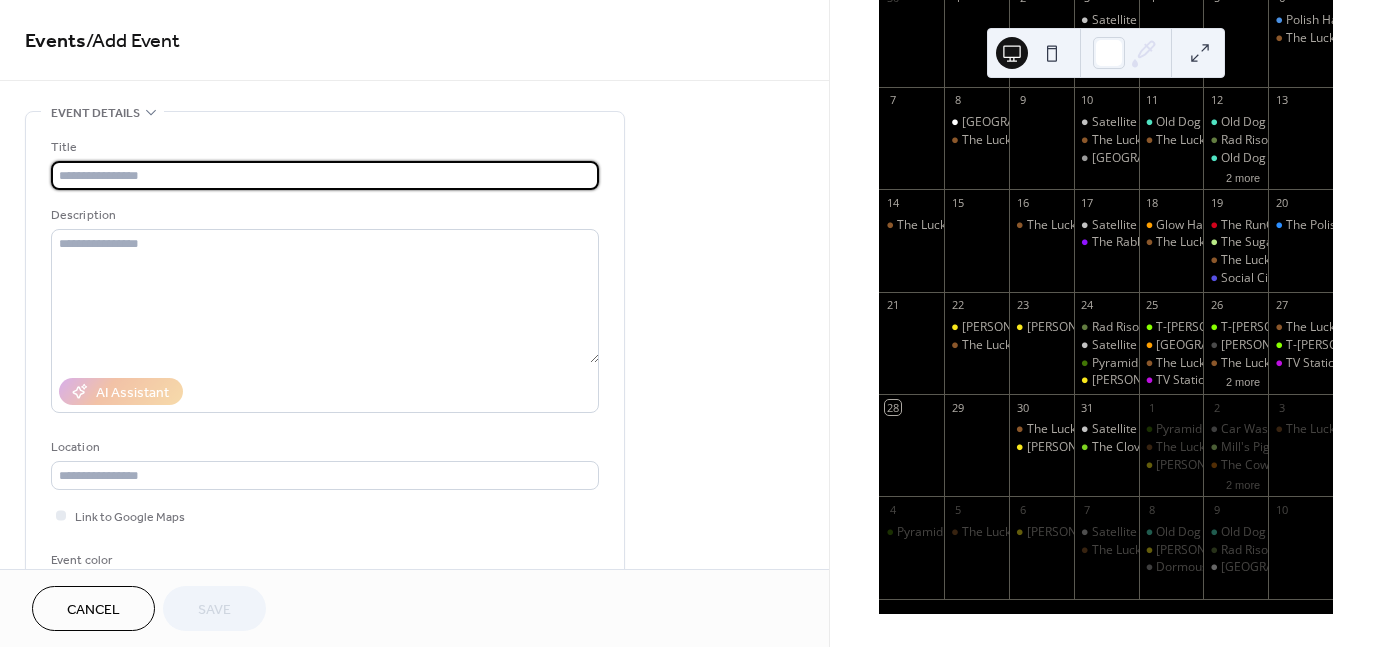 click on "Cancel" at bounding box center [93, 610] 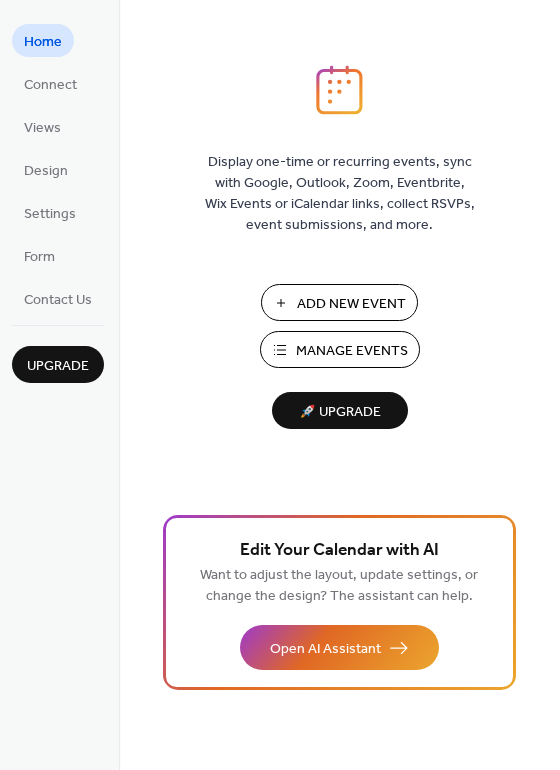 scroll, scrollTop: 0, scrollLeft: 0, axis: both 